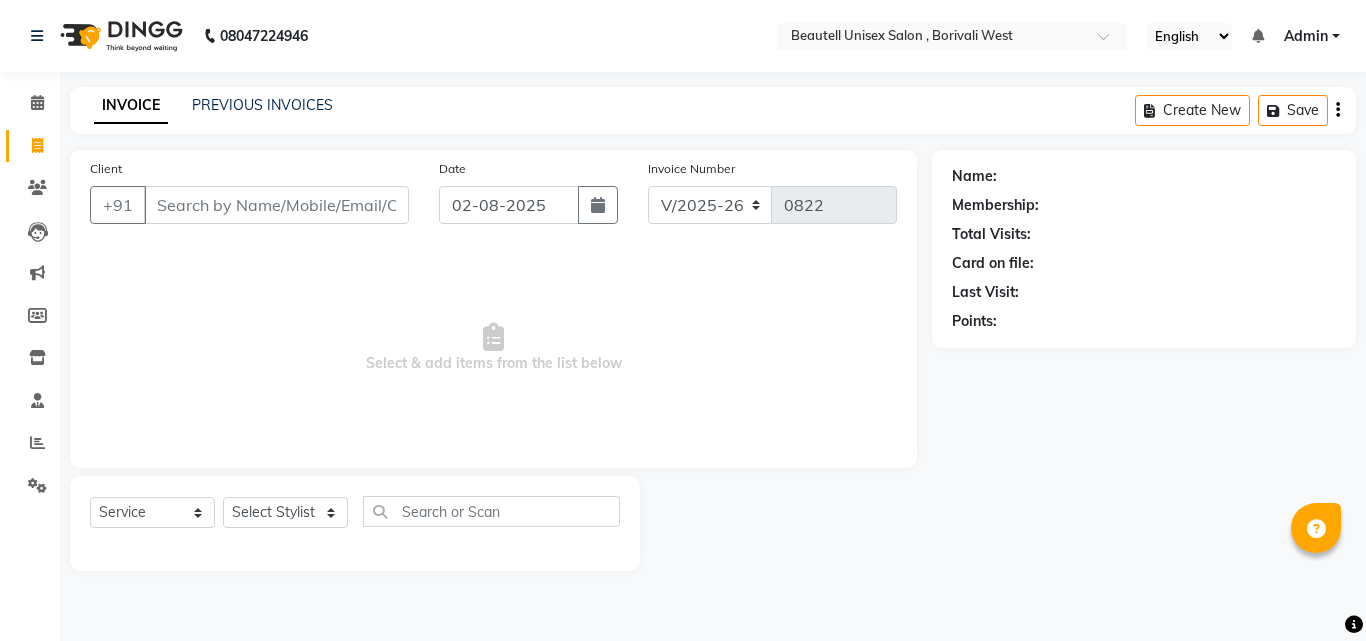 select on "7692" 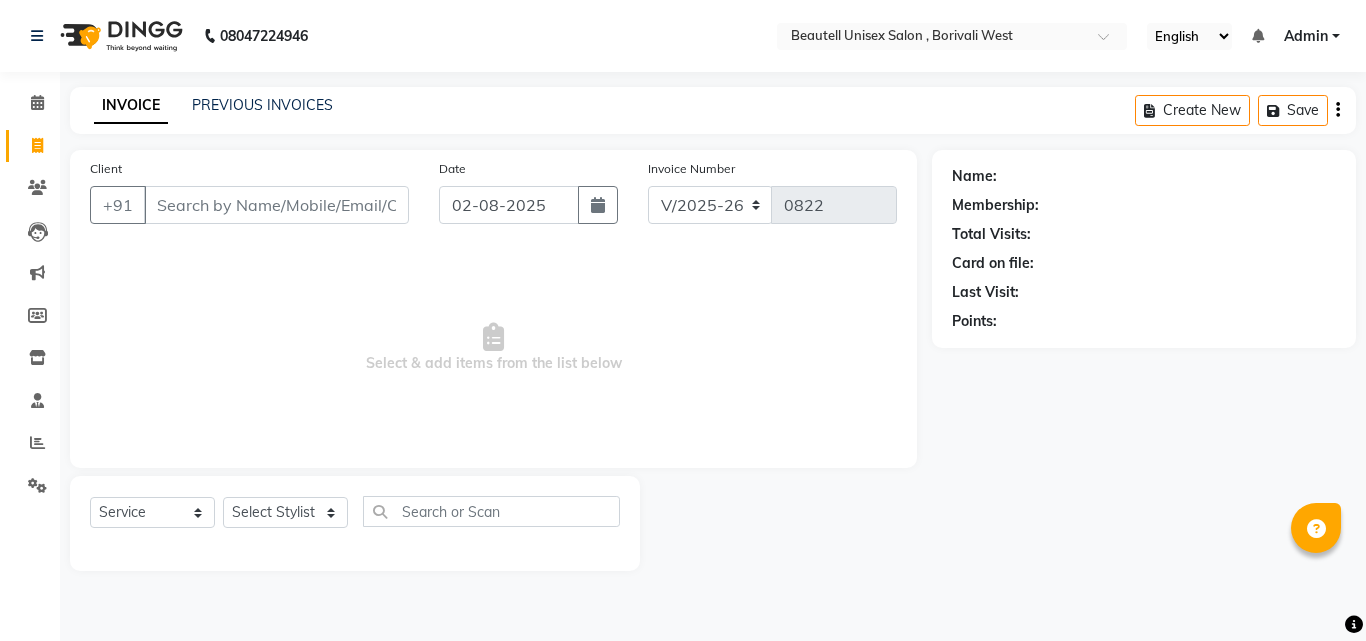 scroll, scrollTop: 0, scrollLeft: 0, axis: both 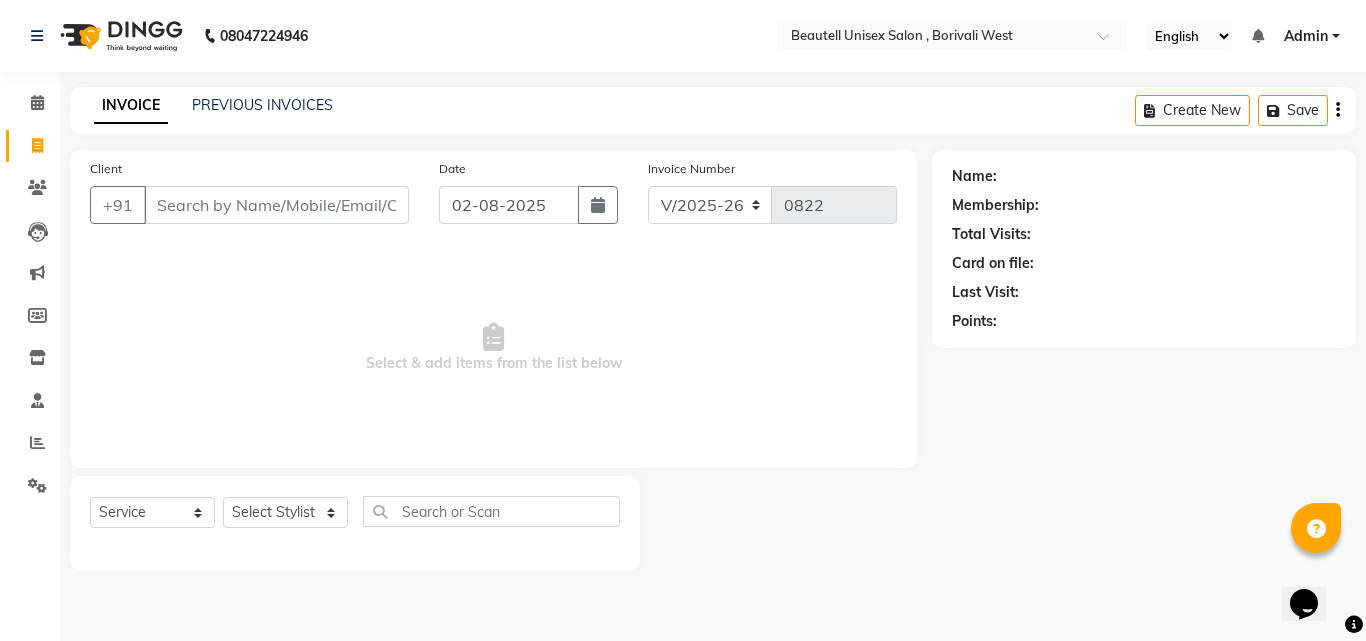 click on "Client" at bounding box center [276, 205] 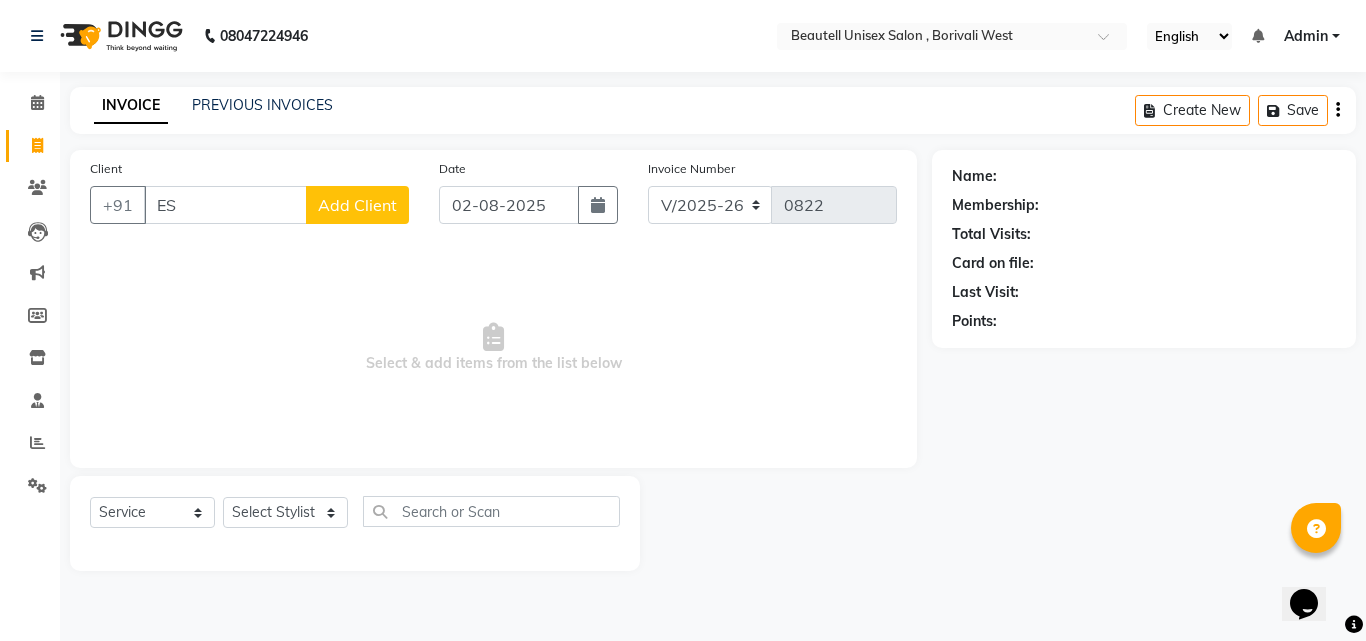 type on "E" 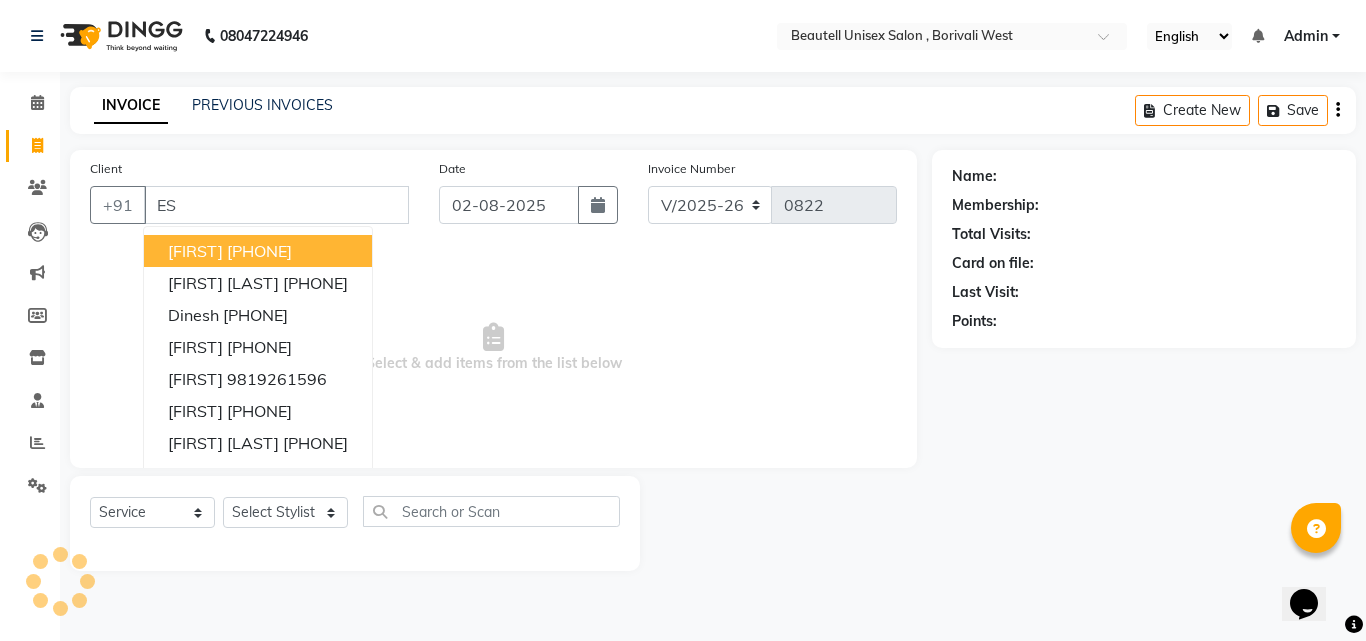 type on "E" 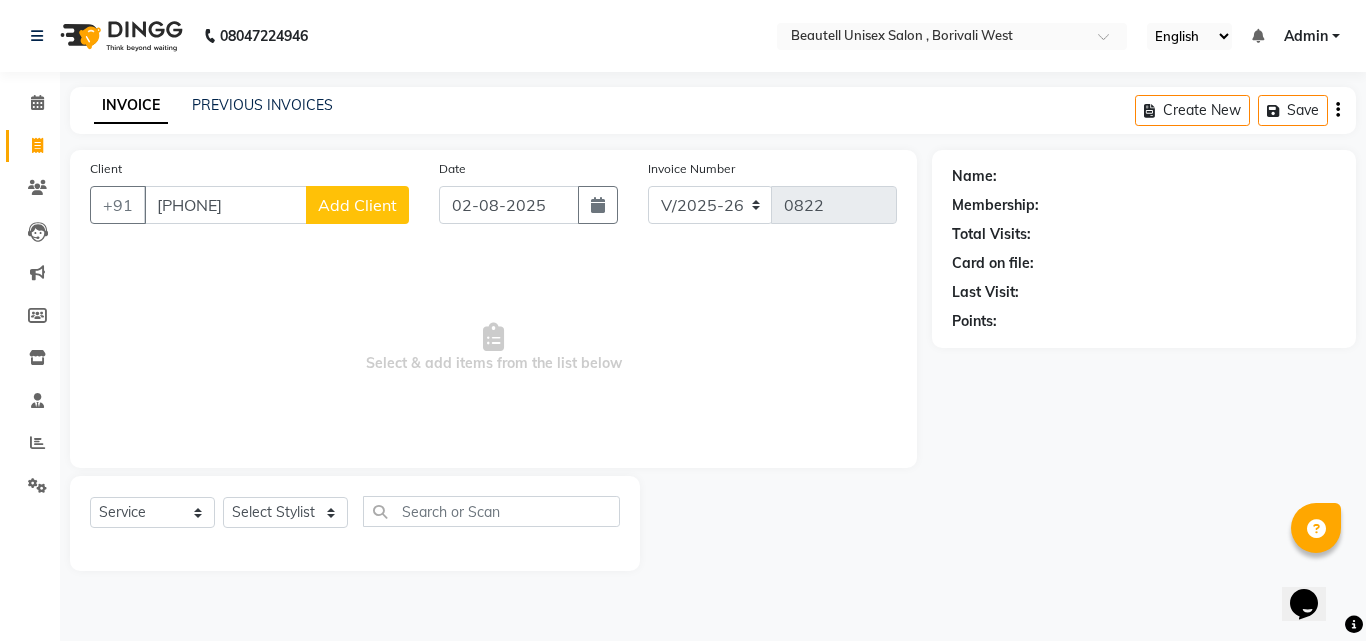type on "[PHONE]" 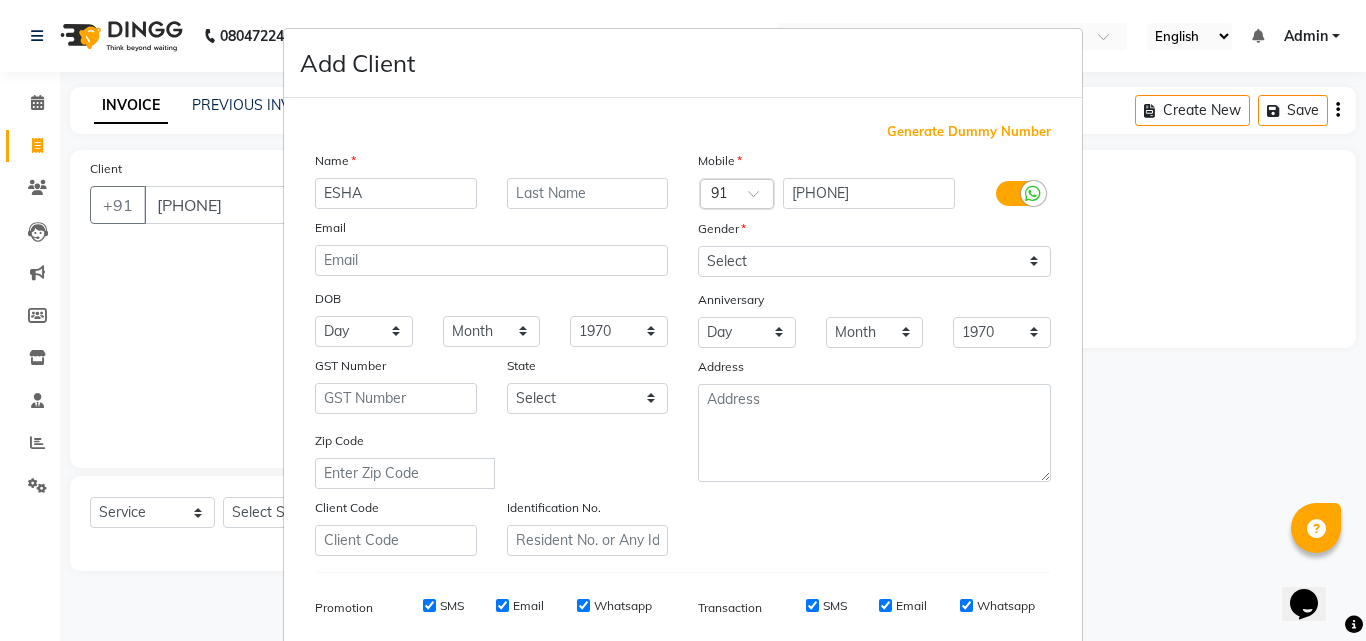 type on "ESHA" 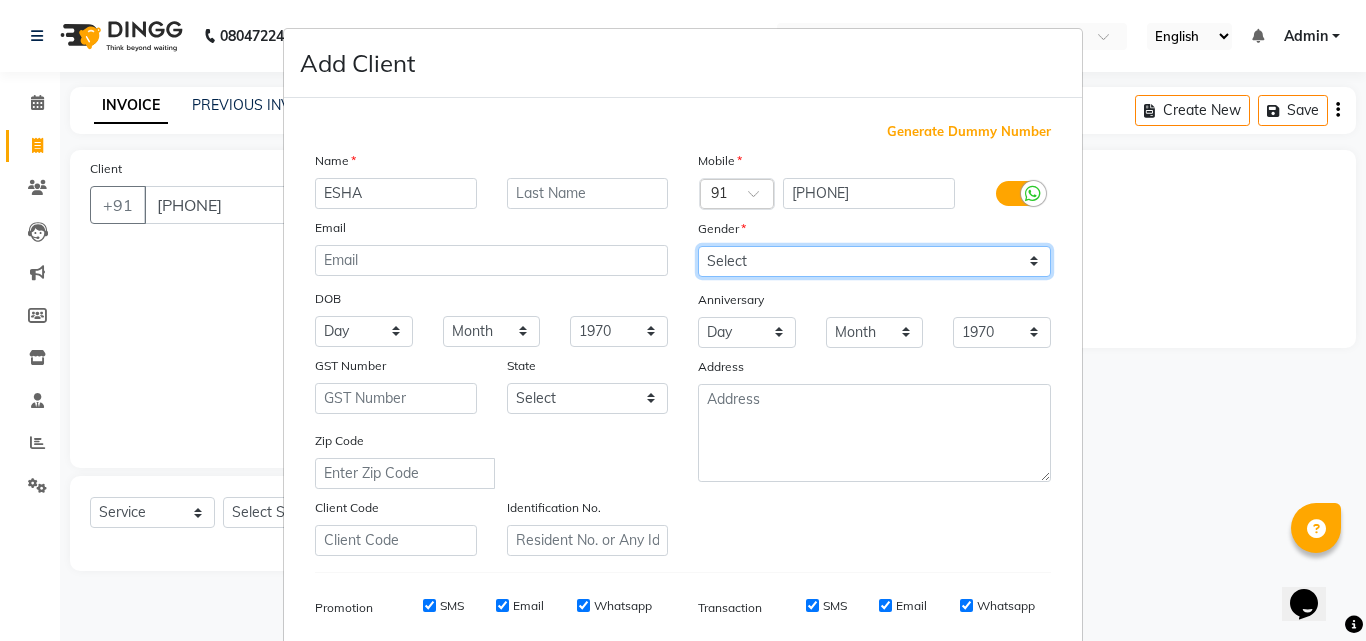 click on "Select Male Female Other Prefer Not To Say" at bounding box center (874, 261) 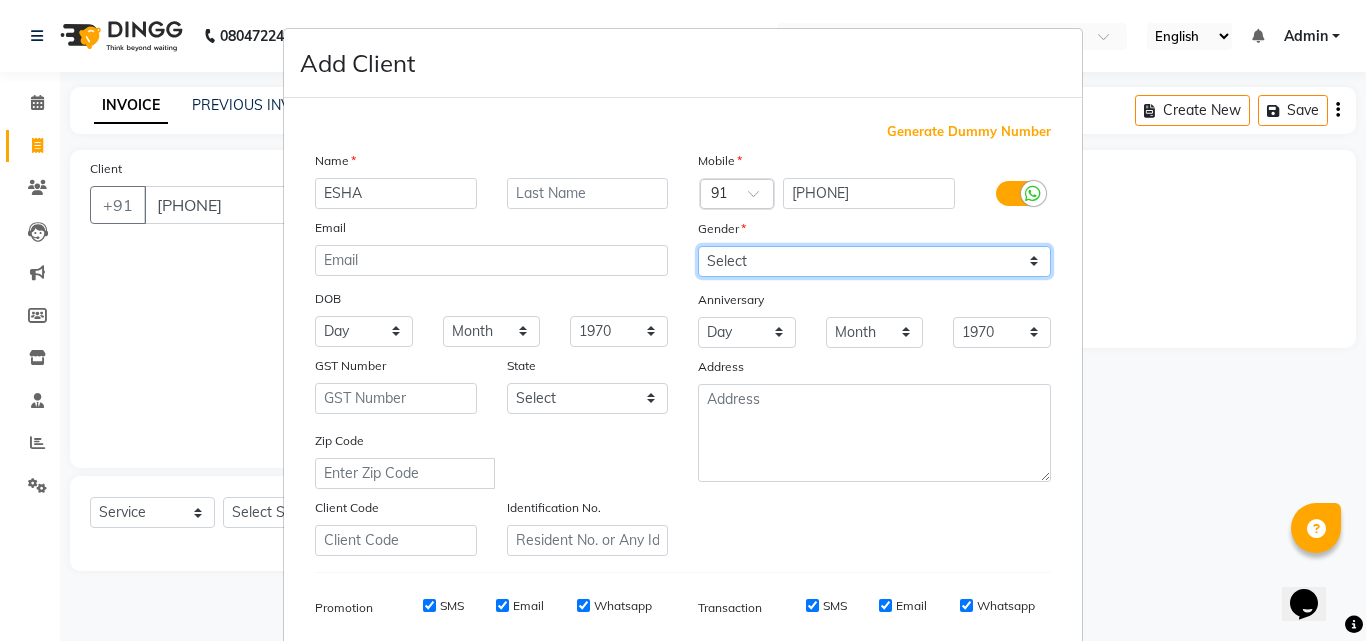 select on "female" 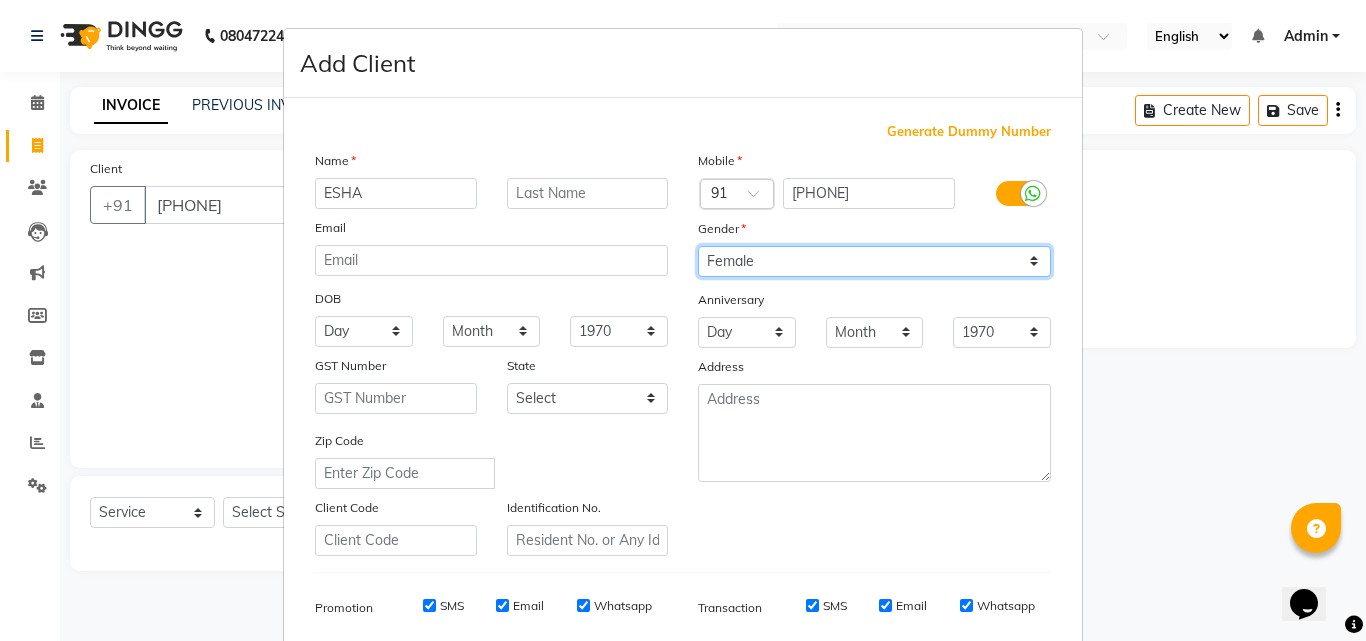 click on "Select Male Female Other Prefer Not To Say" at bounding box center (874, 261) 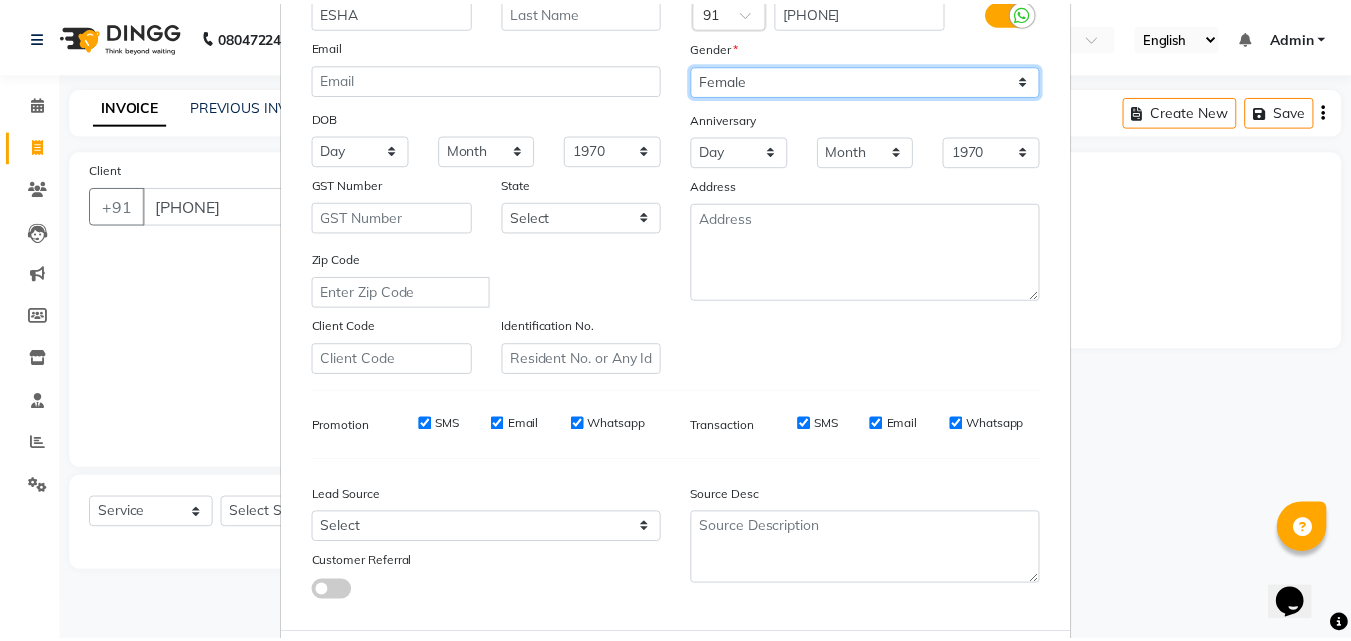 scroll, scrollTop: 282, scrollLeft: 0, axis: vertical 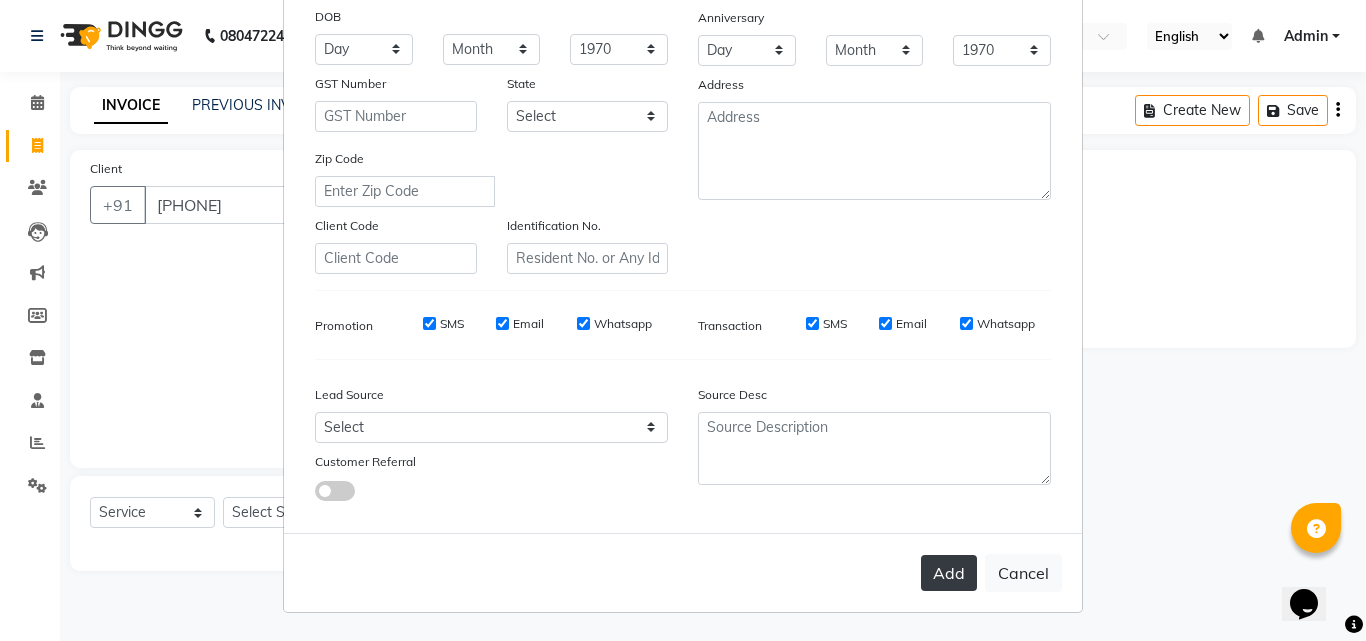 click on "Add" at bounding box center (949, 573) 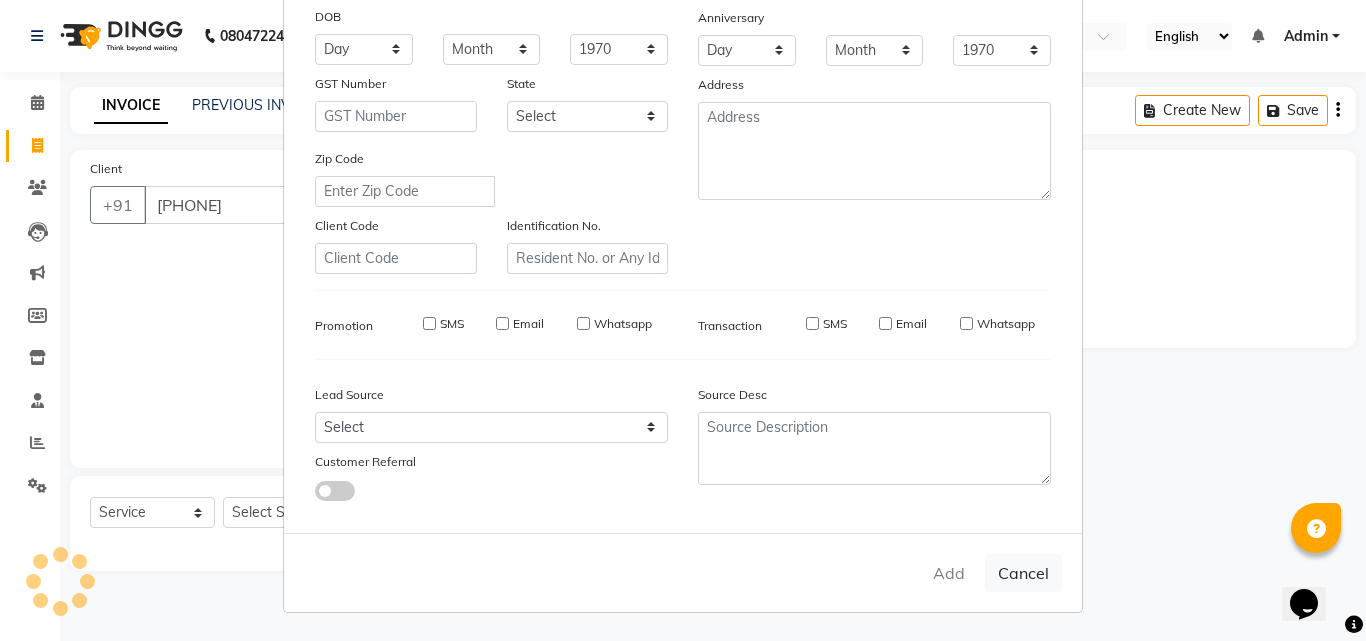 type 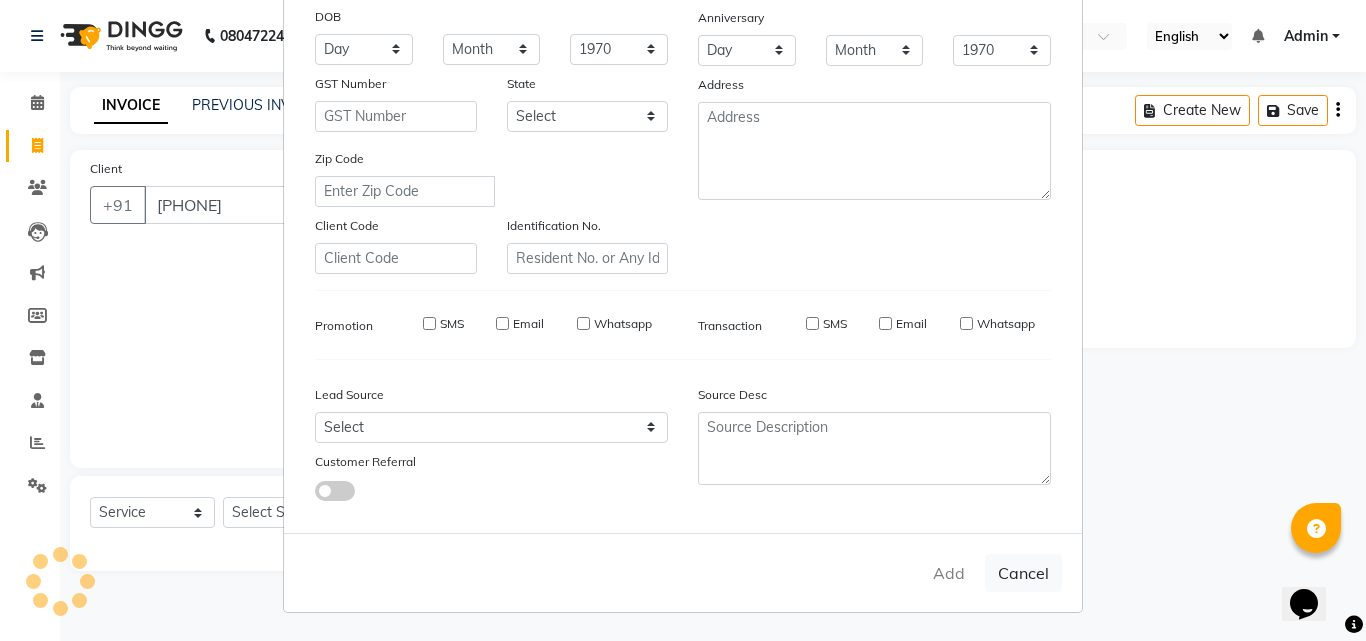 select 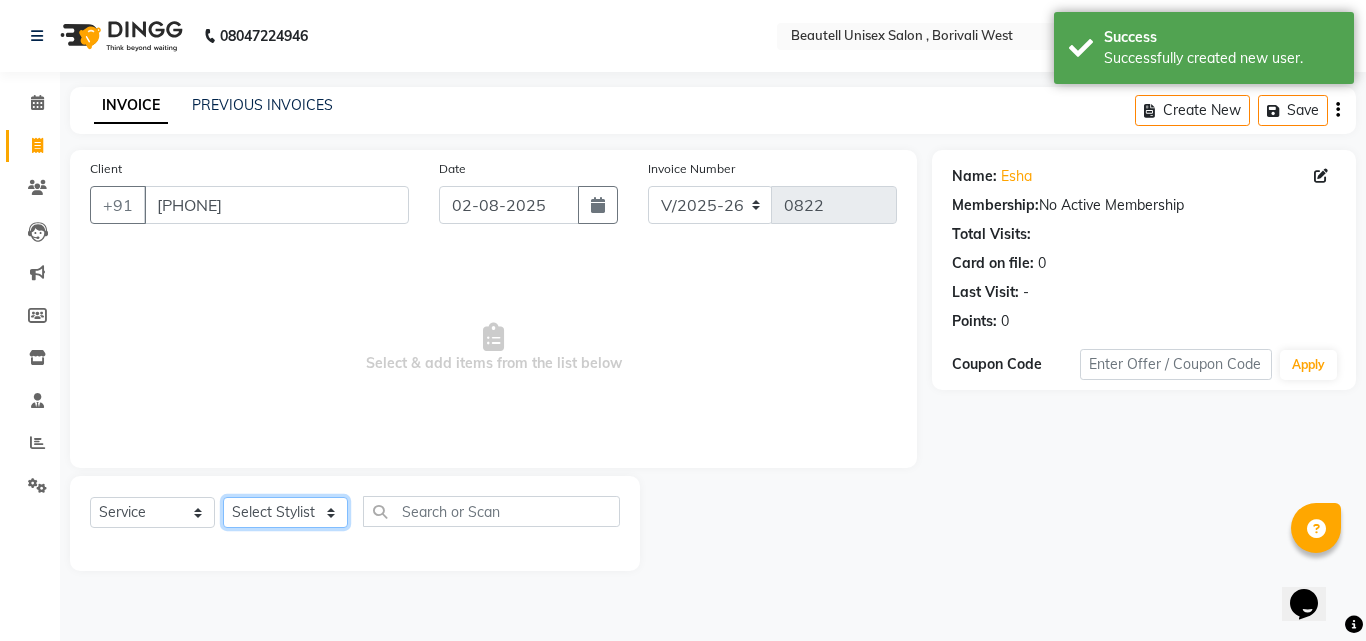 click on "Select Stylist [FIRST] [FIRST] Manager [FIRST] [FIRST] [FIRST] [FIRST]" 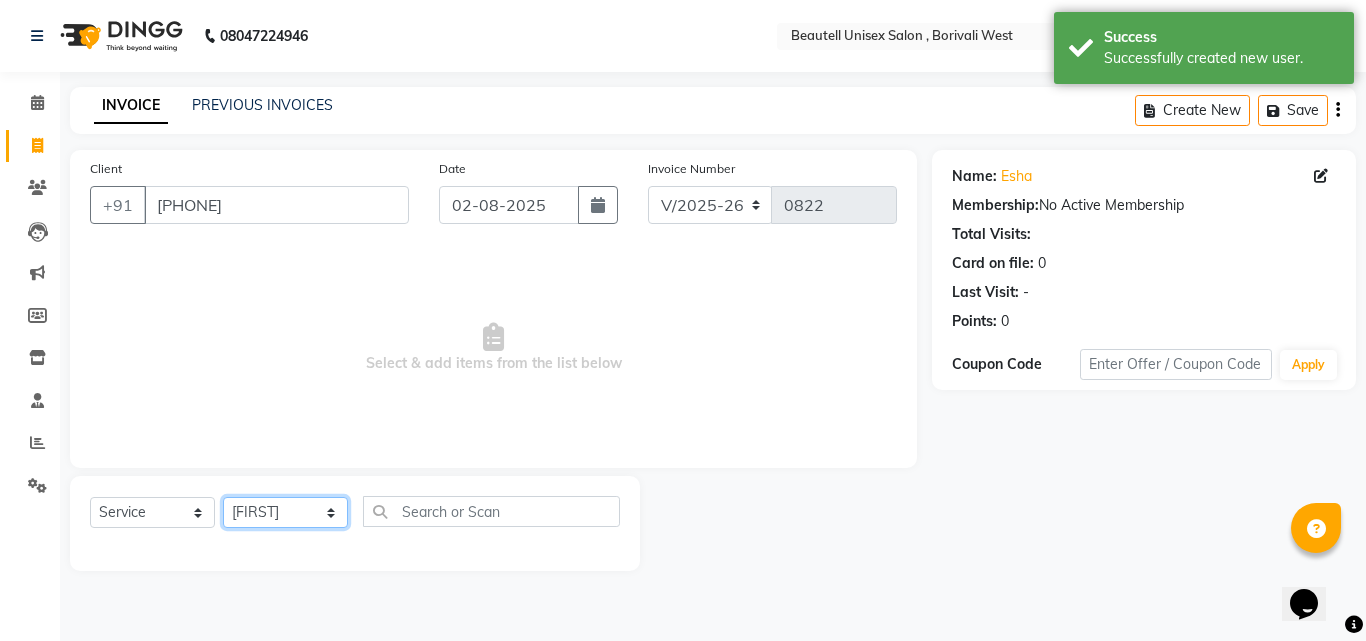 click on "Select Stylist [FIRST] [FIRST] Manager [FIRST] [FIRST] [FIRST] [FIRST]" 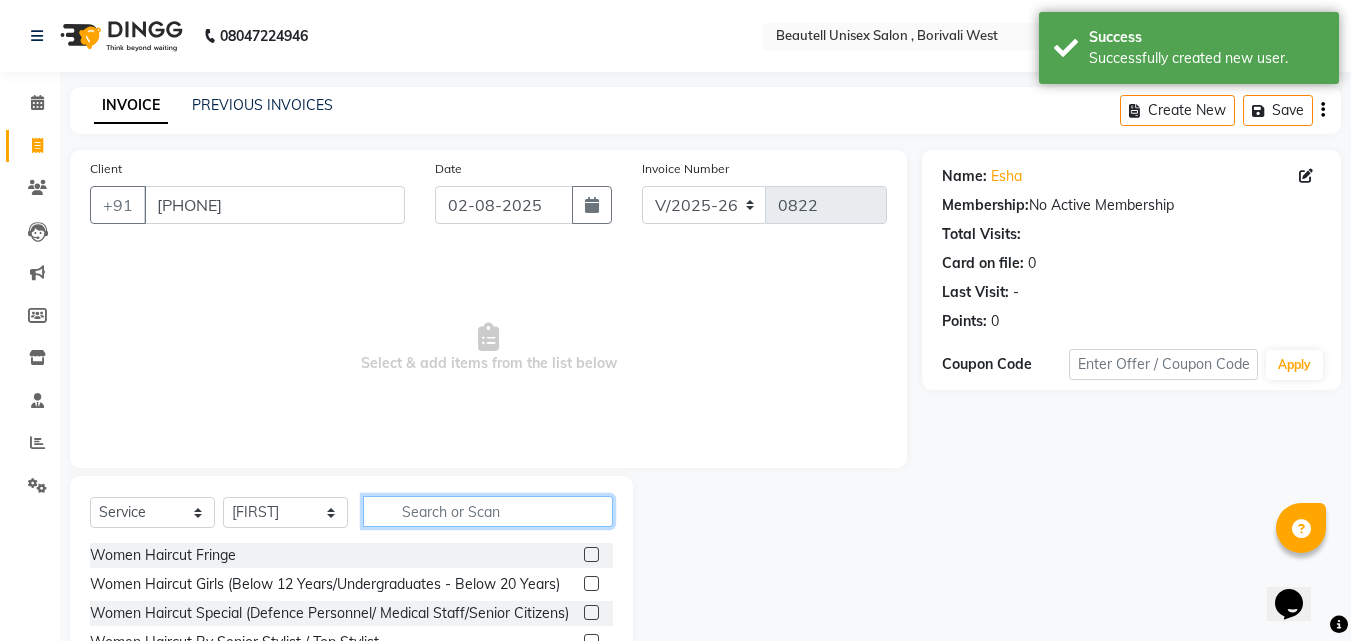 click 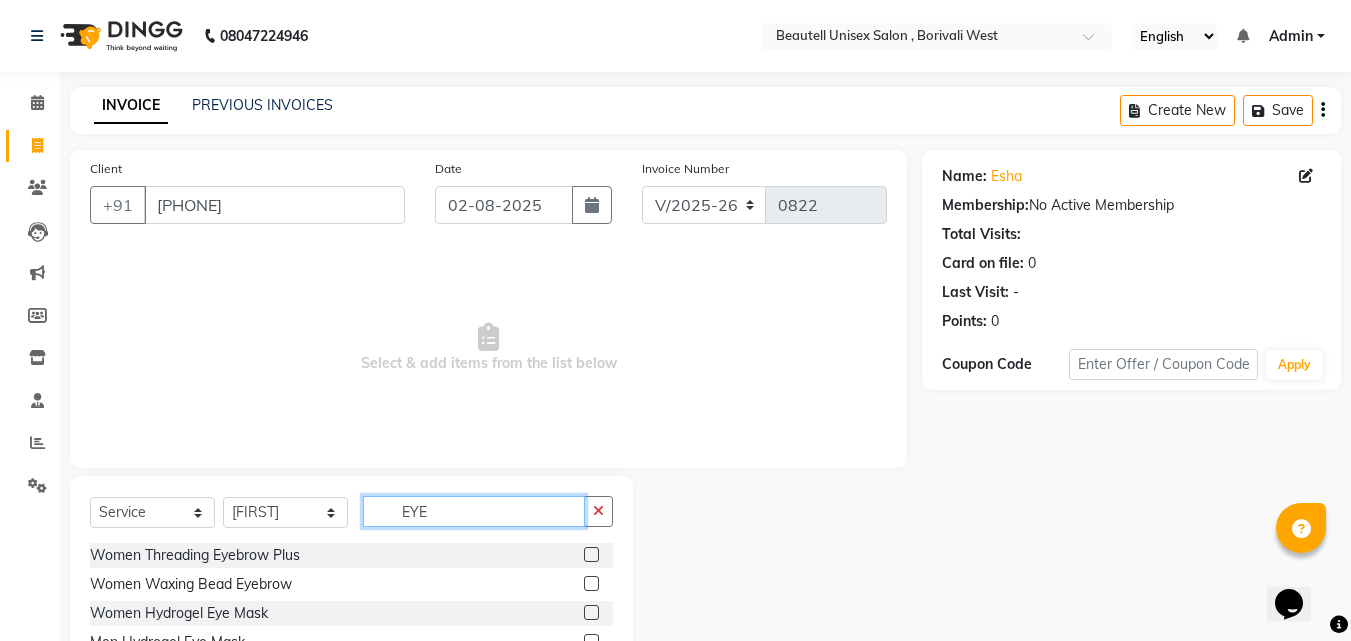 type on "EYE" 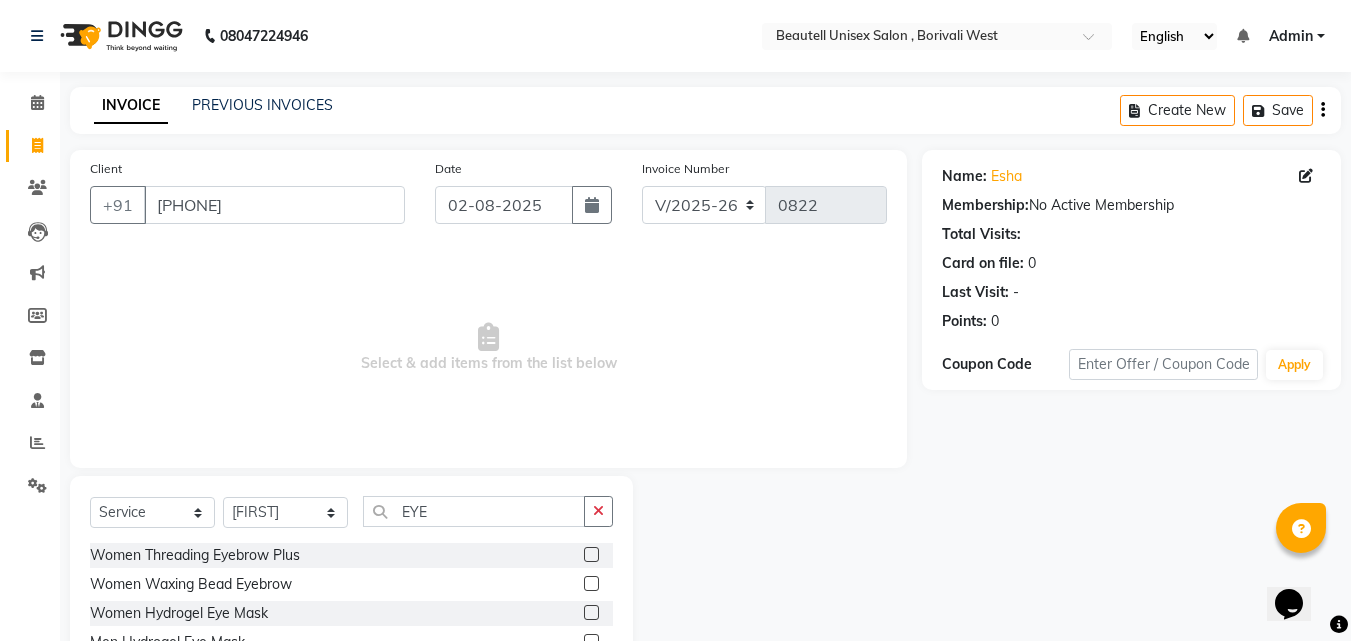 click 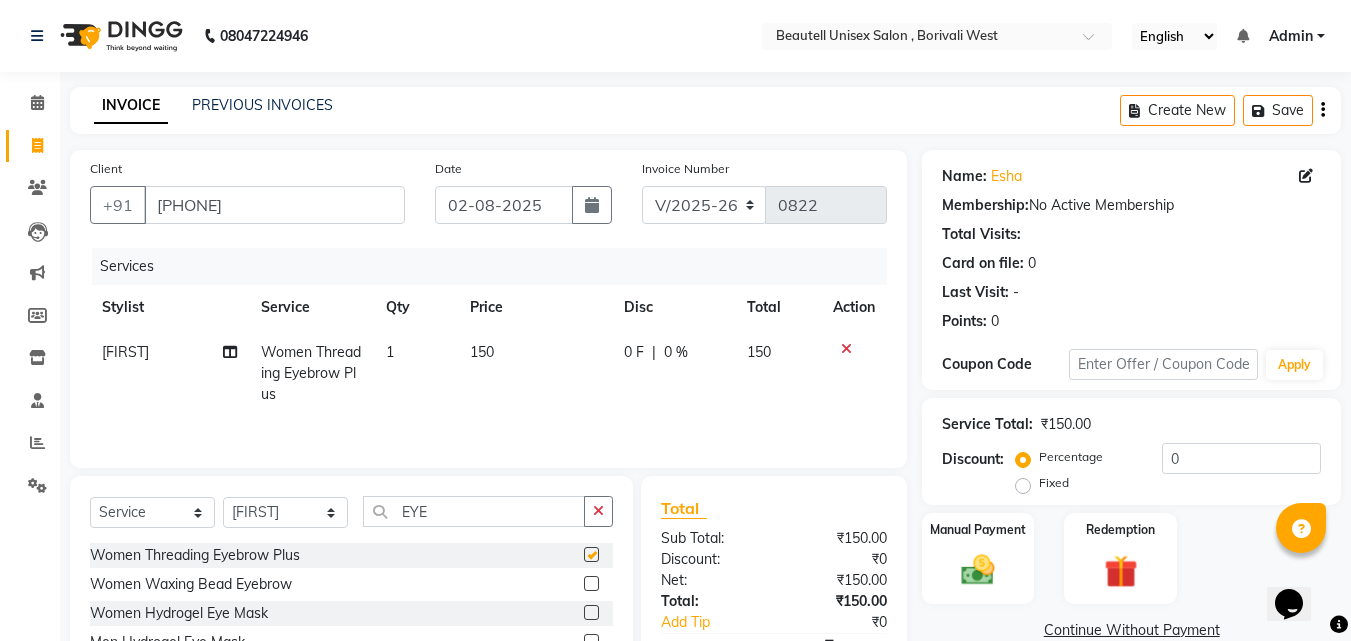 checkbox on "false" 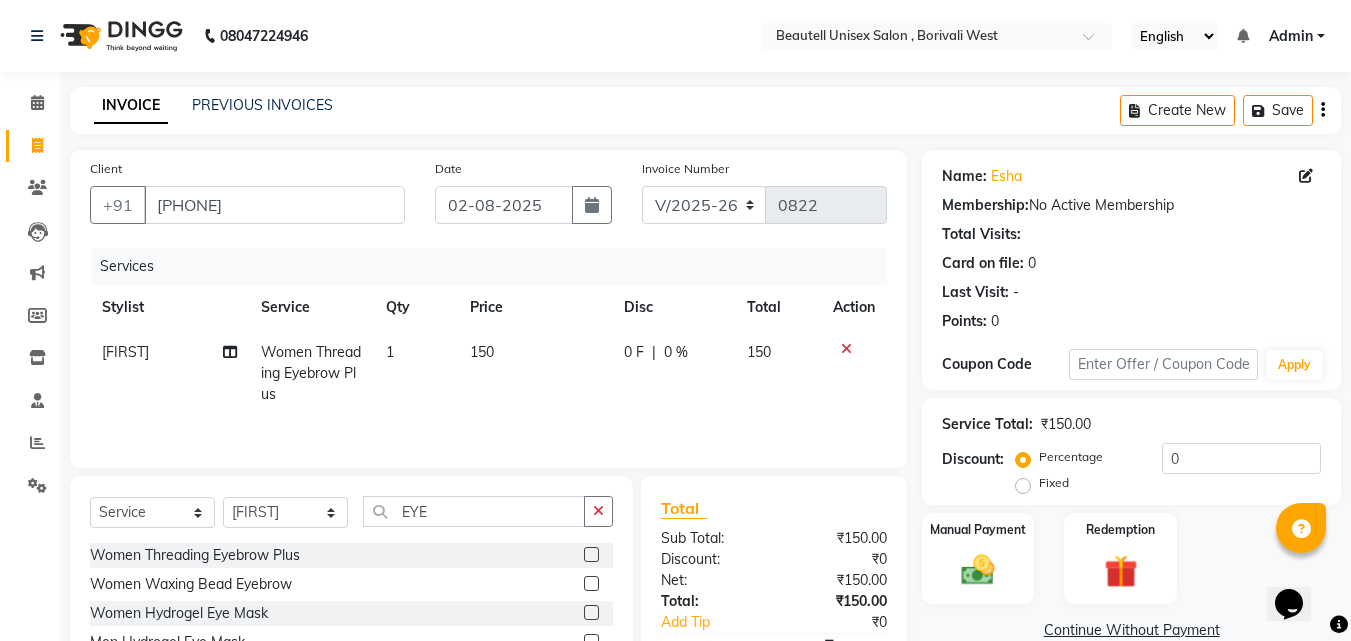 click on "150" 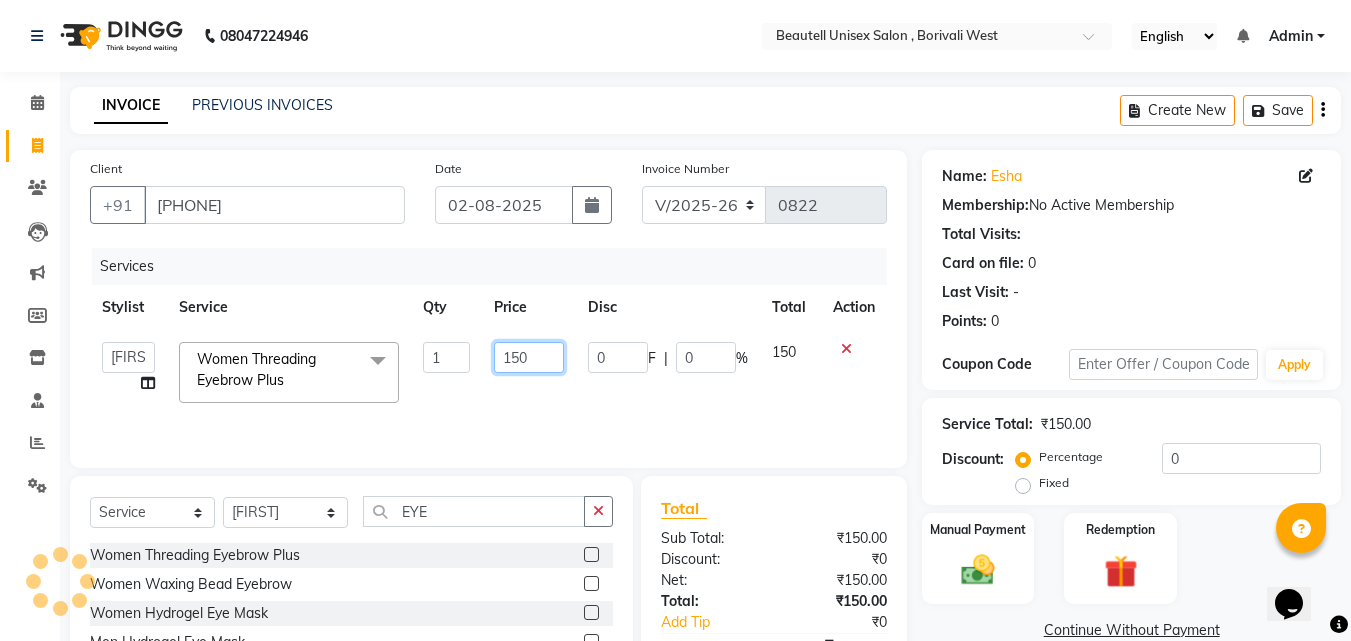 click on "150" 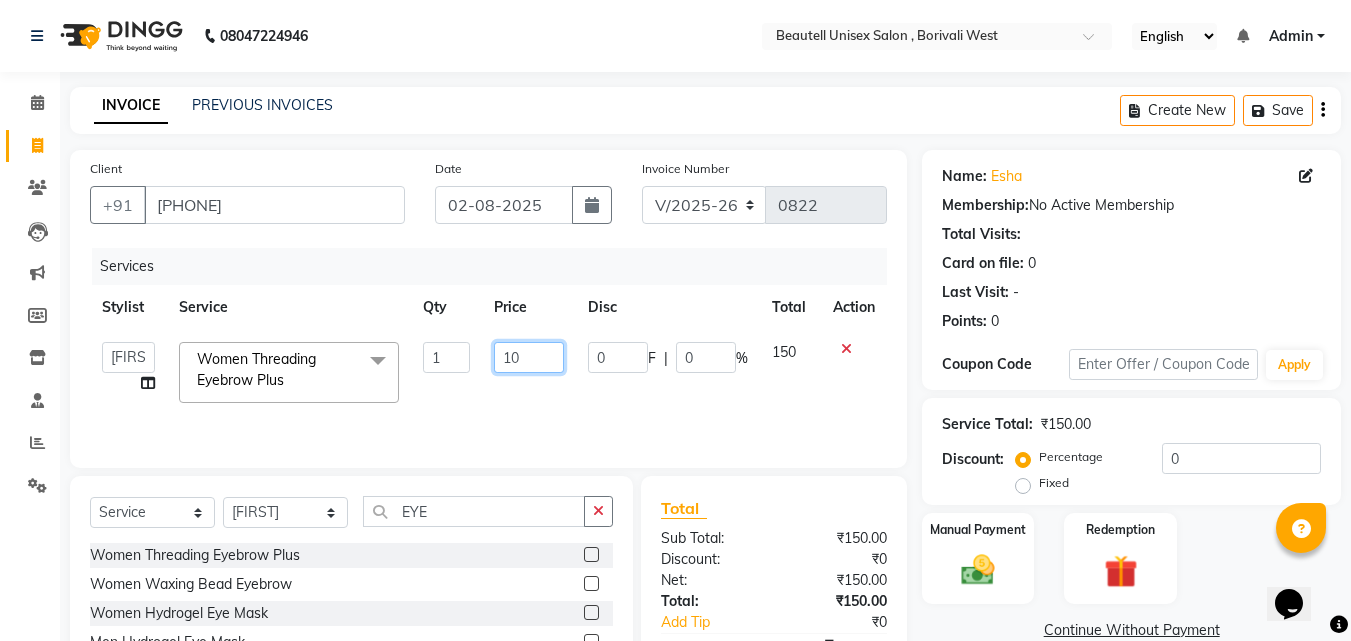 type on "110" 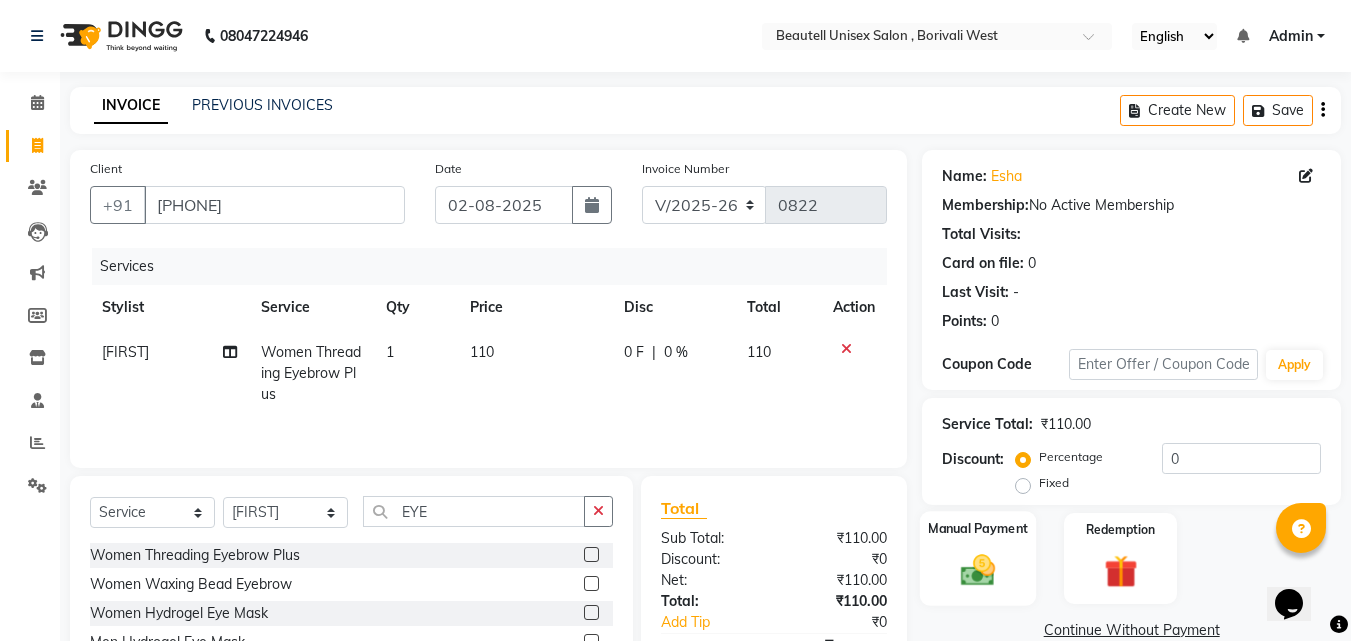 click 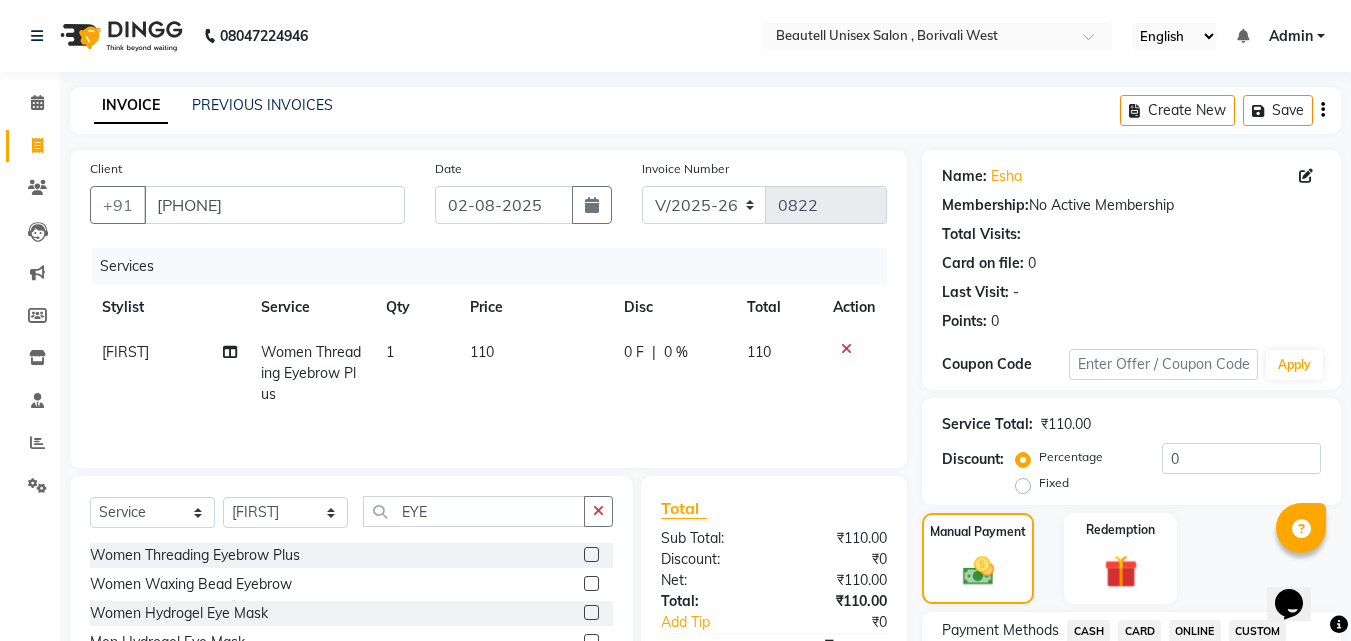 scroll, scrollTop: 237, scrollLeft: 0, axis: vertical 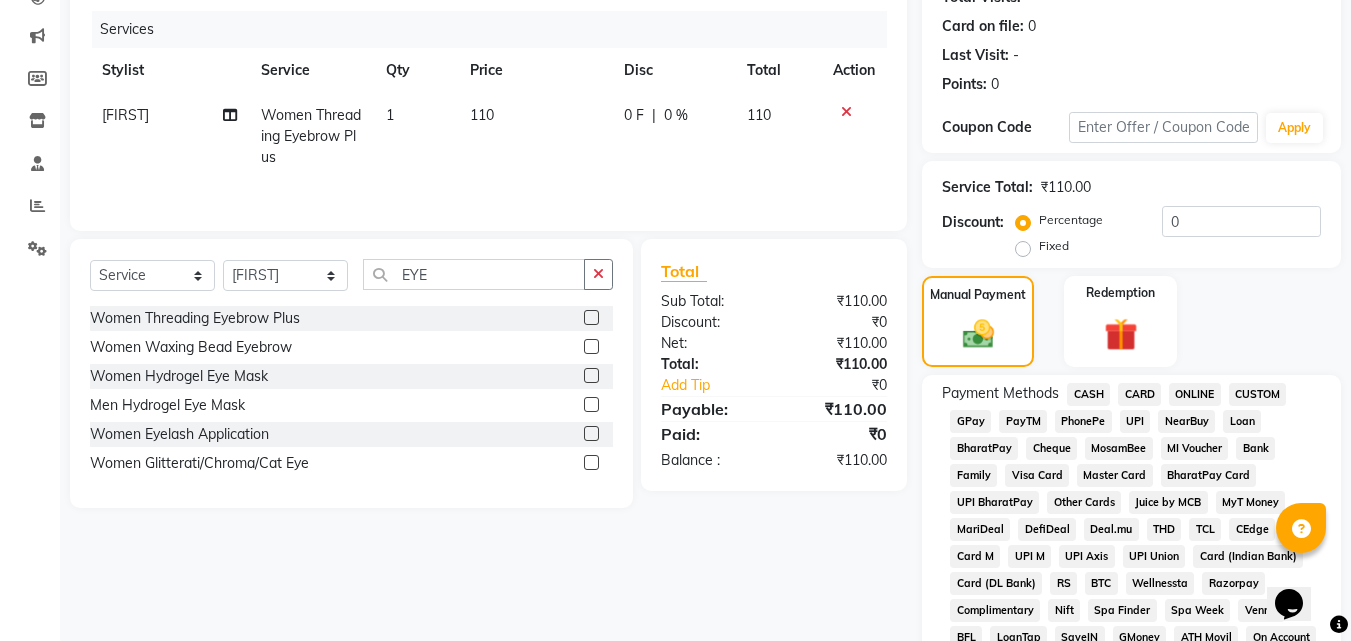click on "PayTM" 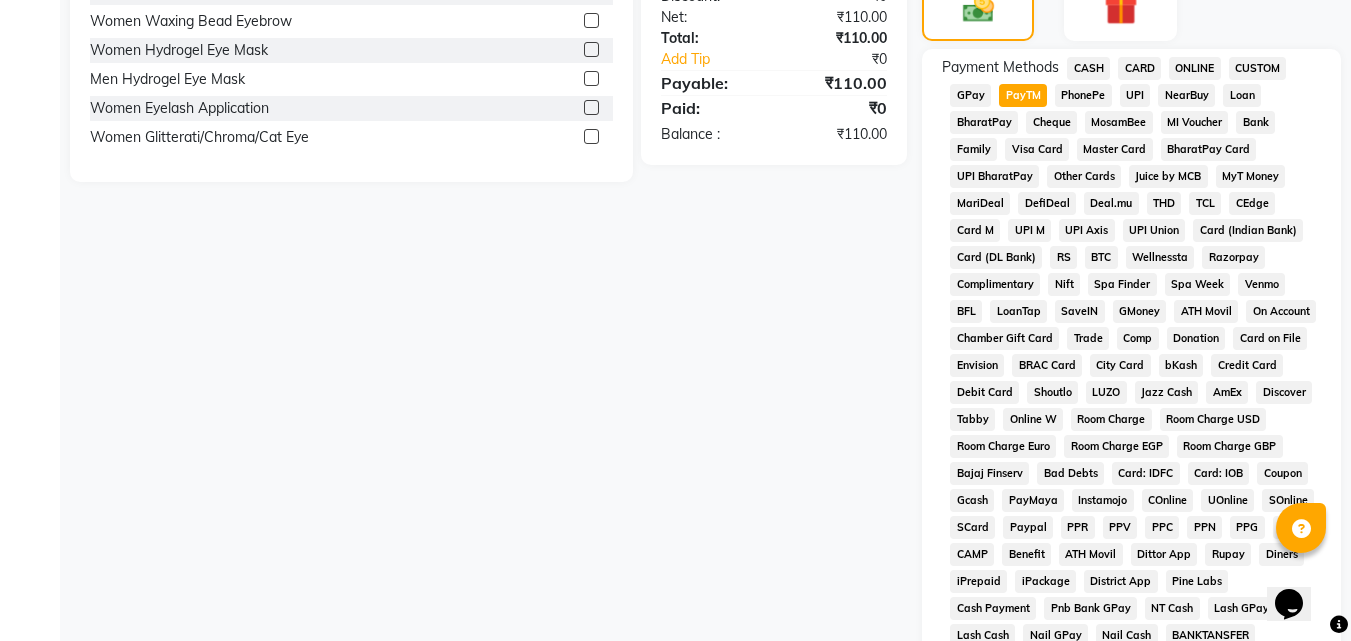 scroll, scrollTop: 861, scrollLeft: 0, axis: vertical 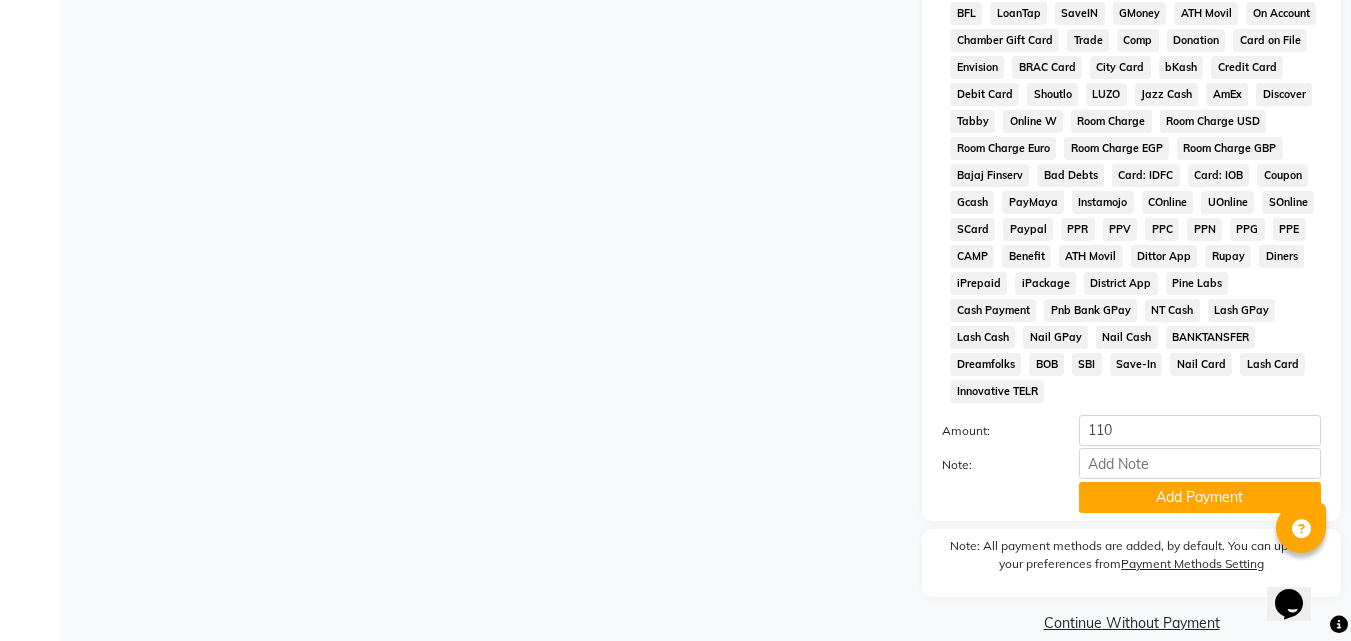 click on "Add Payment" 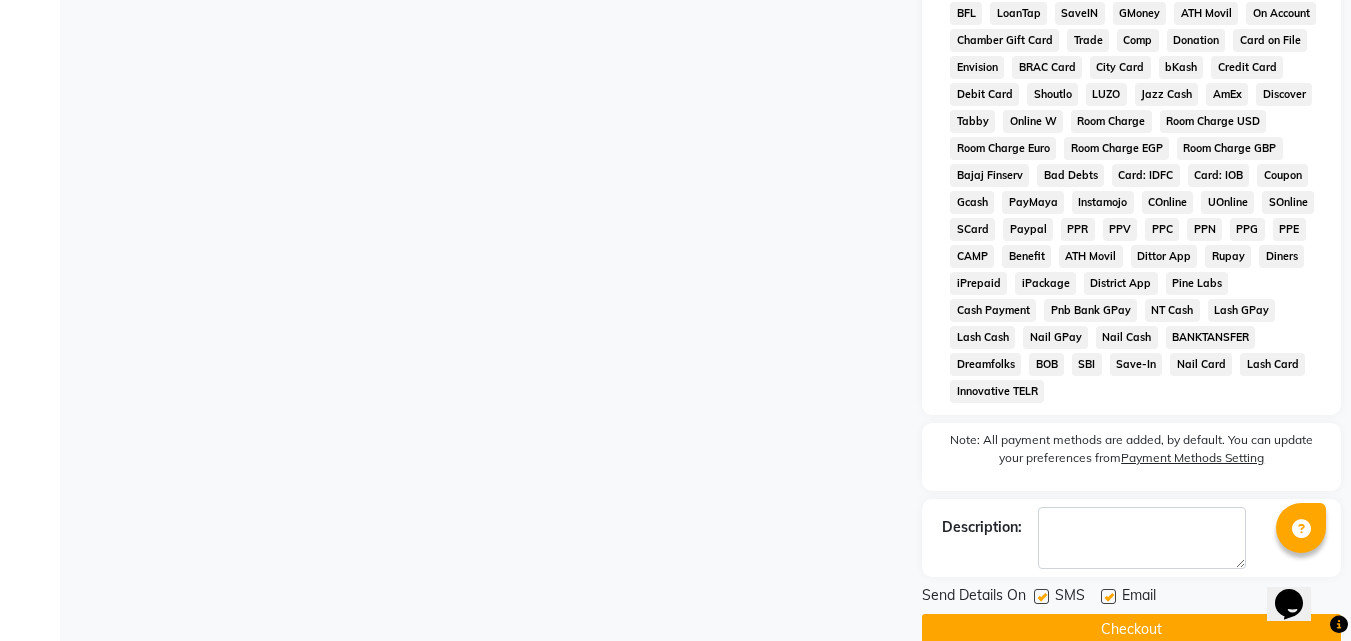 scroll, scrollTop: 868, scrollLeft: 0, axis: vertical 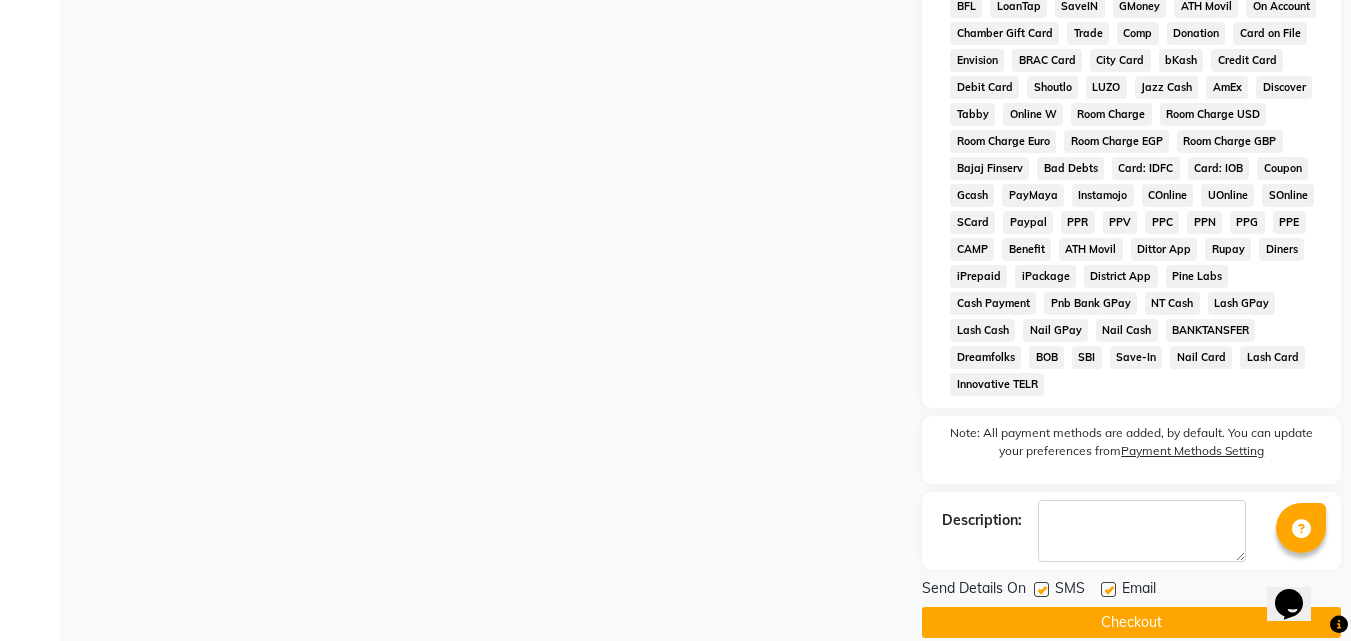 click 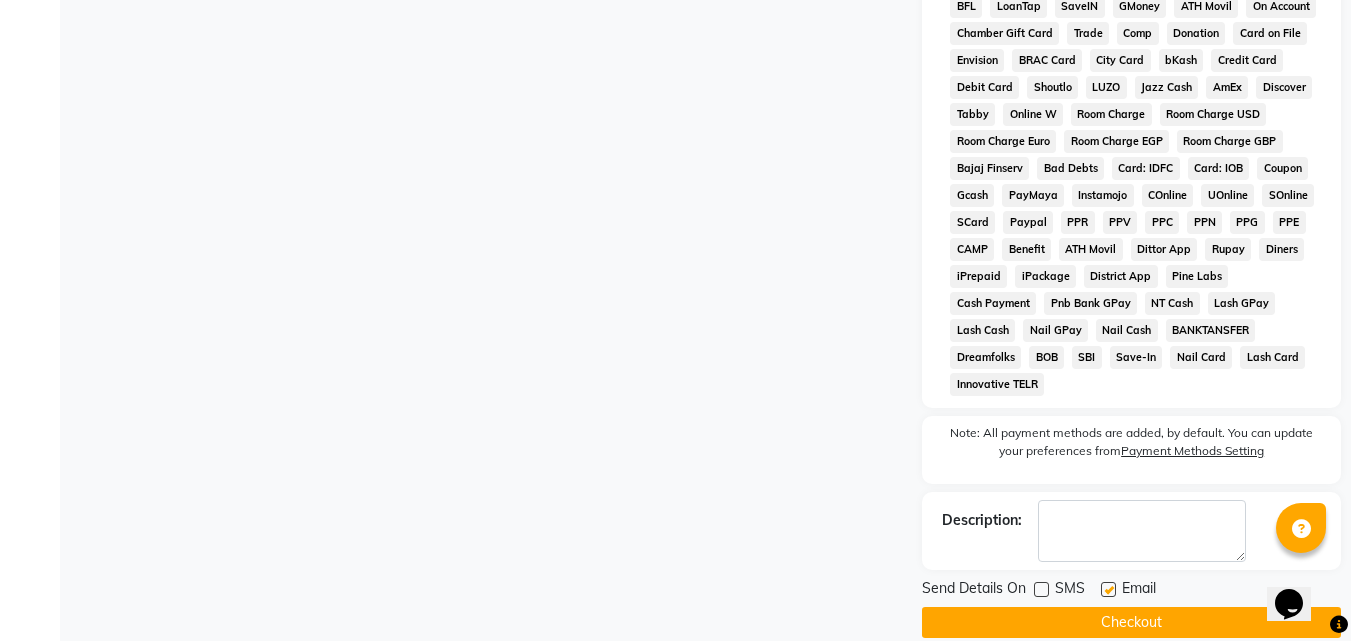 click on "Checkout" 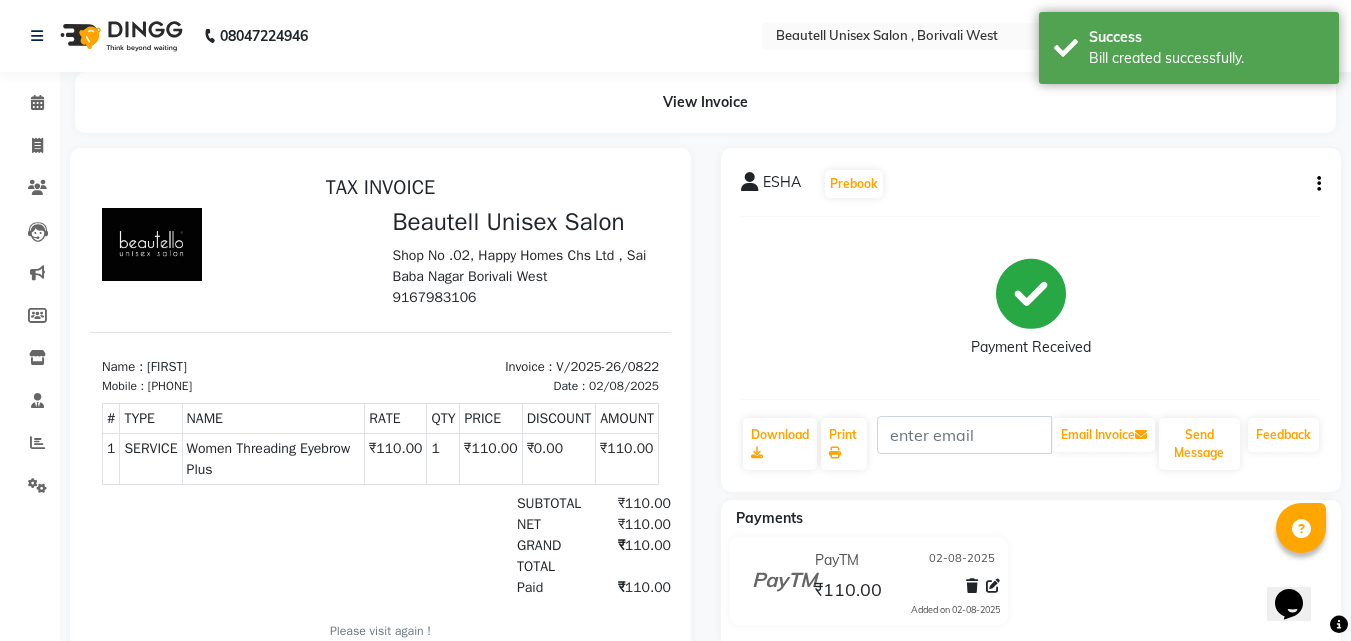 scroll, scrollTop: 0, scrollLeft: 0, axis: both 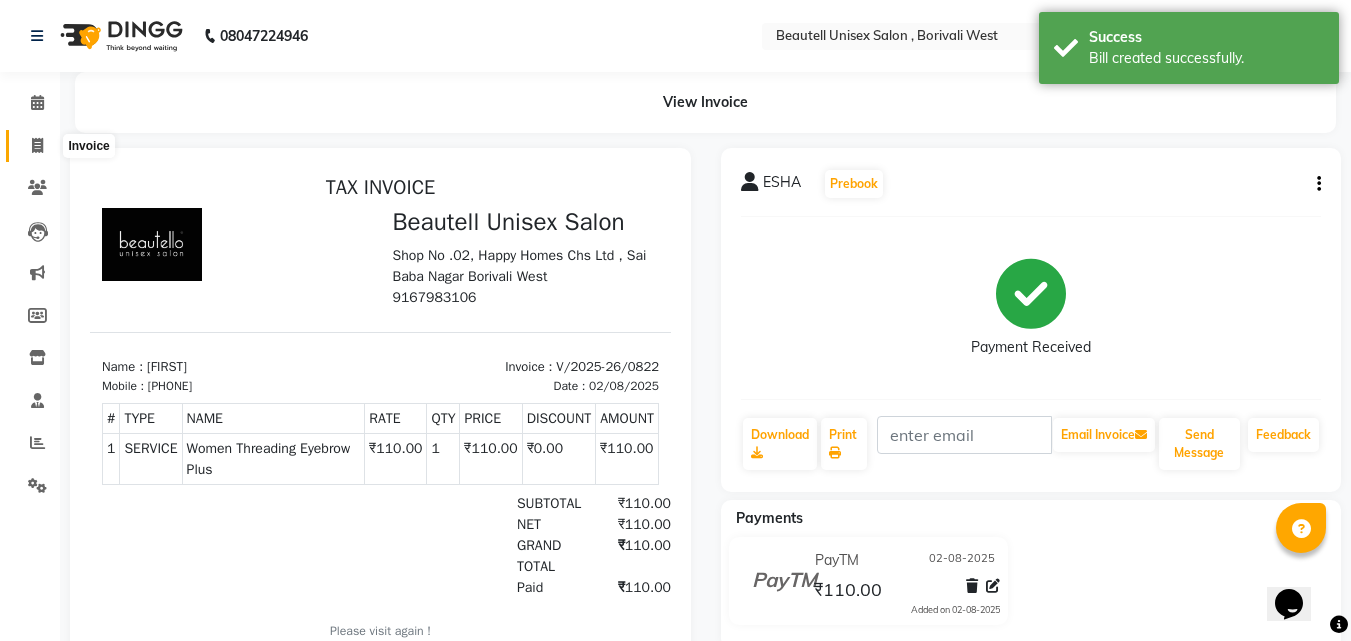 click 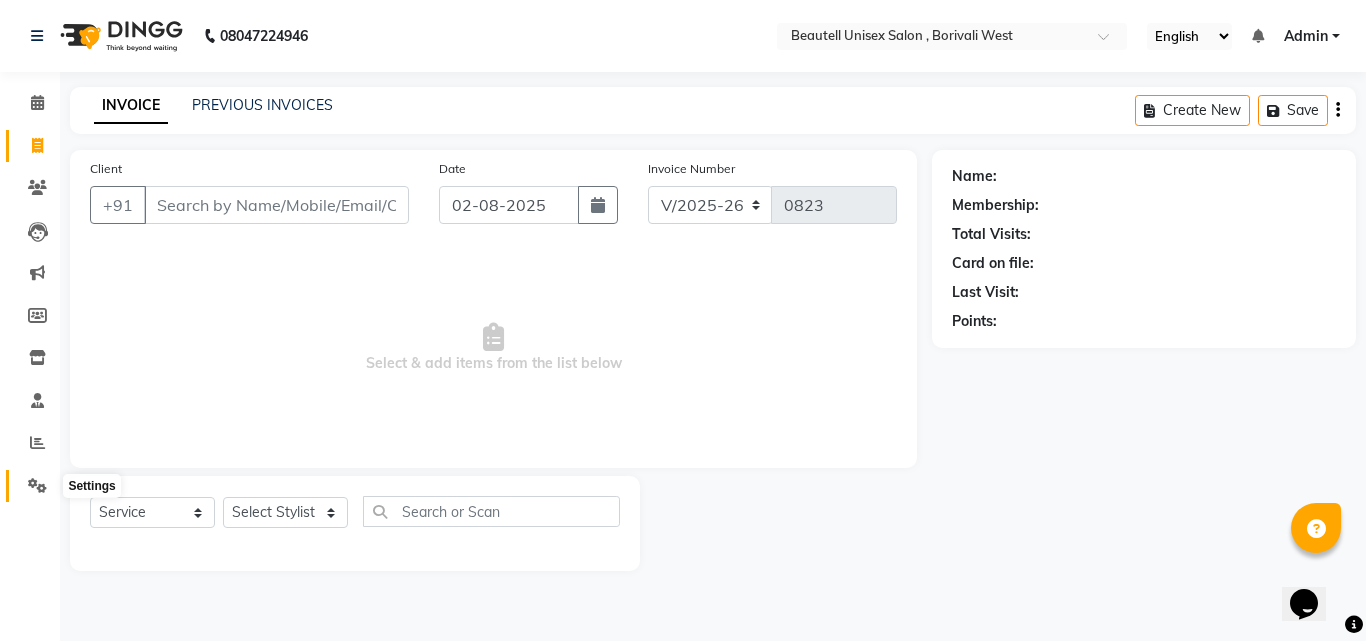 click 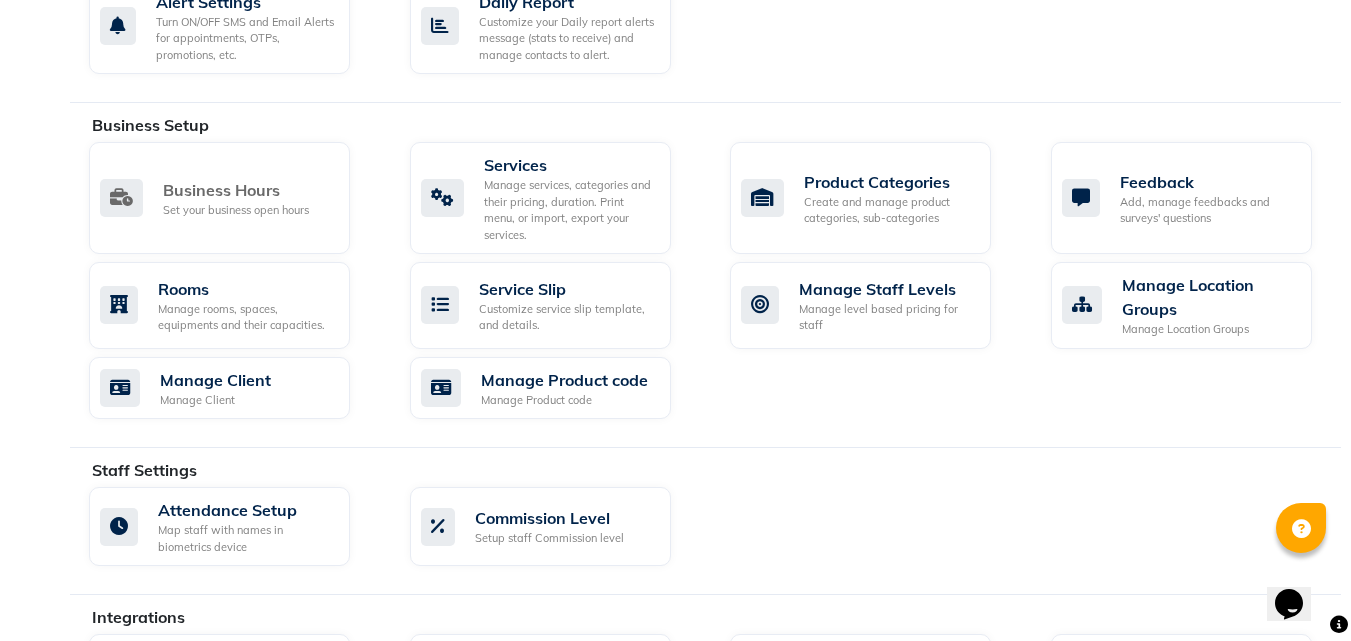 scroll, scrollTop: 706, scrollLeft: 0, axis: vertical 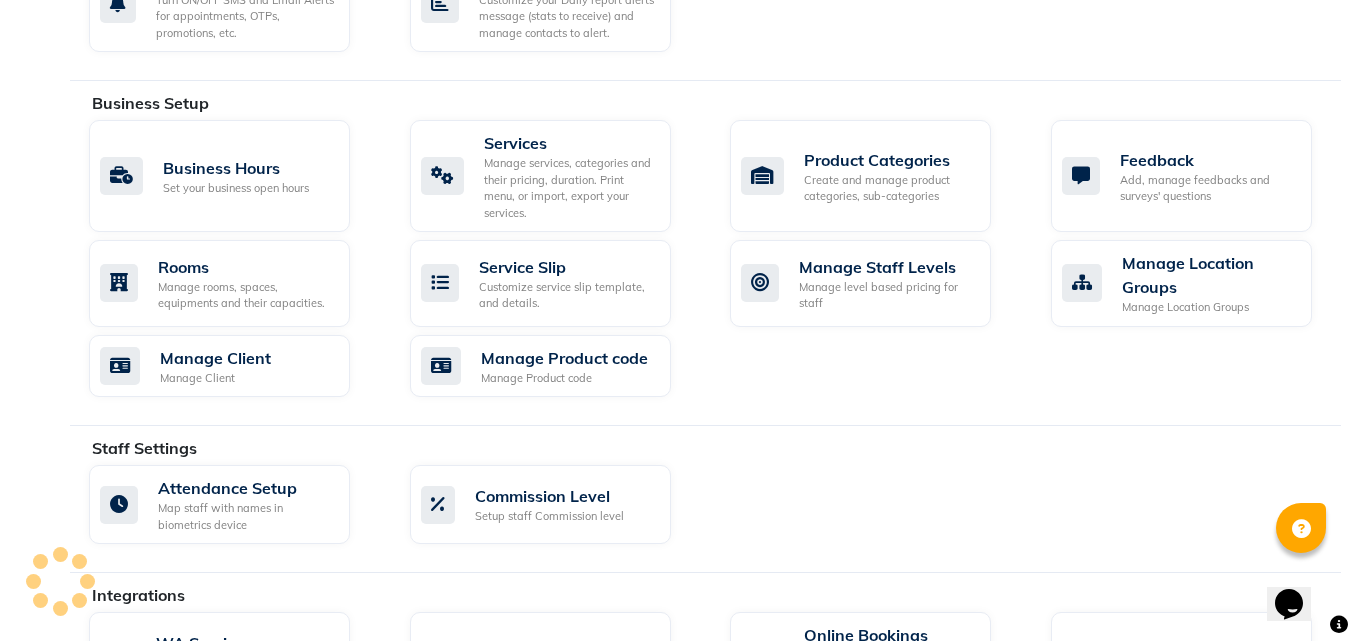 click on "Staff Settings" 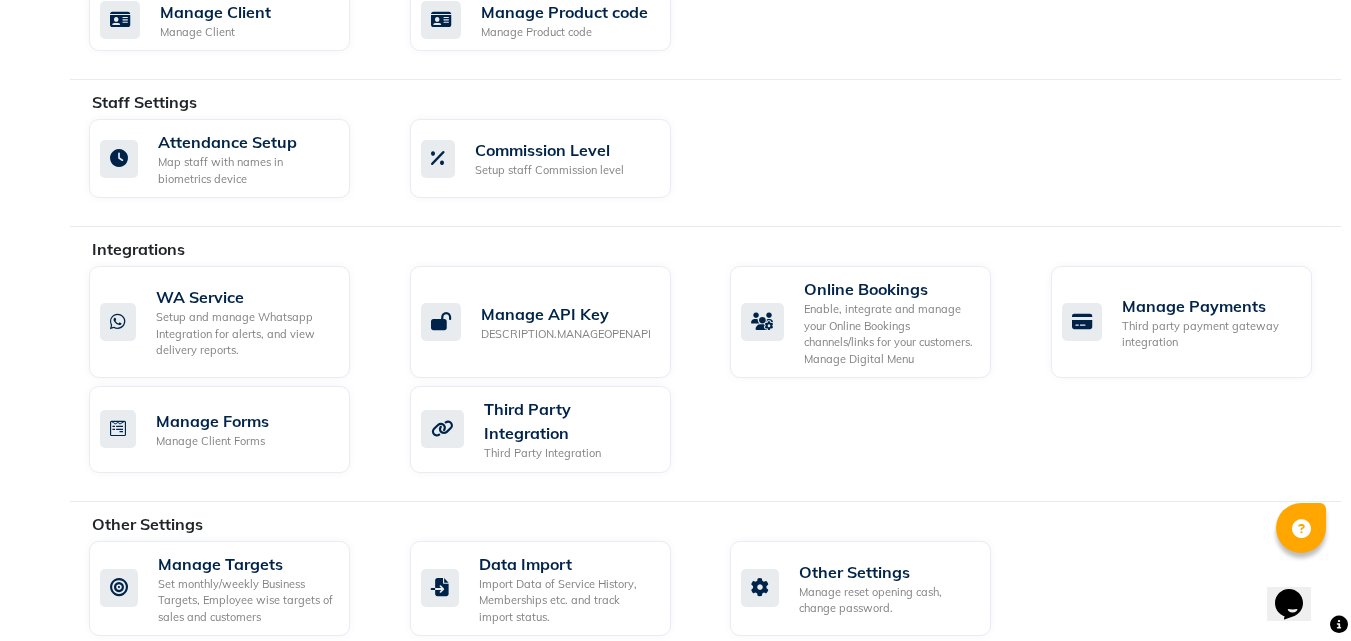scroll, scrollTop: 1051, scrollLeft: 0, axis: vertical 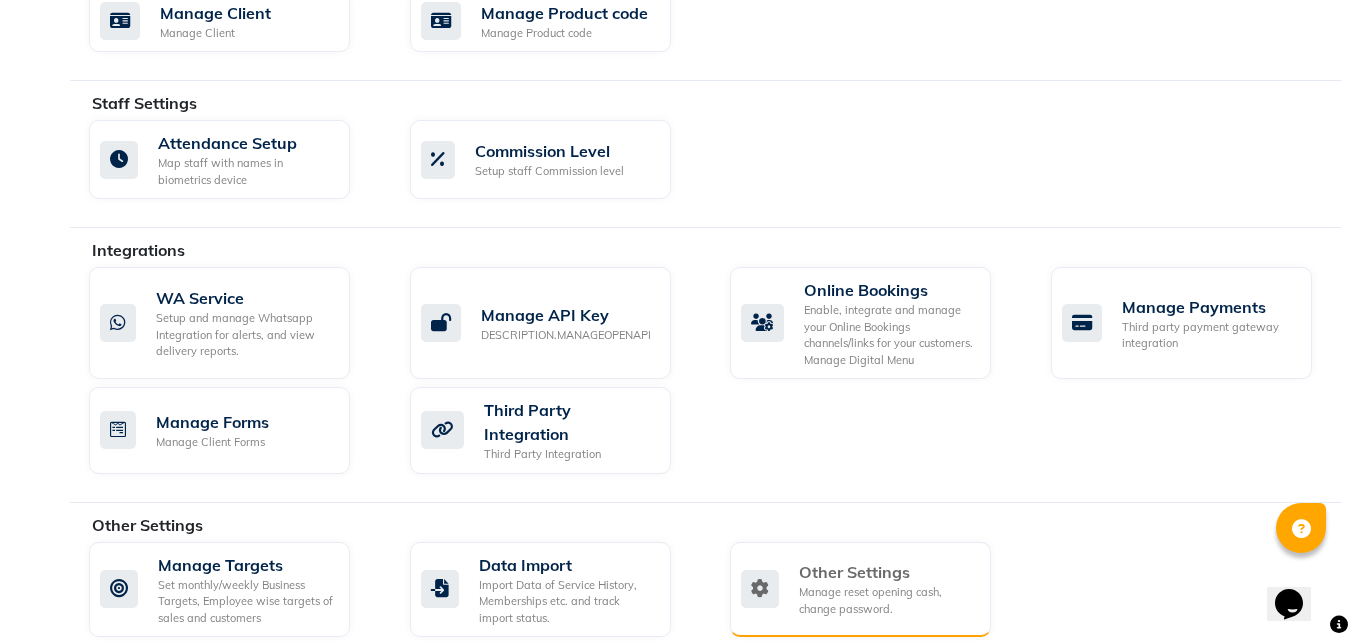 click on "Other Settings" 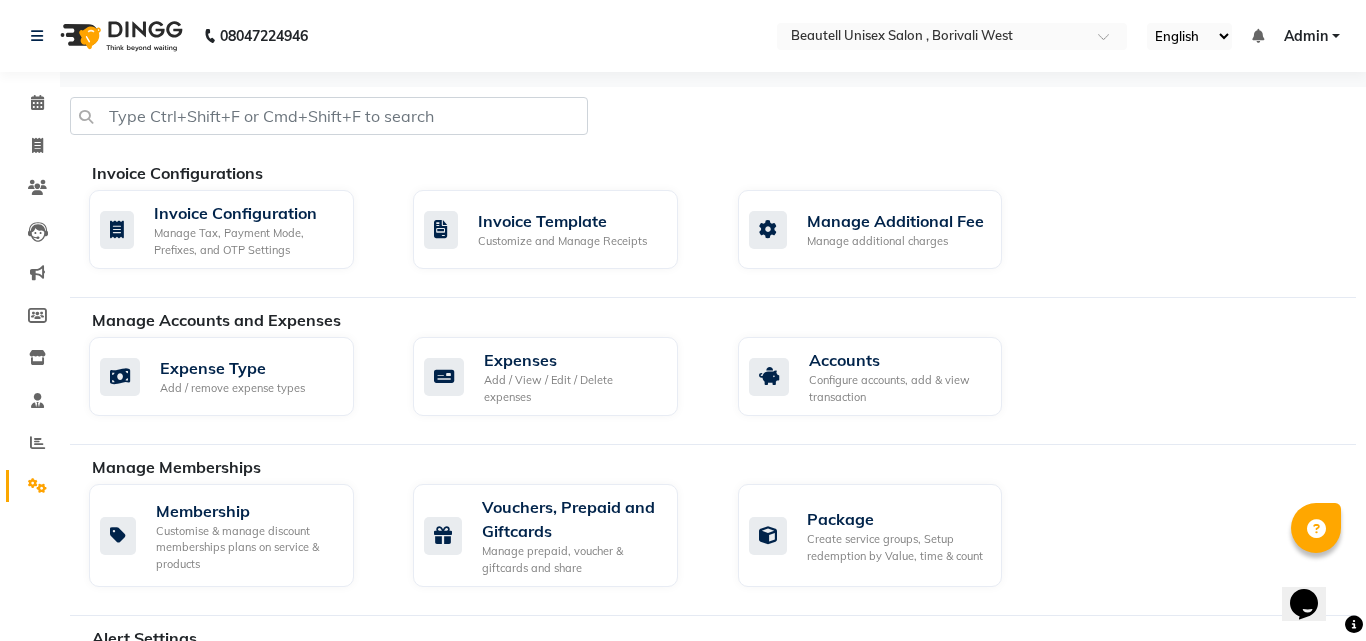 select on "2: 15" 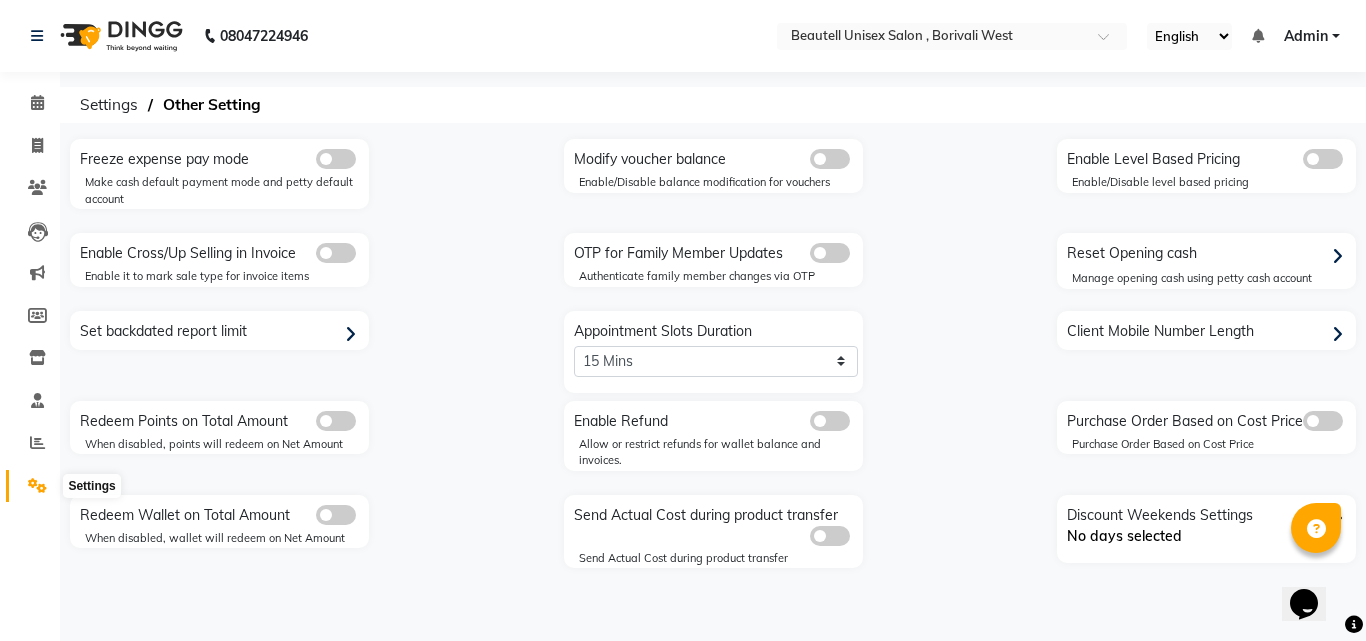 click 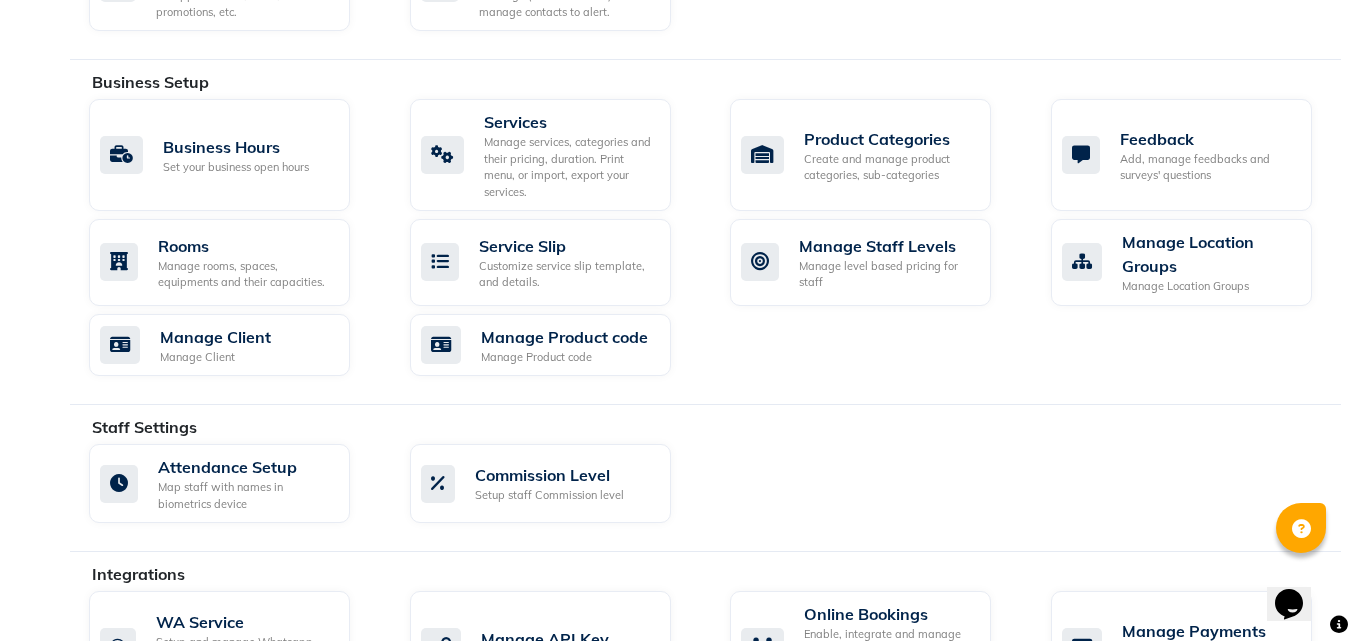 scroll, scrollTop: 728, scrollLeft: 0, axis: vertical 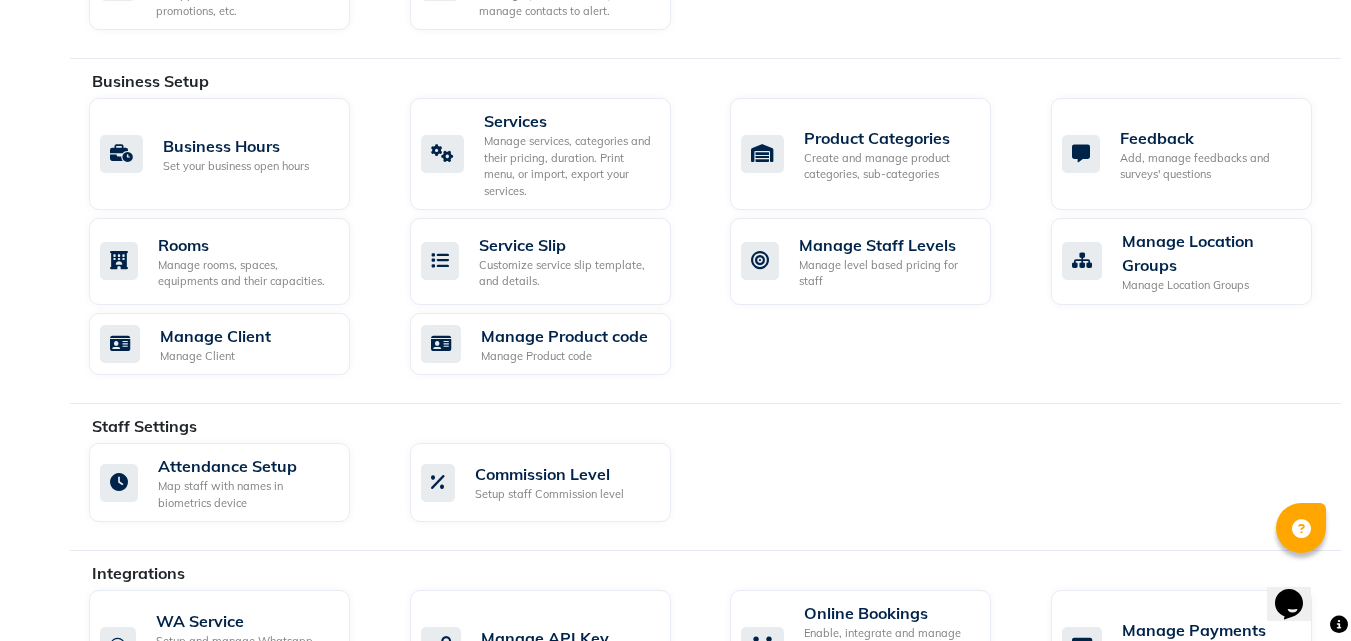 click on "Staff Settings" 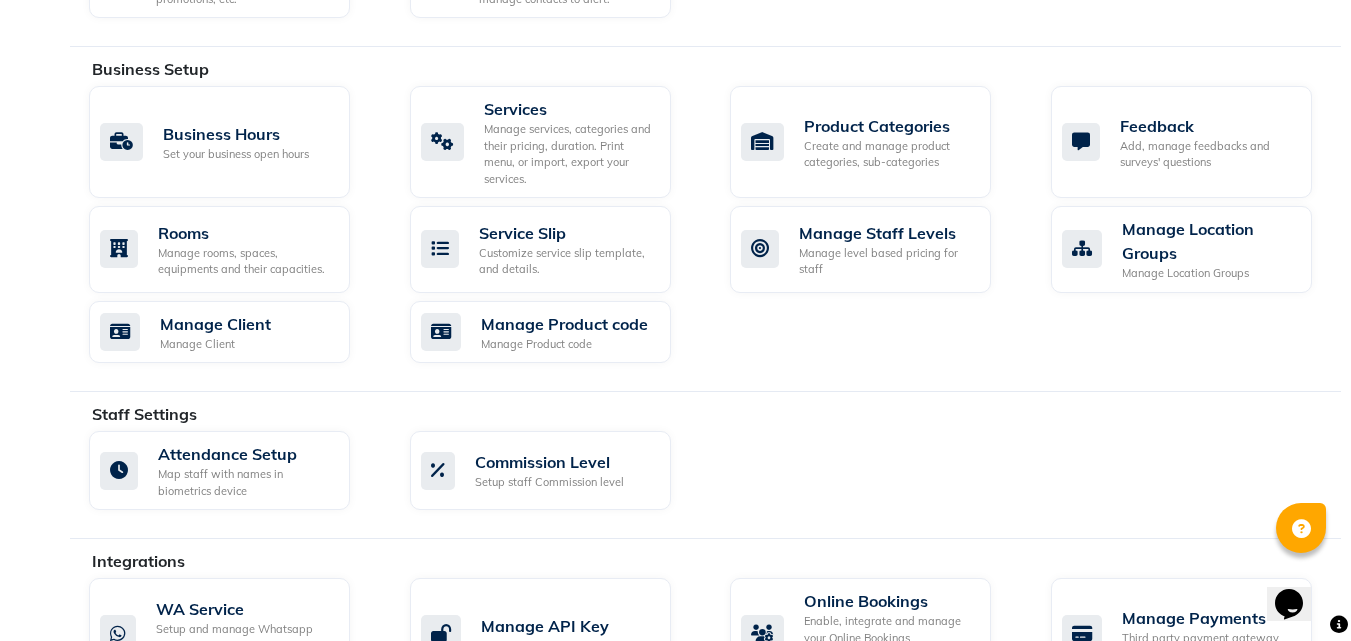 scroll, scrollTop: 739, scrollLeft: 0, axis: vertical 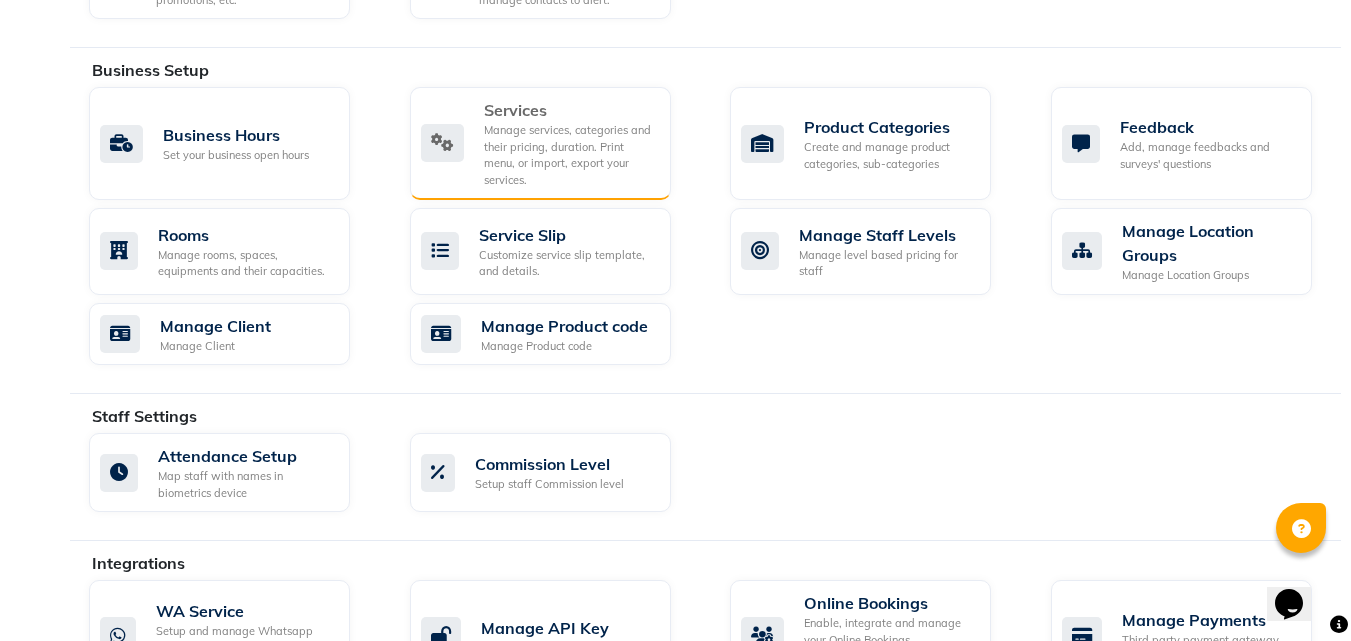 click on "Manage services, categories and their pricing, duration. Print menu, or import, export your services." 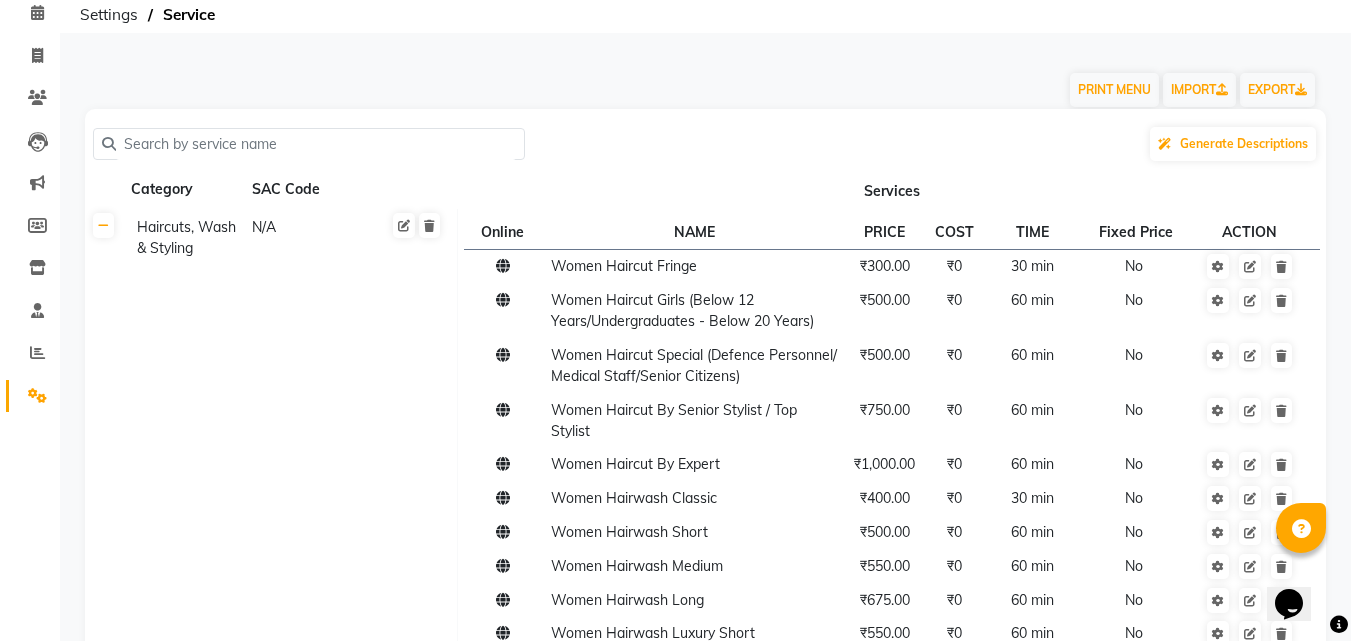 scroll, scrollTop: 0, scrollLeft: 0, axis: both 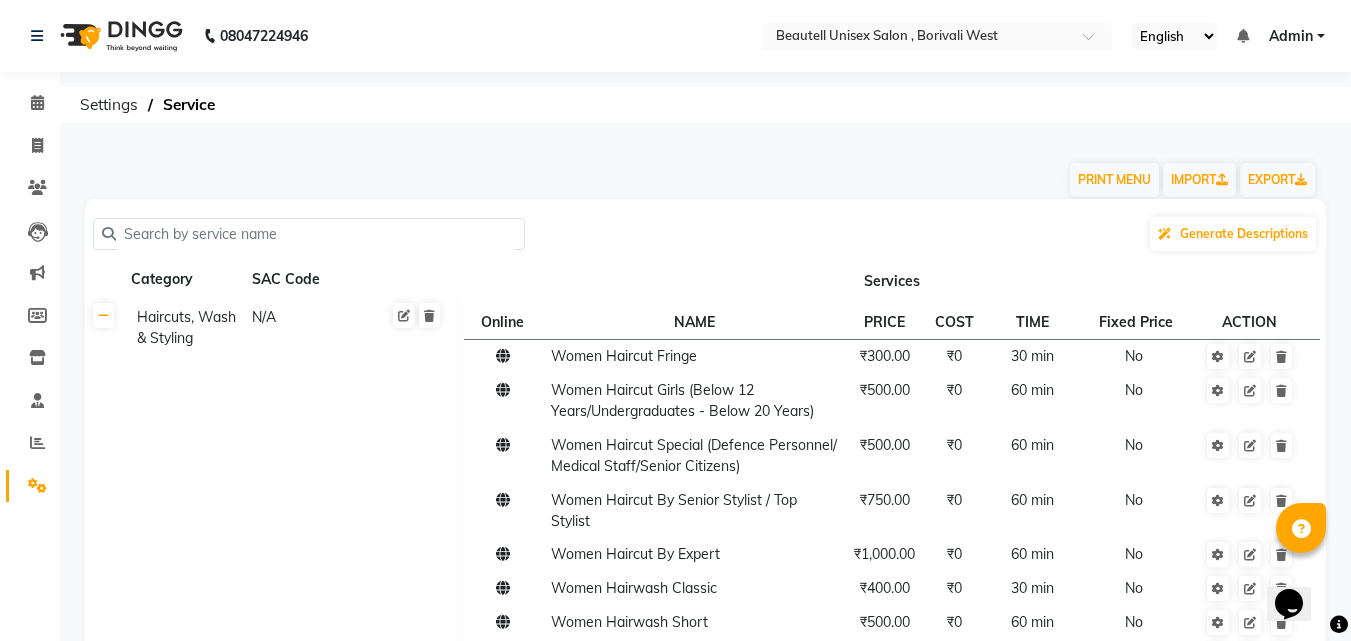 click on "Reports" 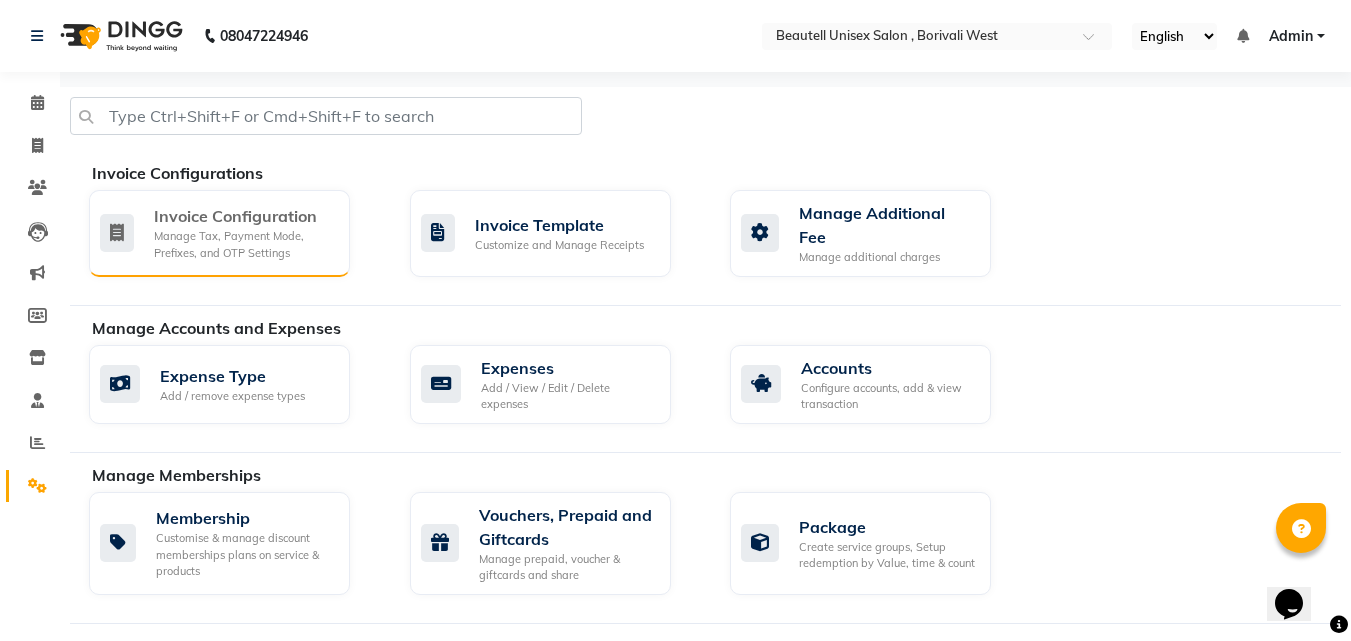click on "Invoice Configuration" 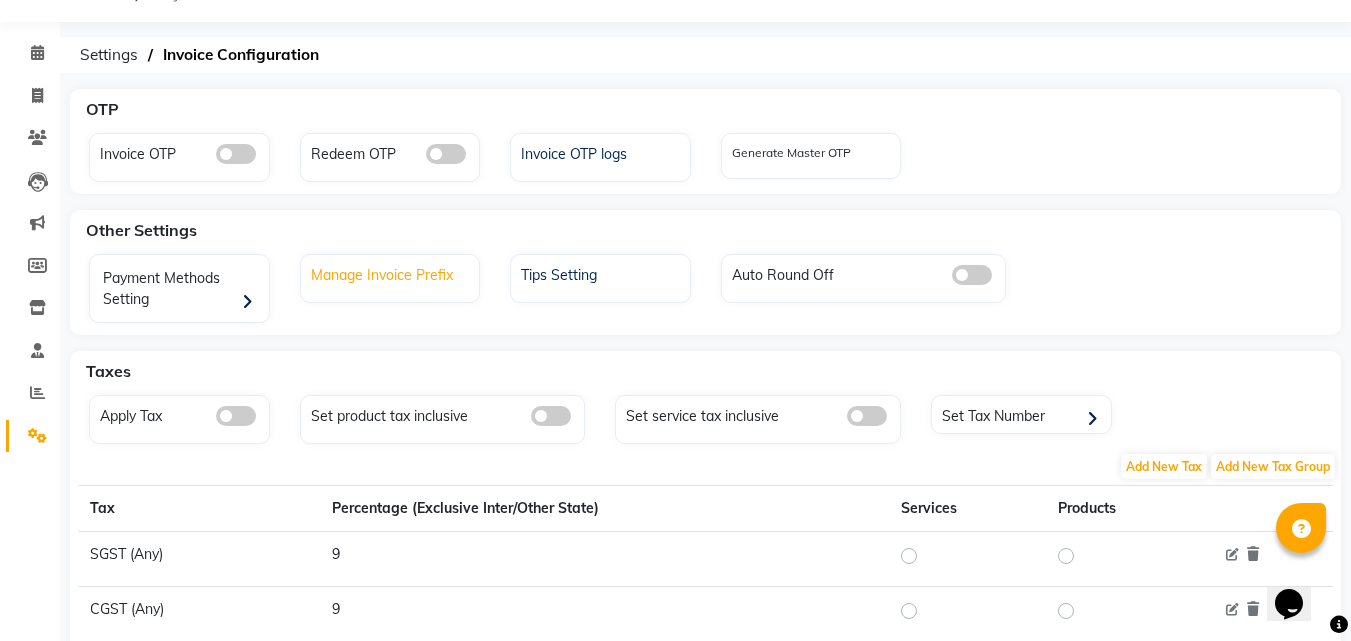 scroll, scrollTop: 0, scrollLeft: 0, axis: both 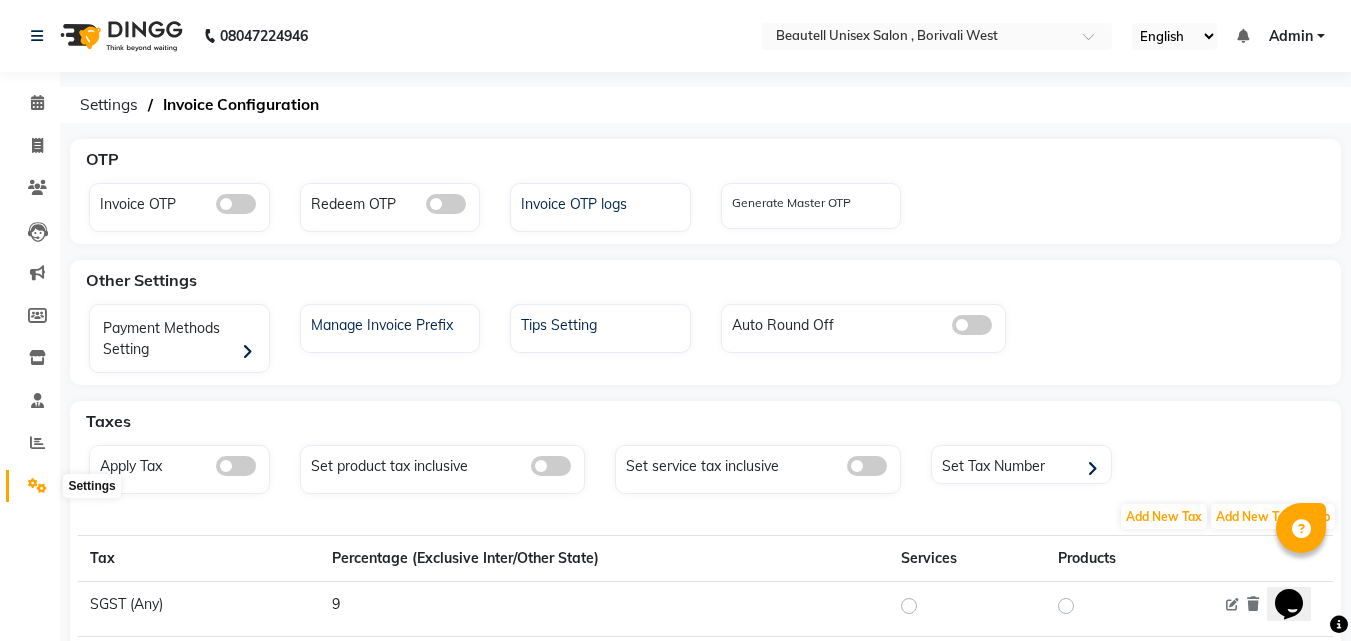 click 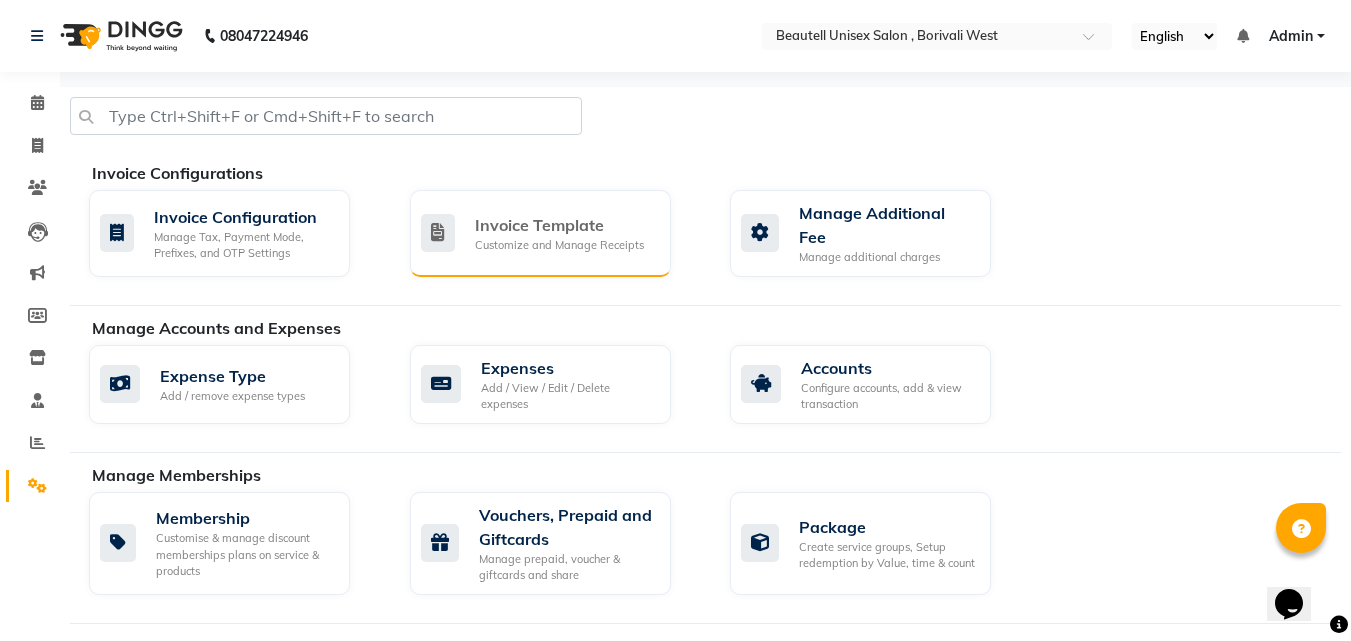 click on "Invoice Template" 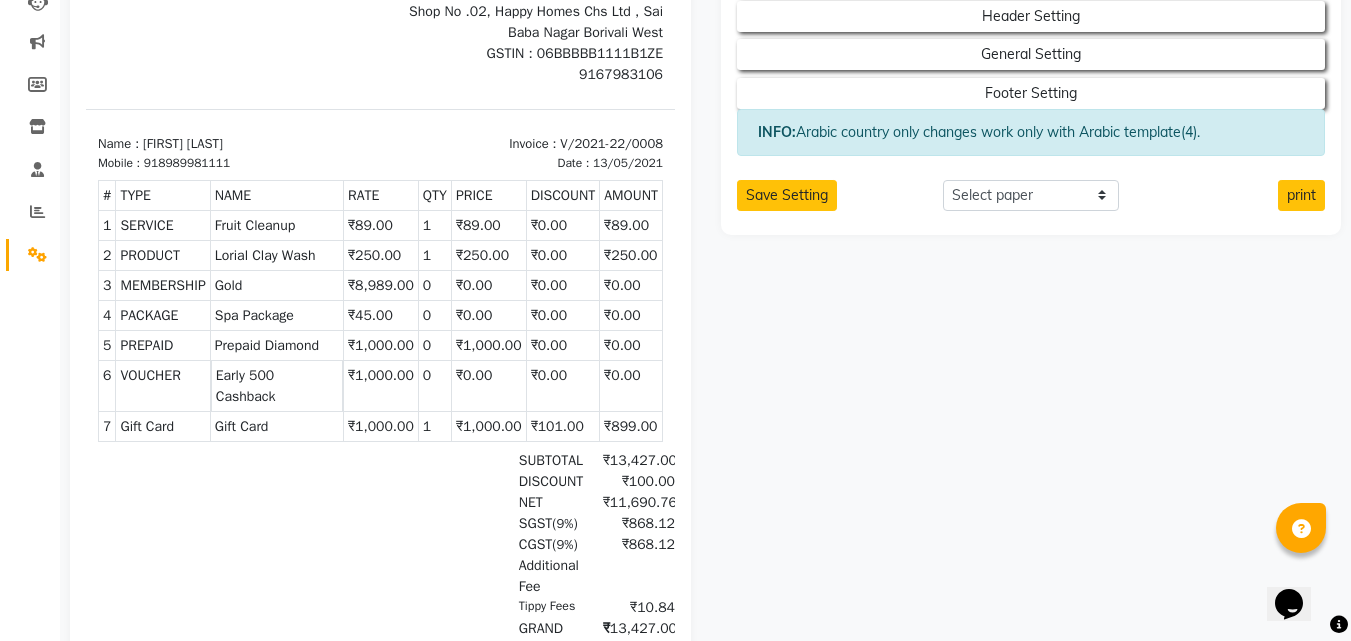 scroll, scrollTop: 0, scrollLeft: 0, axis: both 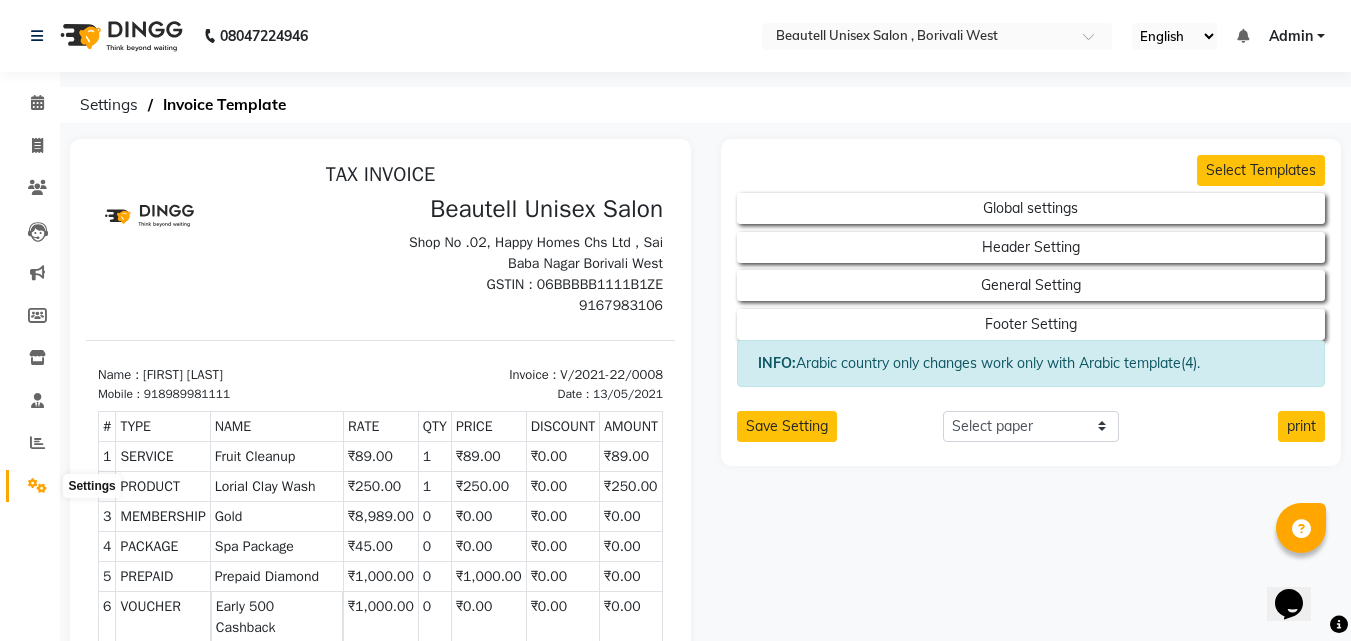 click 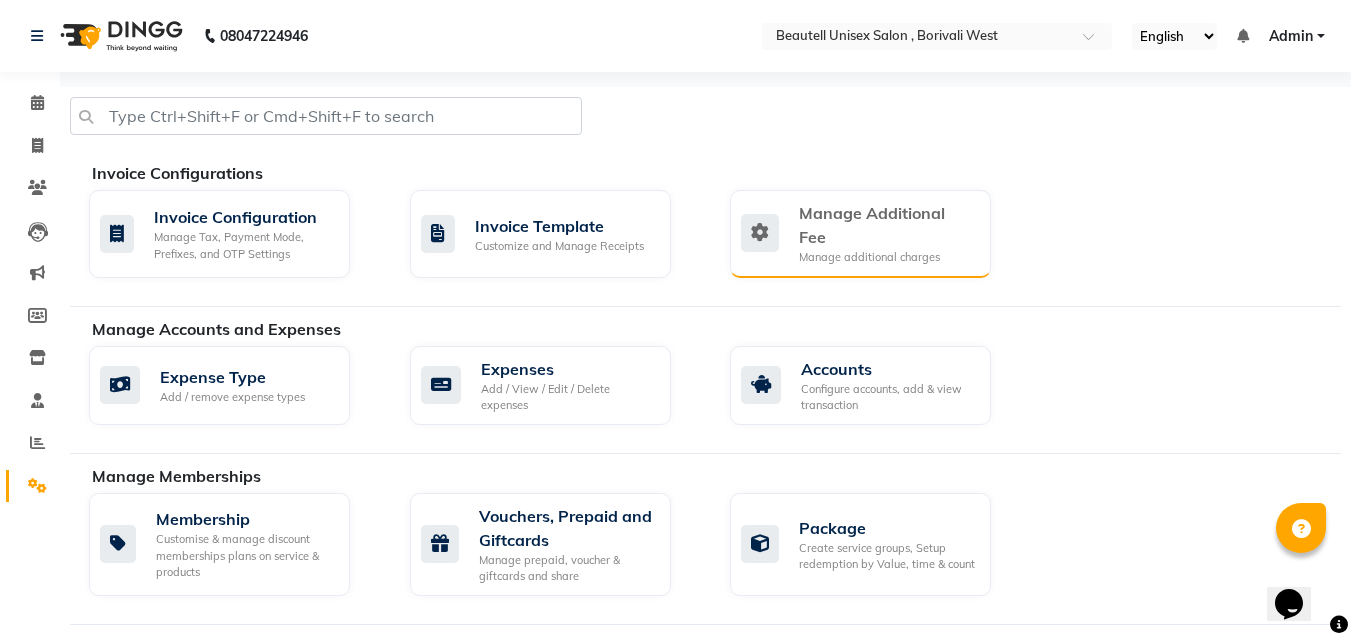 click on "Manage Additional Fee" 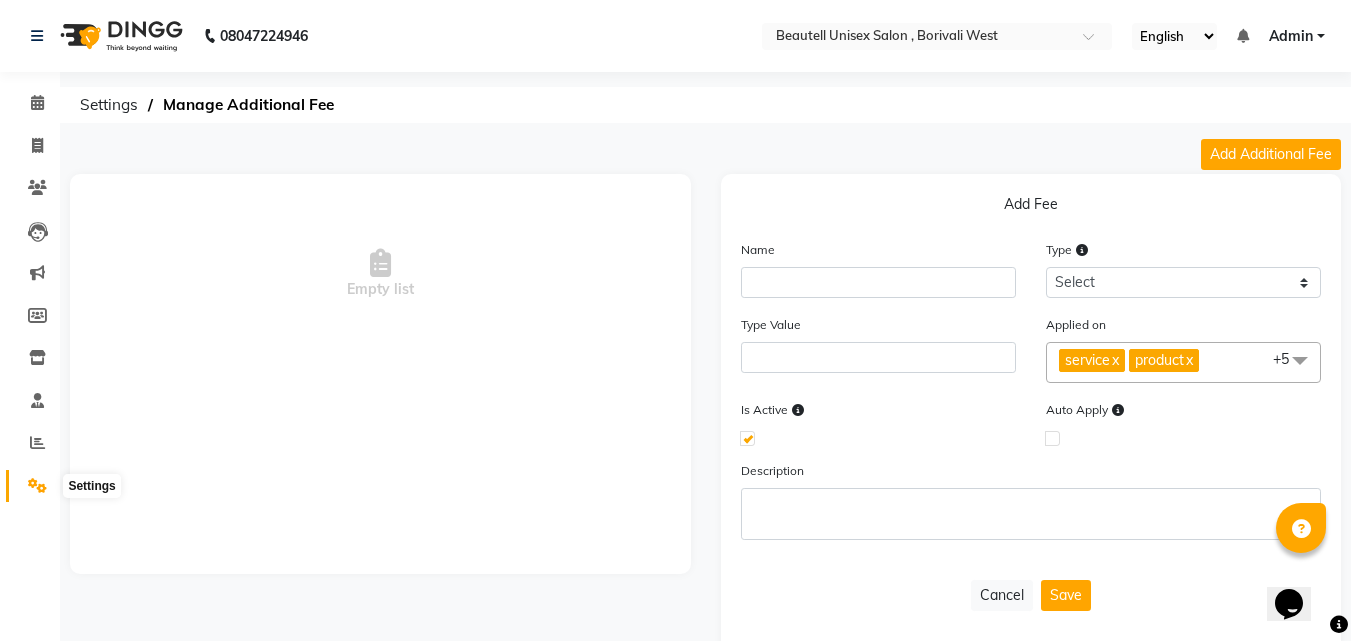 click 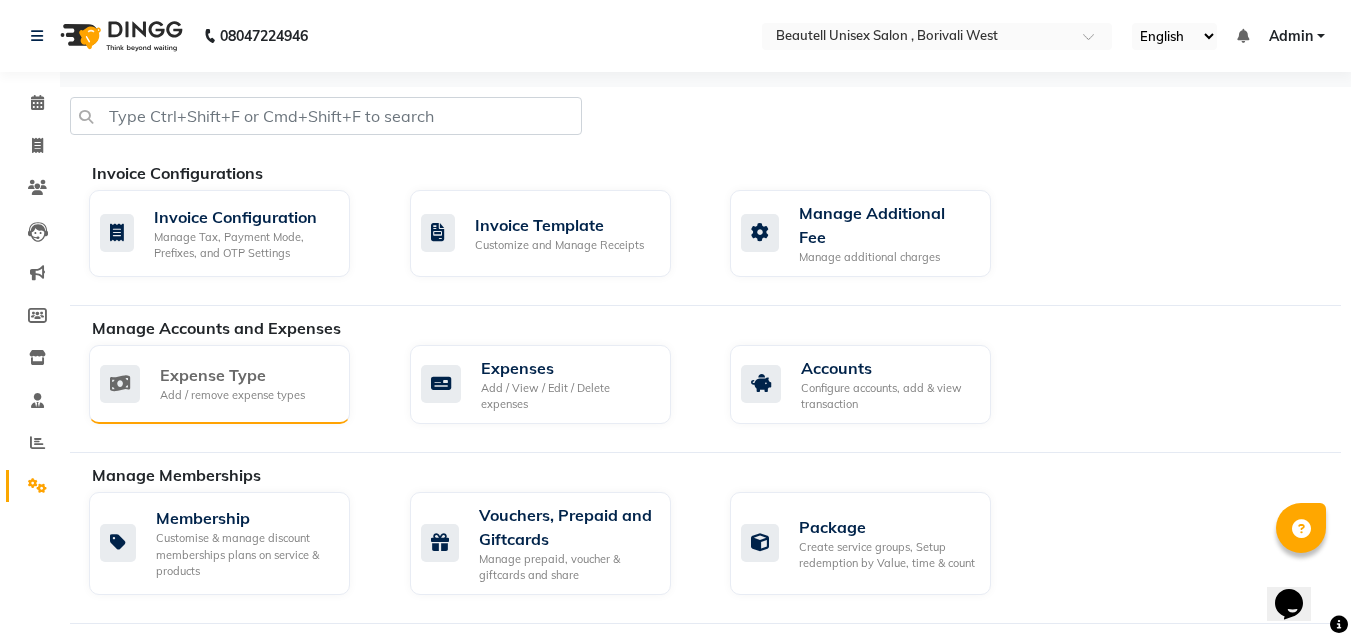 click on "Expense Type" 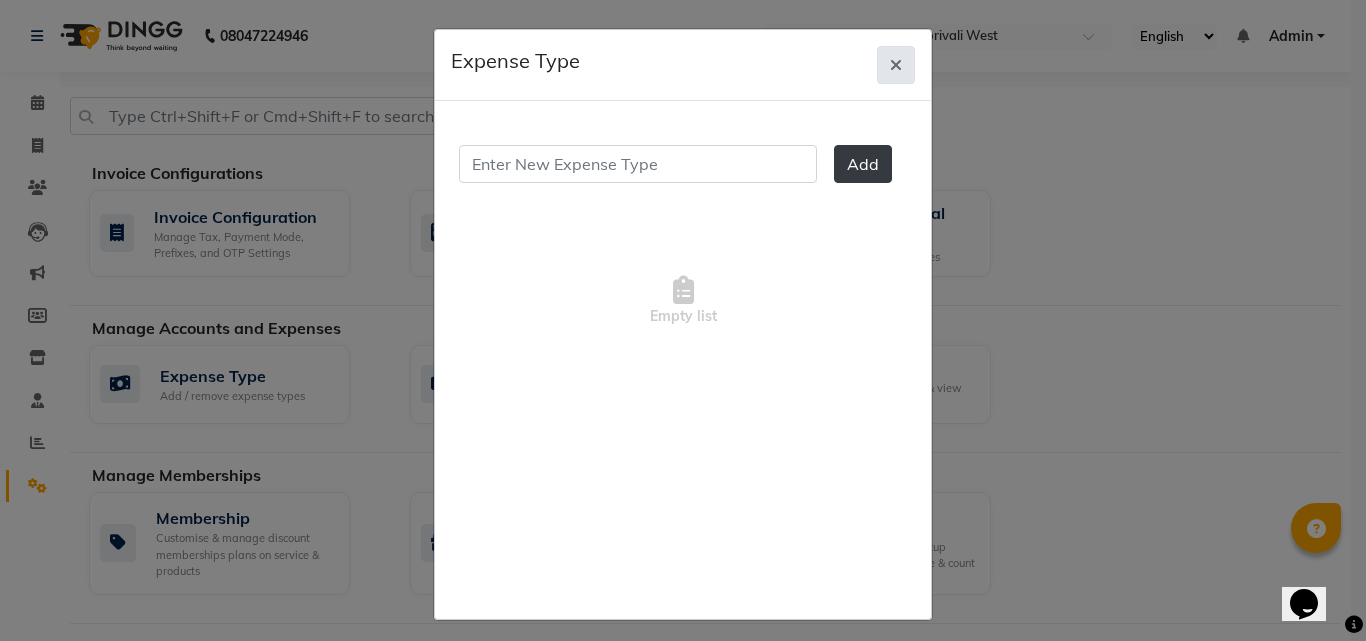 click 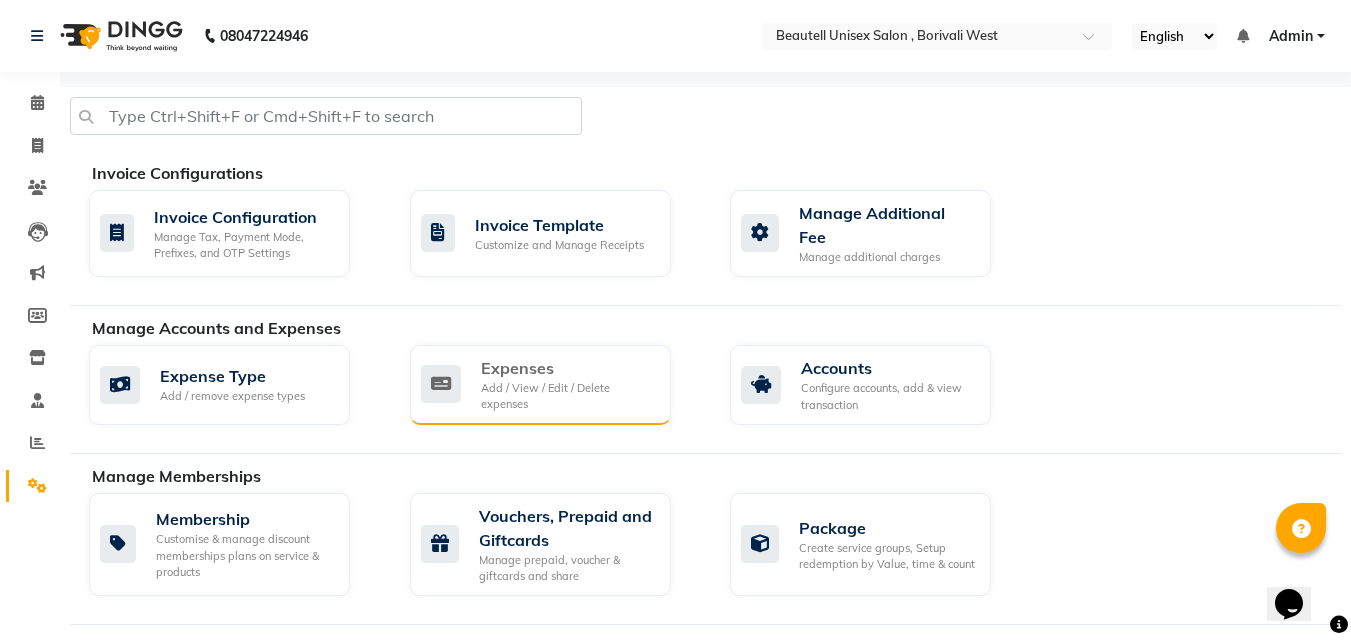 click on "Expenses" 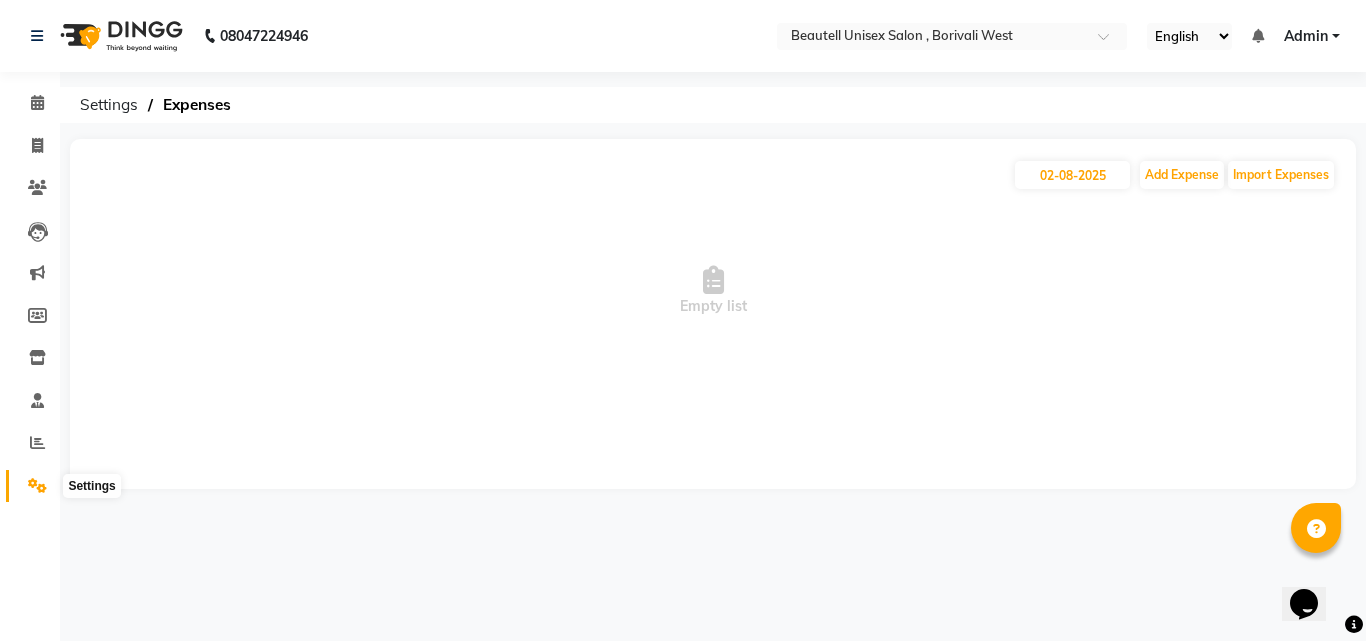 click 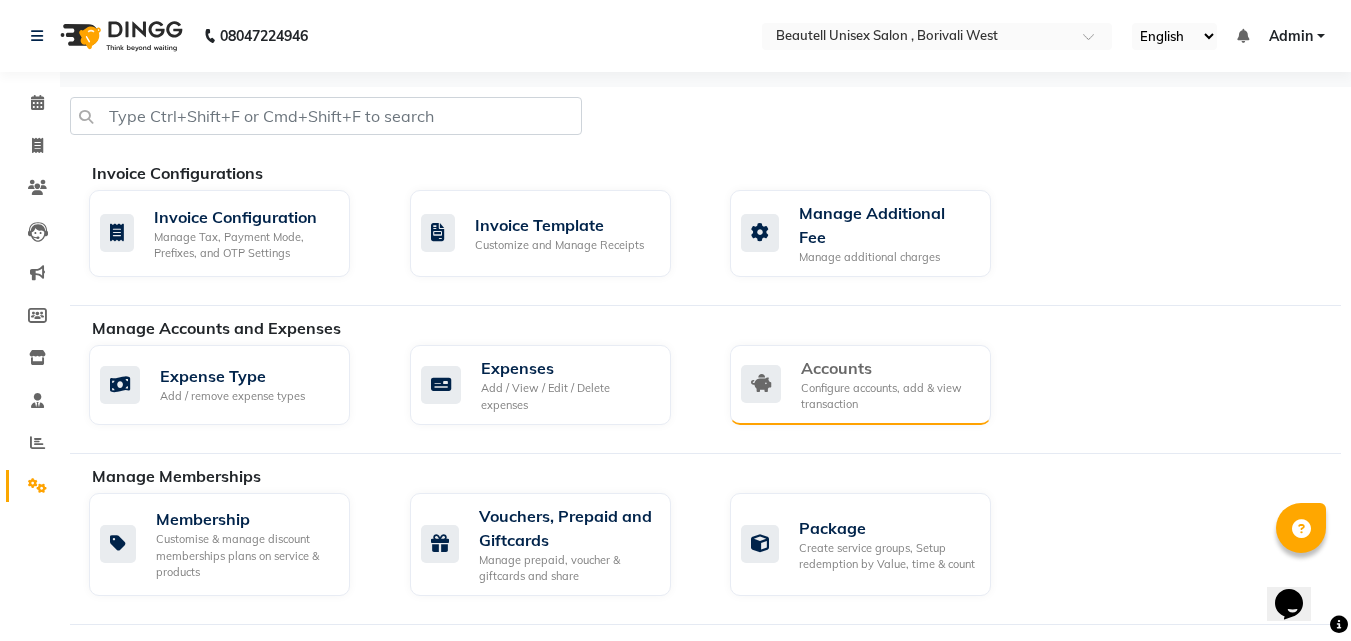 click on "Configure accounts, add & view transaction" 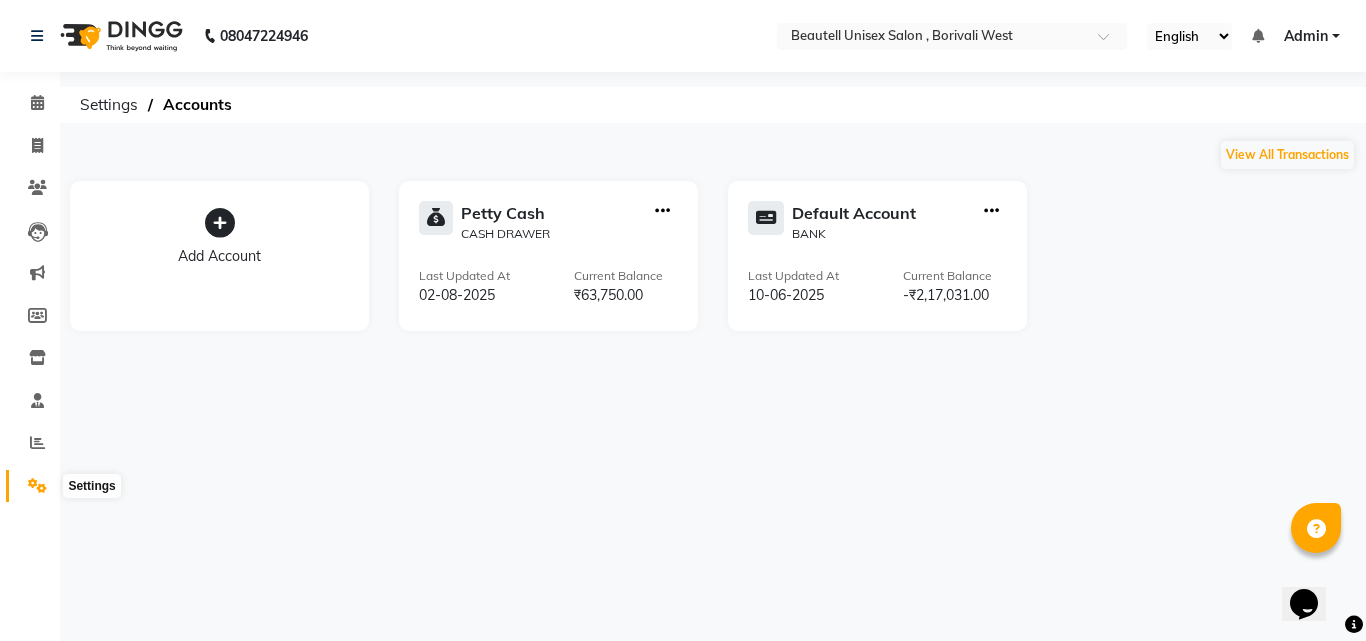 click 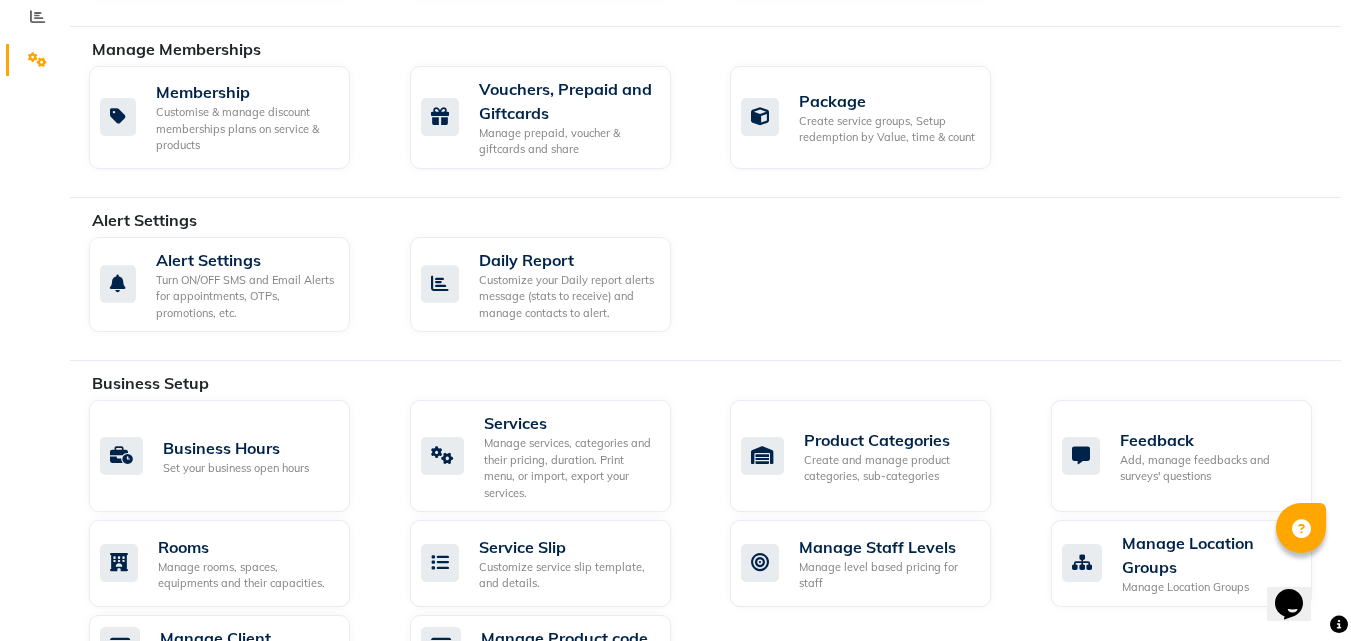 scroll, scrollTop: 427, scrollLeft: 0, axis: vertical 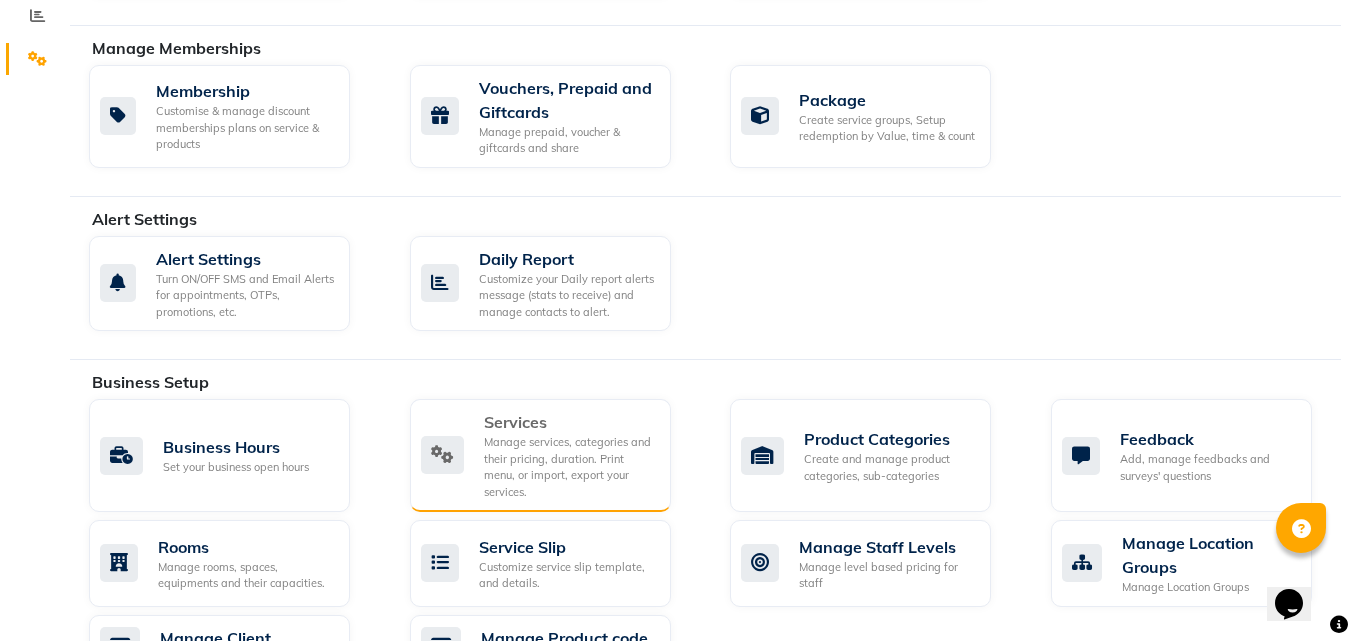click on "Services" 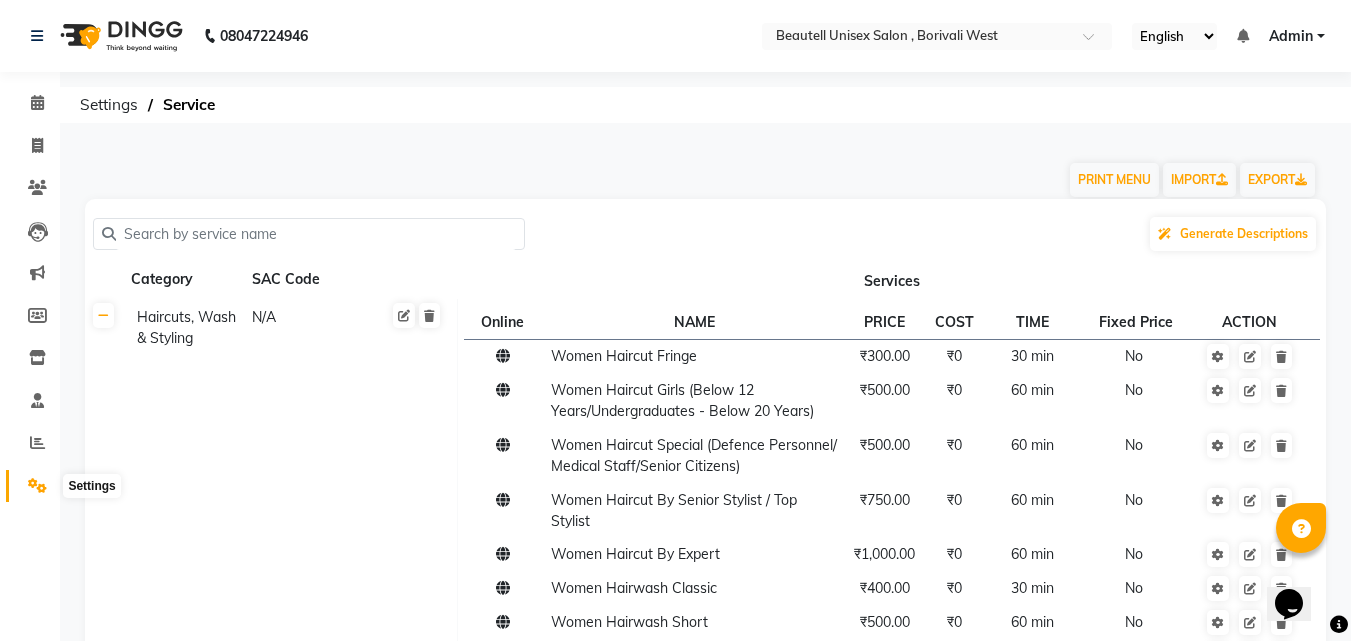 click 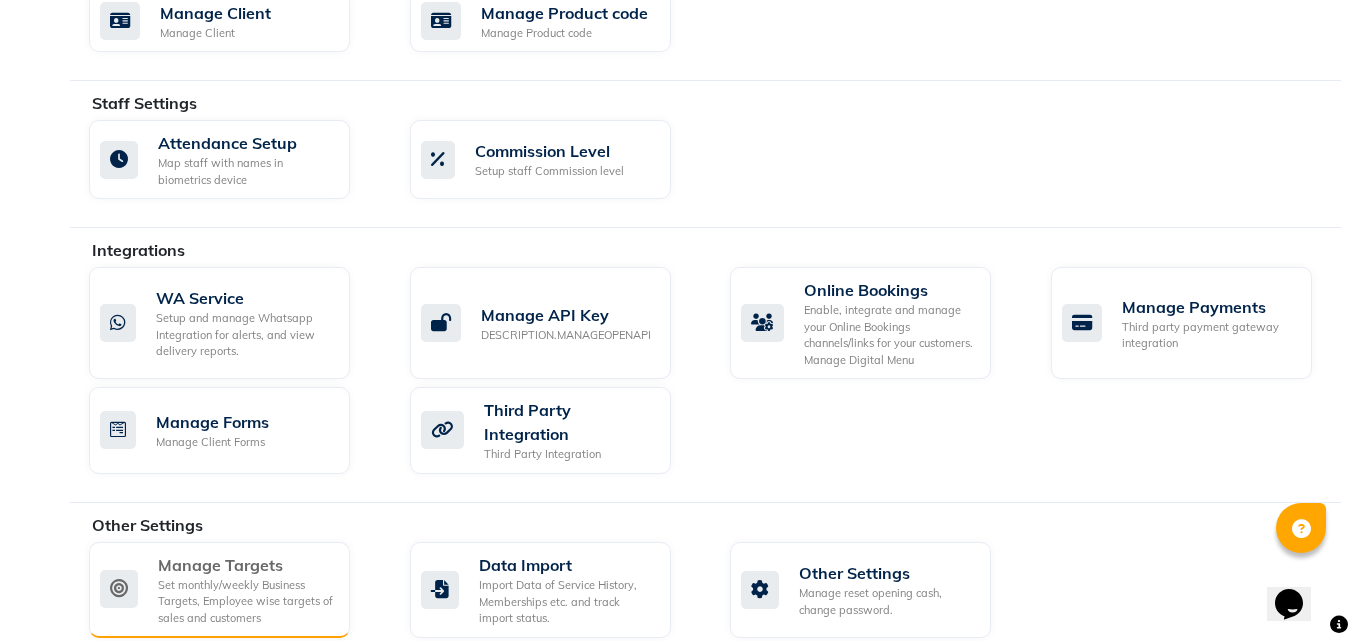 scroll, scrollTop: 1052, scrollLeft: 0, axis: vertical 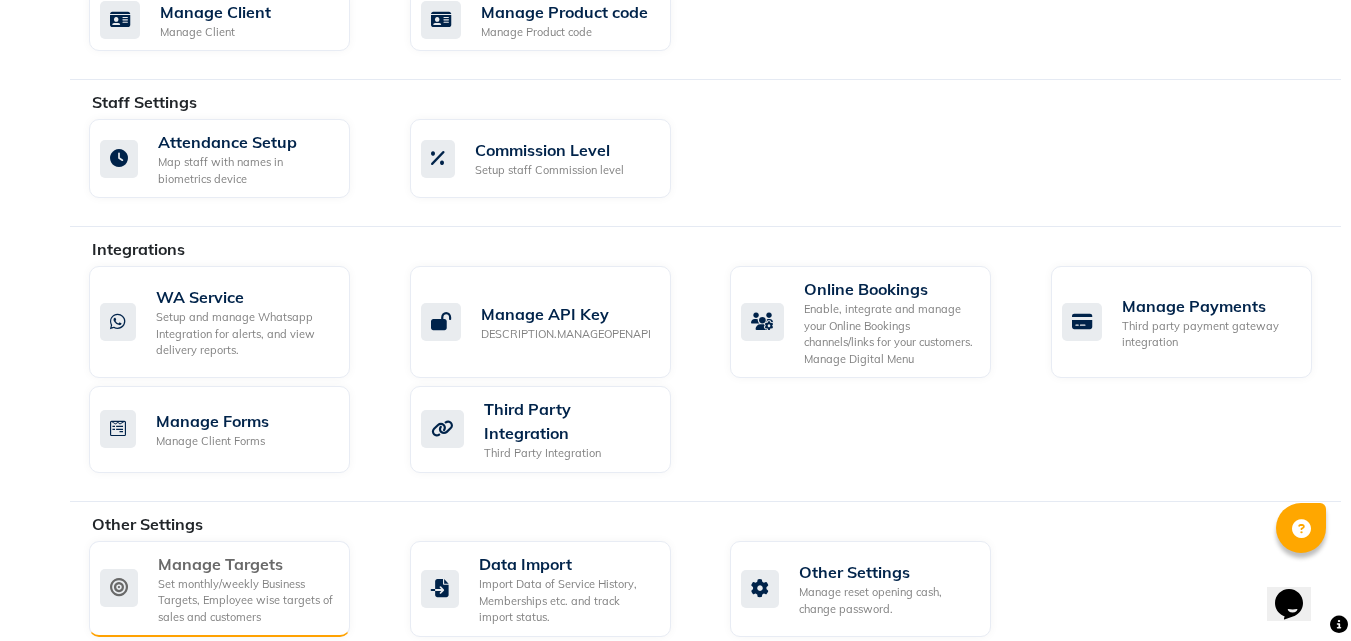 click on "Manage Targets" 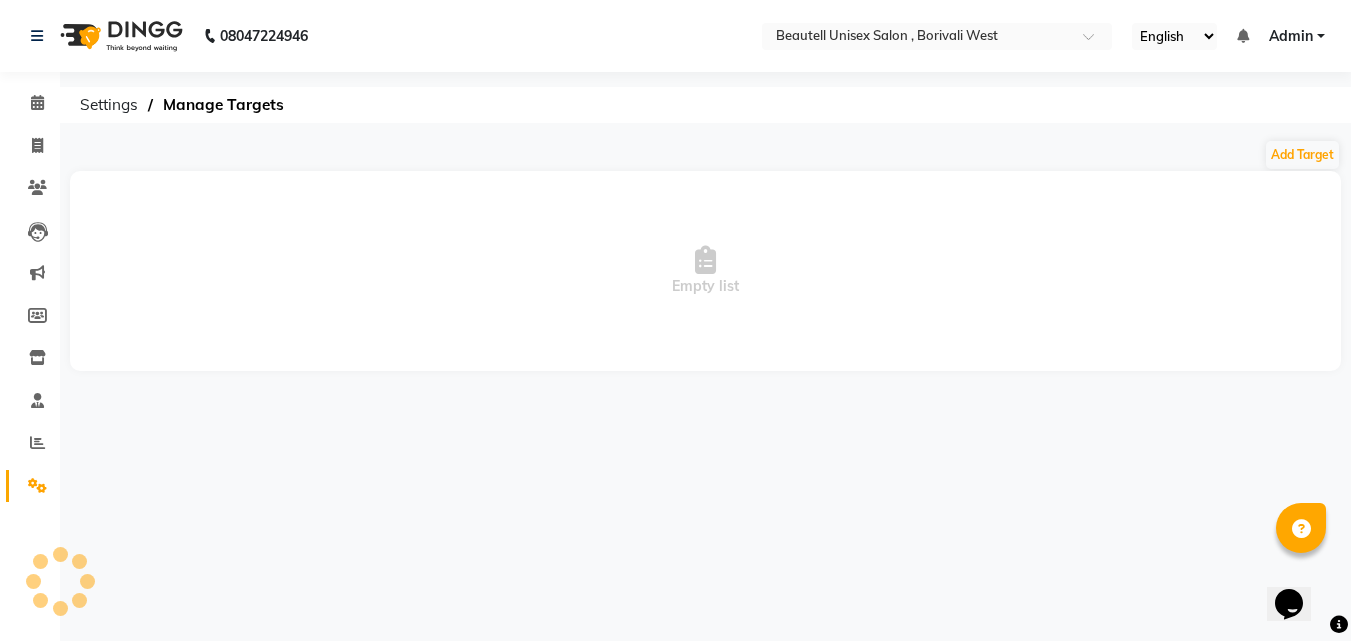 scroll, scrollTop: 0, scrollLeft: 0, axis: both 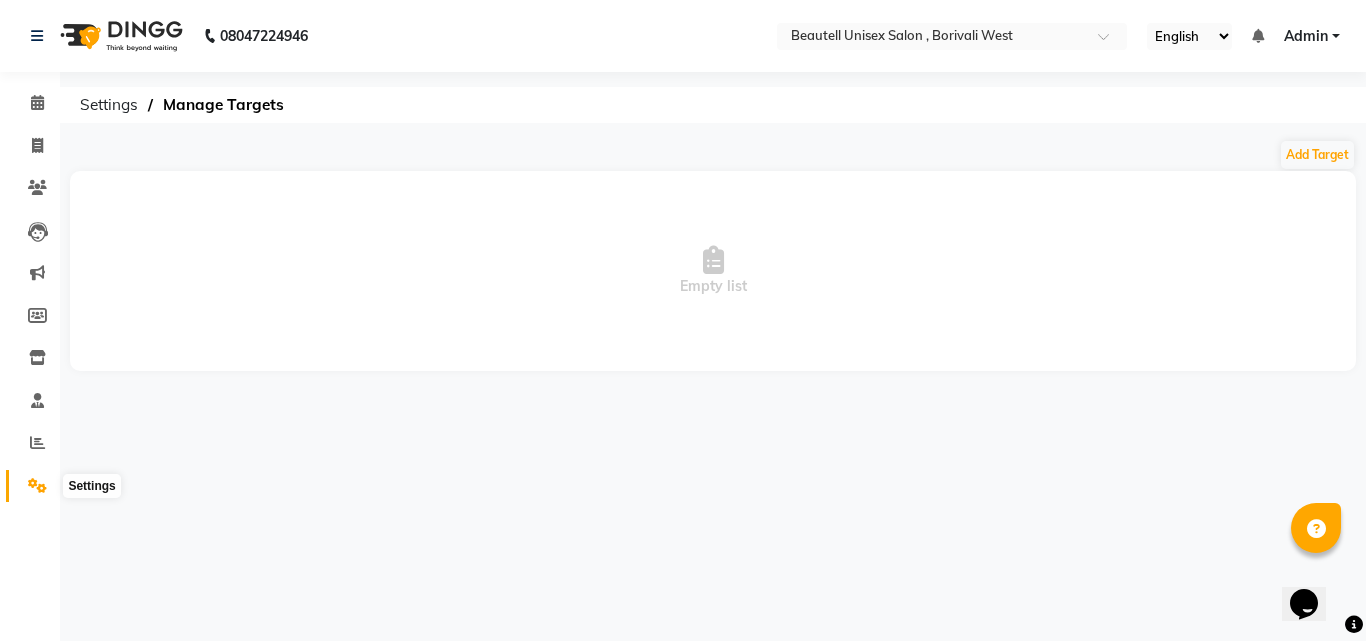 click 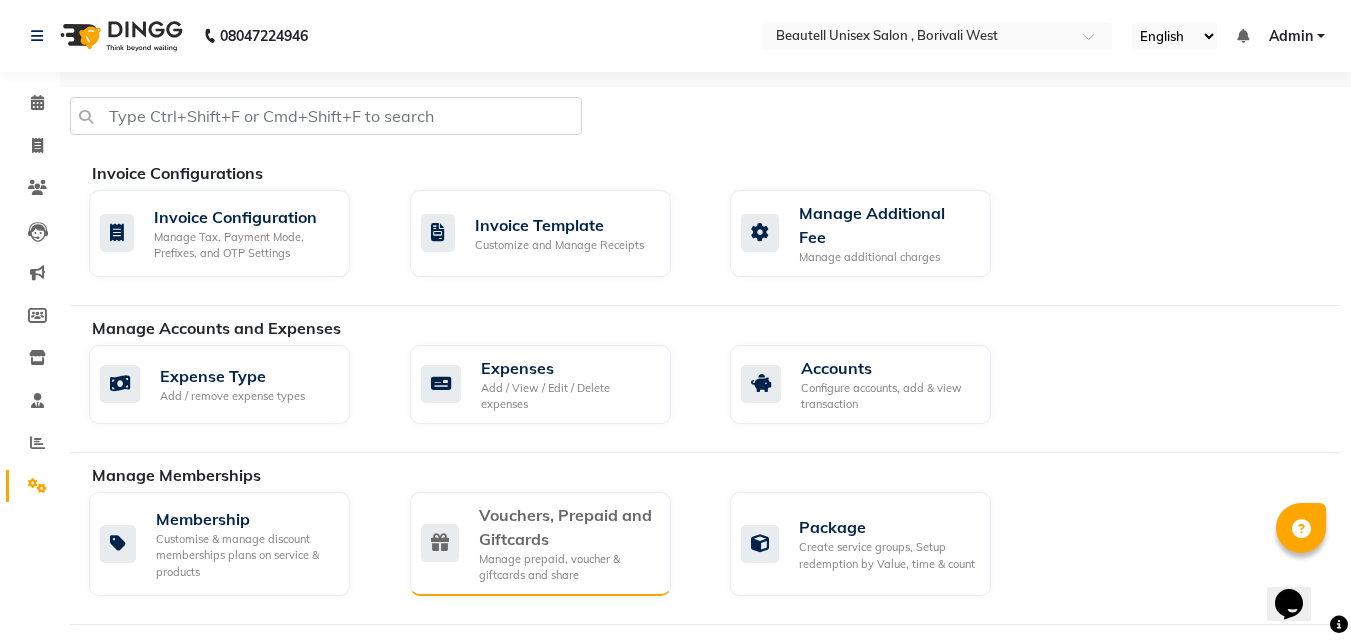 click on "Vouchers, Prepaid and Giftcards" 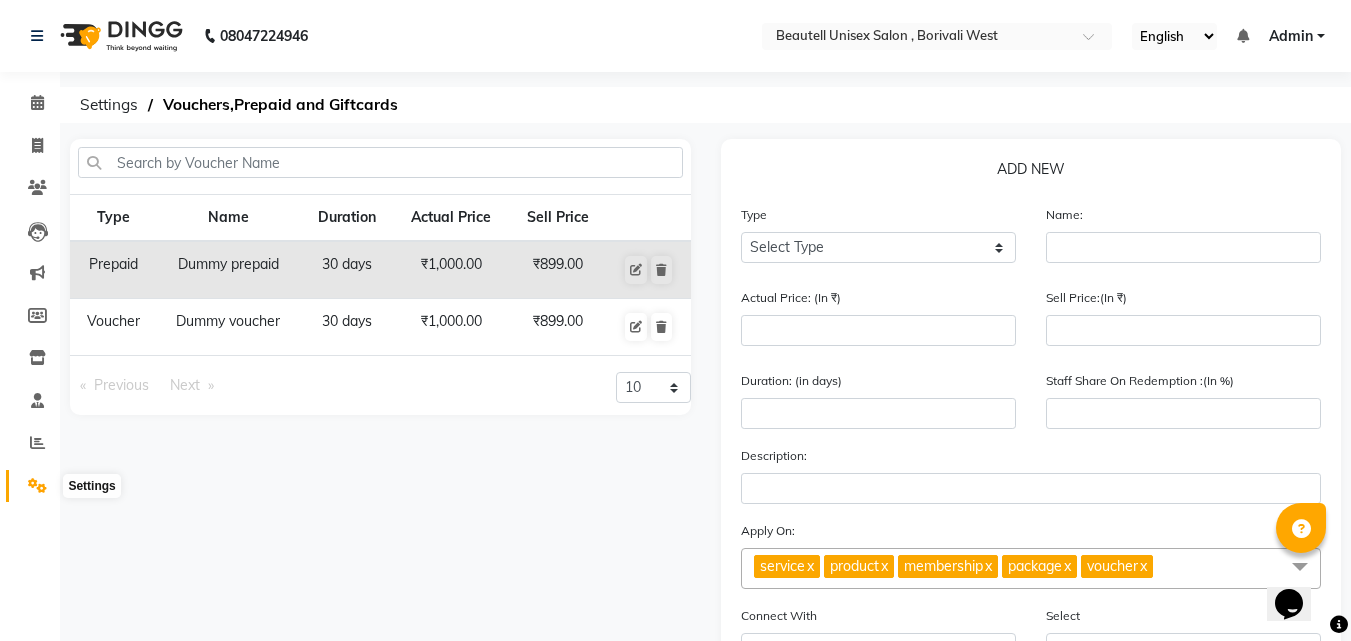 click 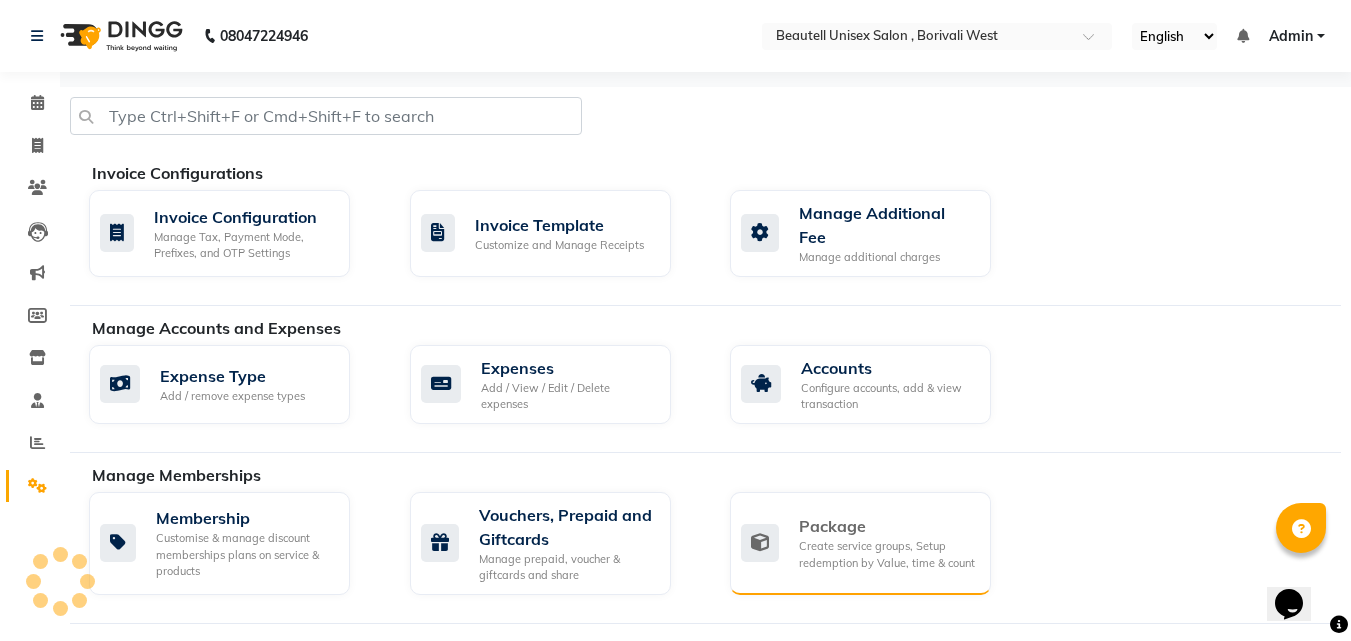 click on "Package Create service groups, Setup redemption by Value, time & count" 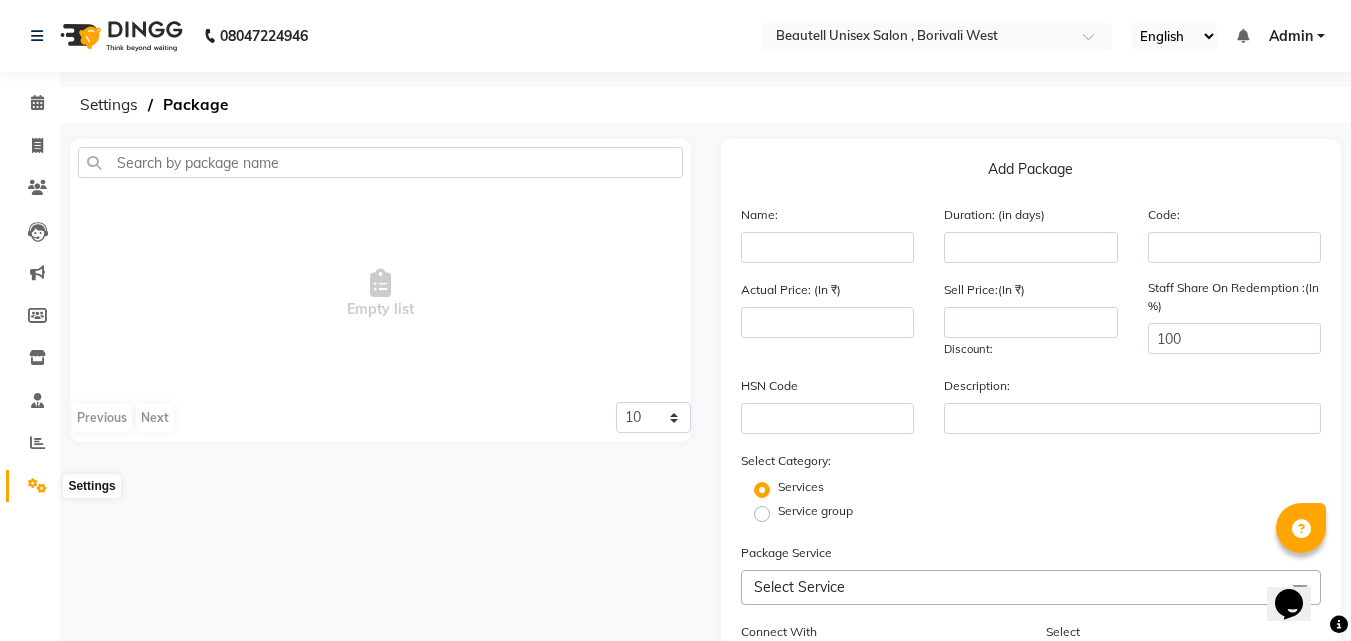 click 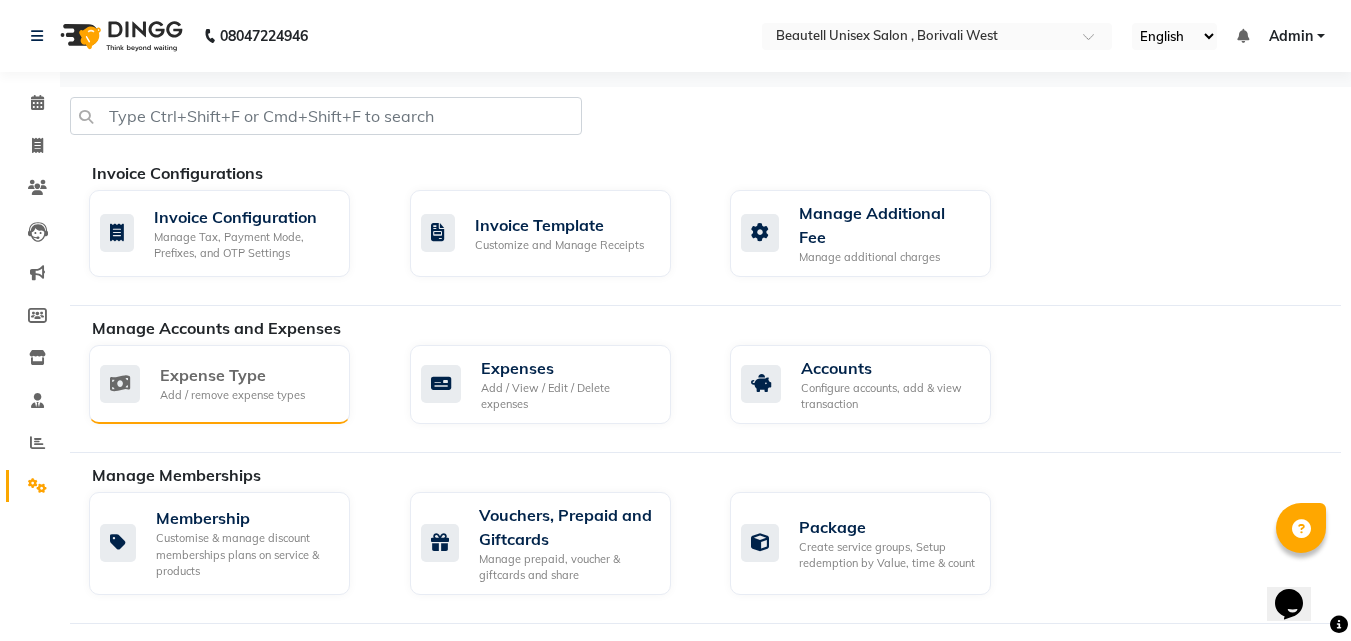 click on "Expense Type Add / remove expense types" 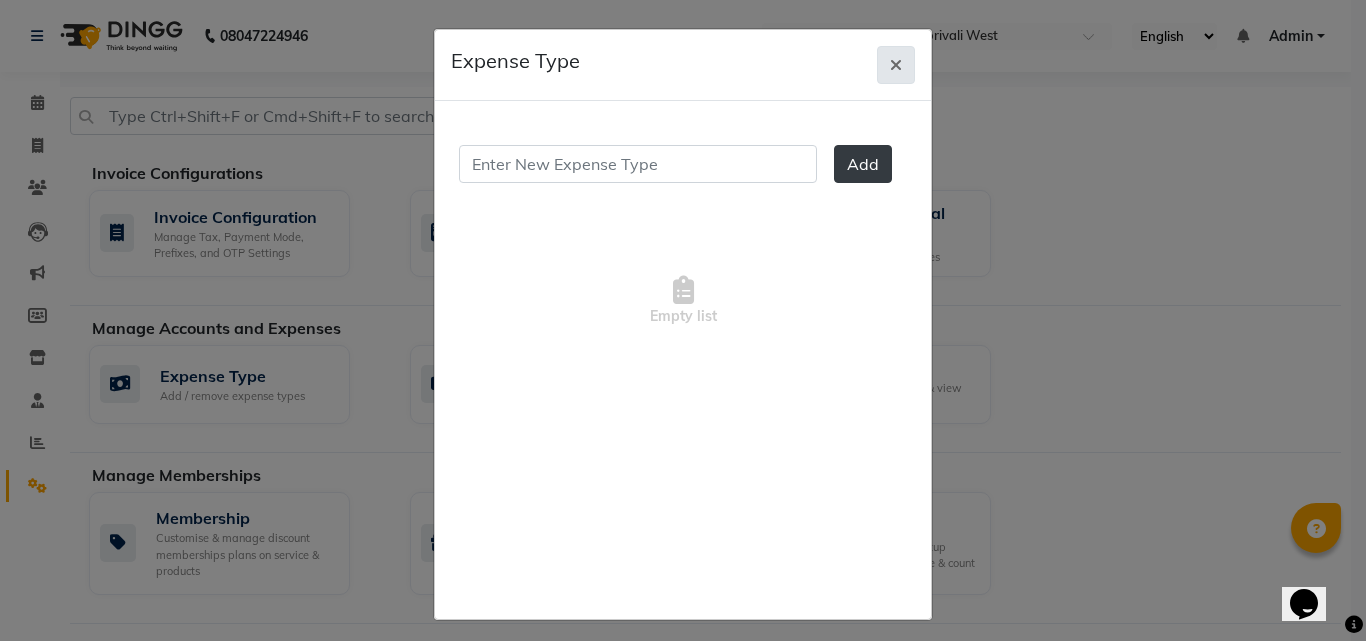 click 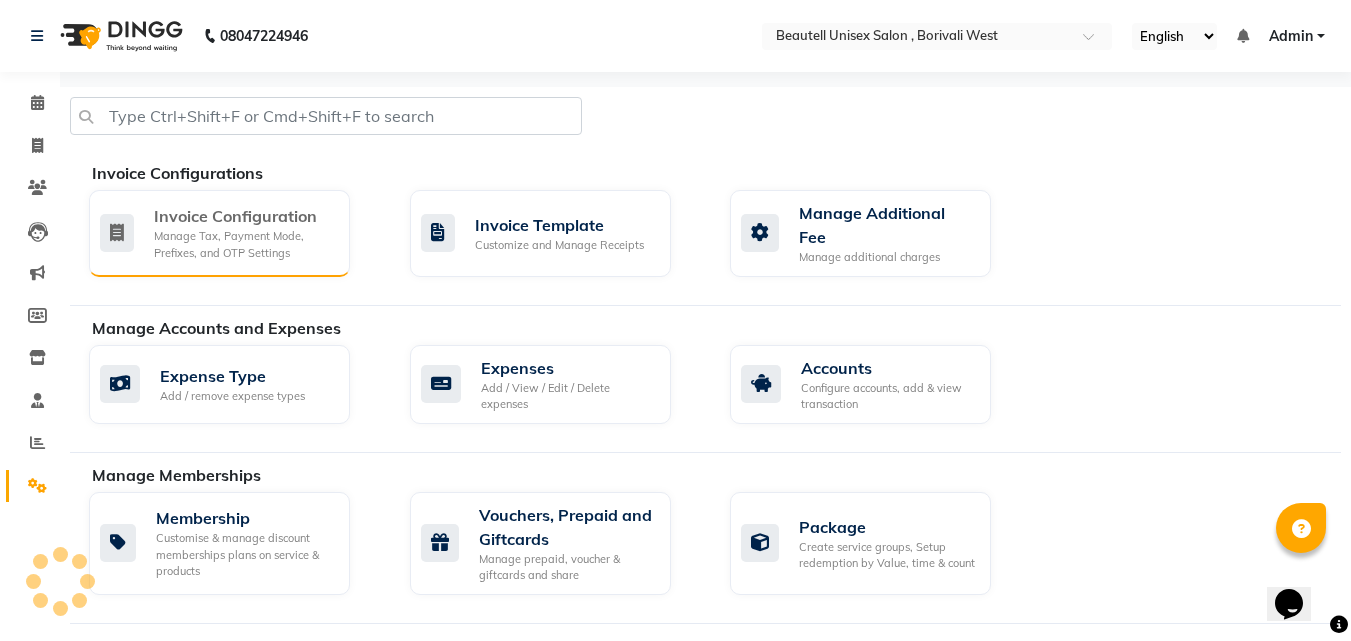 click on "Manage Tax, Payment Mode, Prefixes, and OTP Settings" 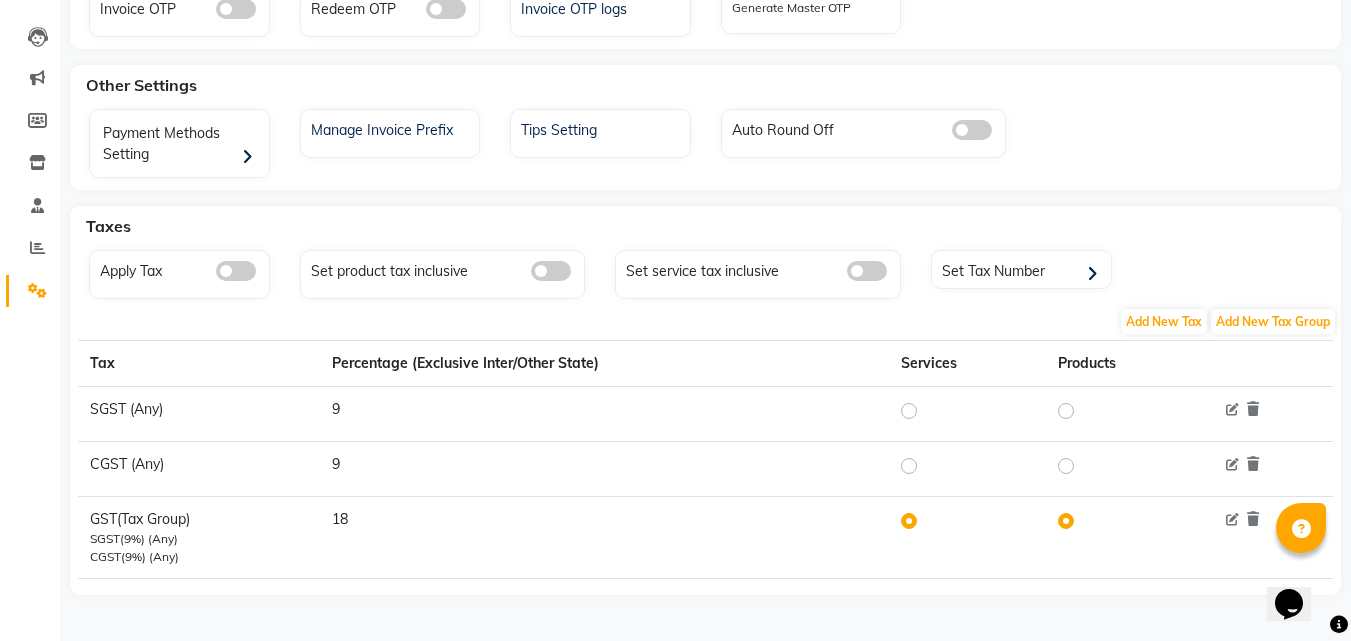 scroll, scrollTop: 0, scrollLeft: 0, axis: both 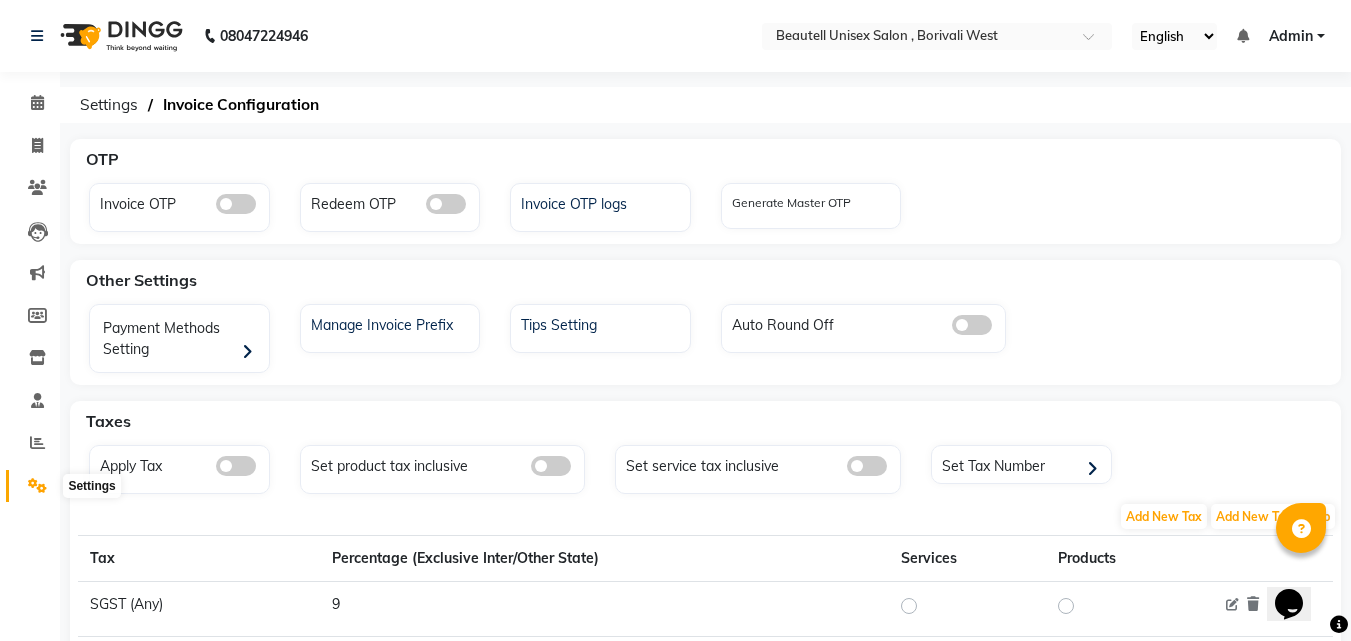 click 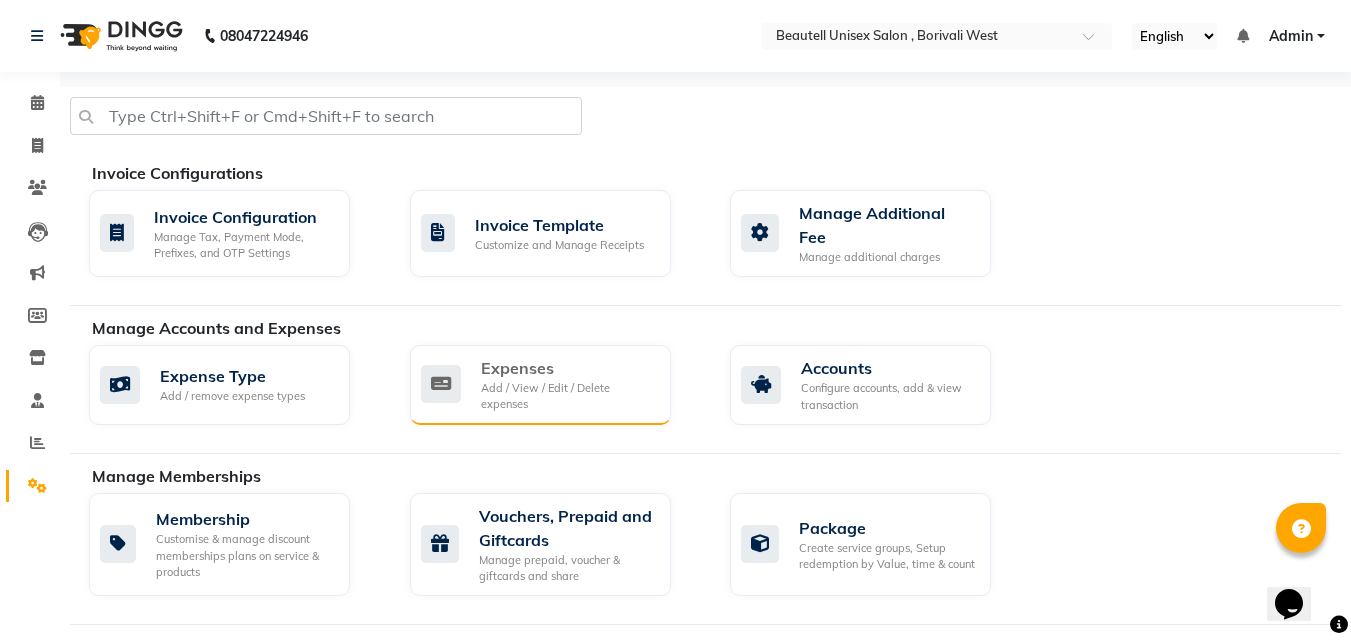 click on "Expenses" 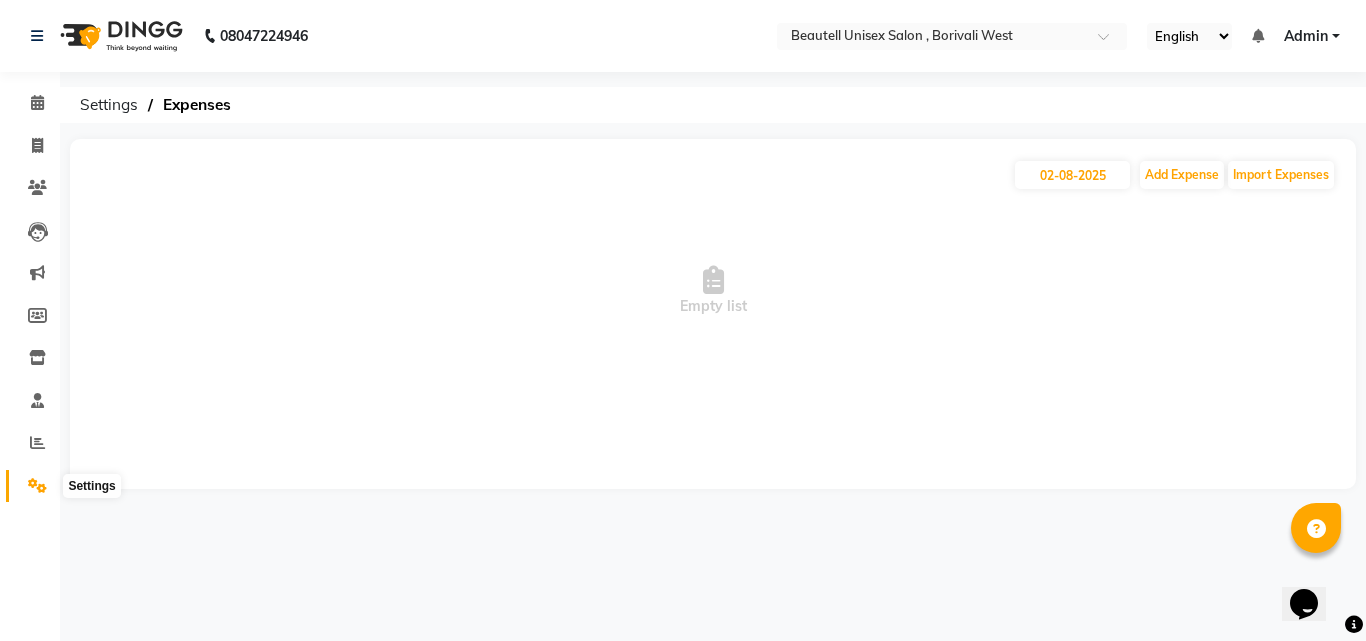 click 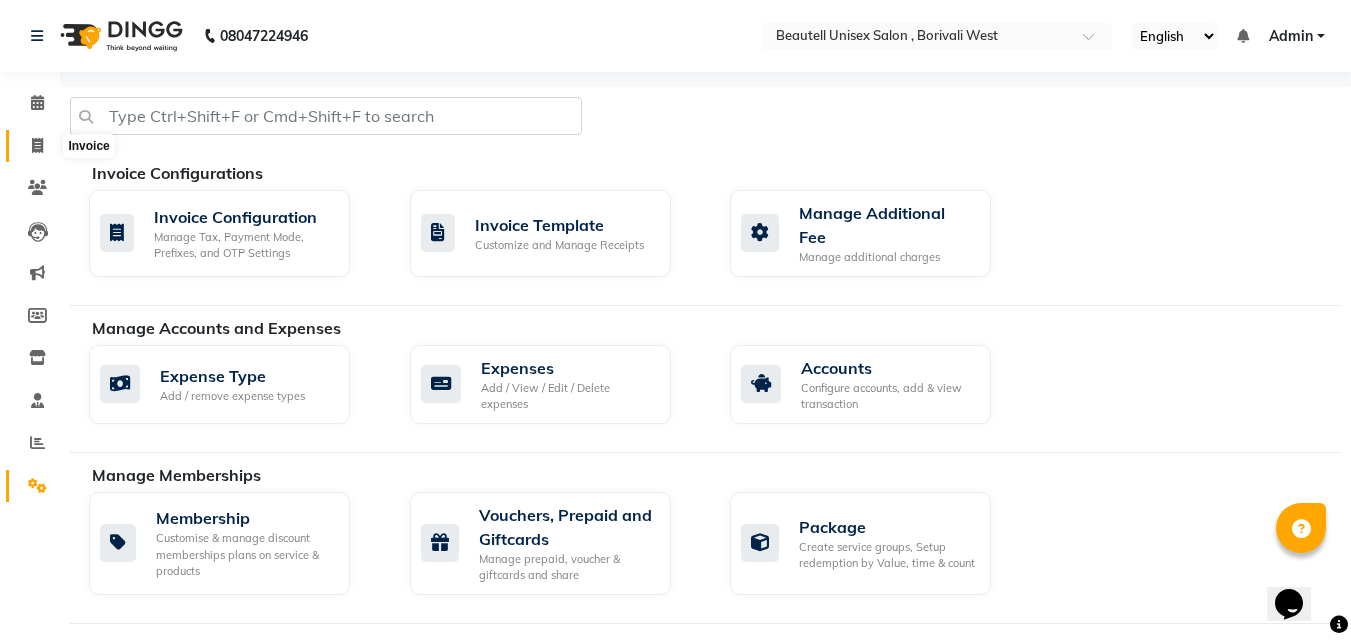 click 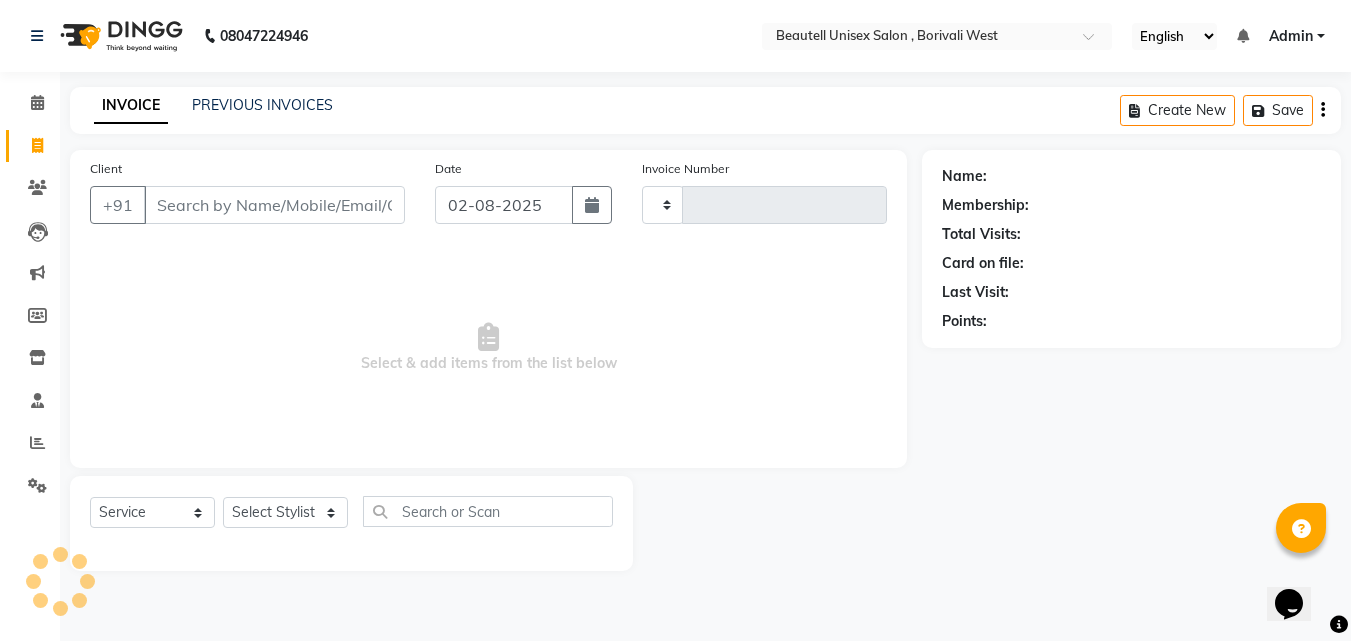 type on "0823" 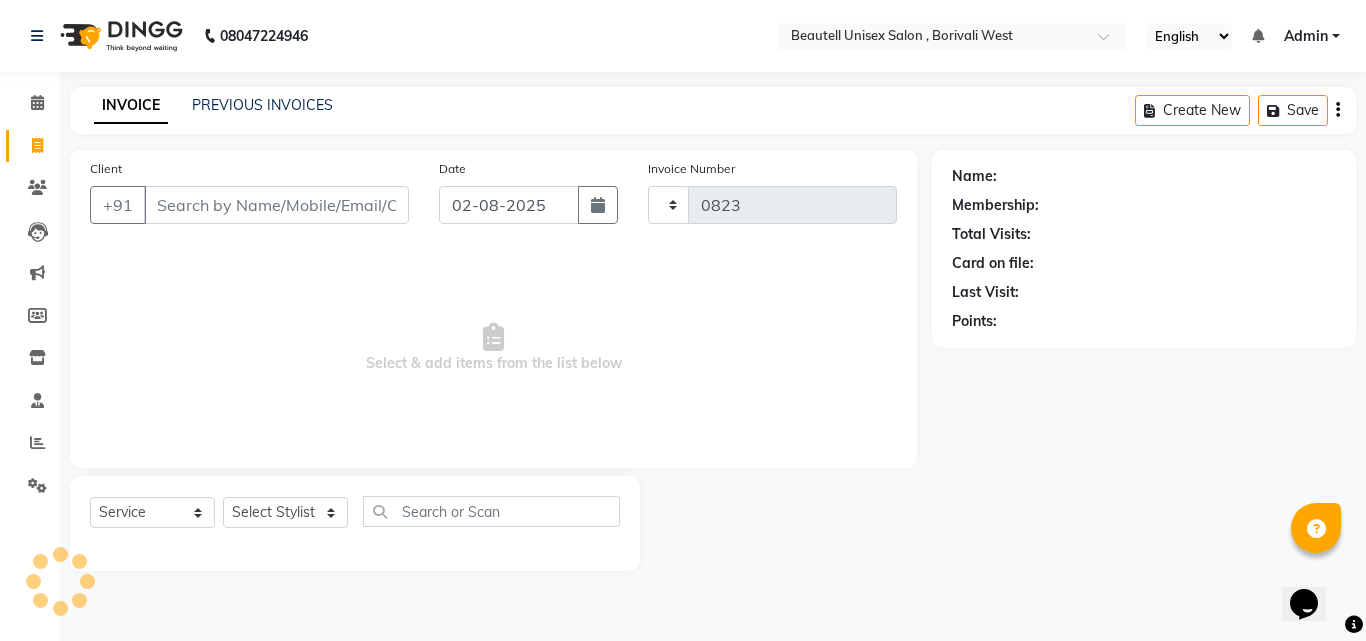 select on "7692" 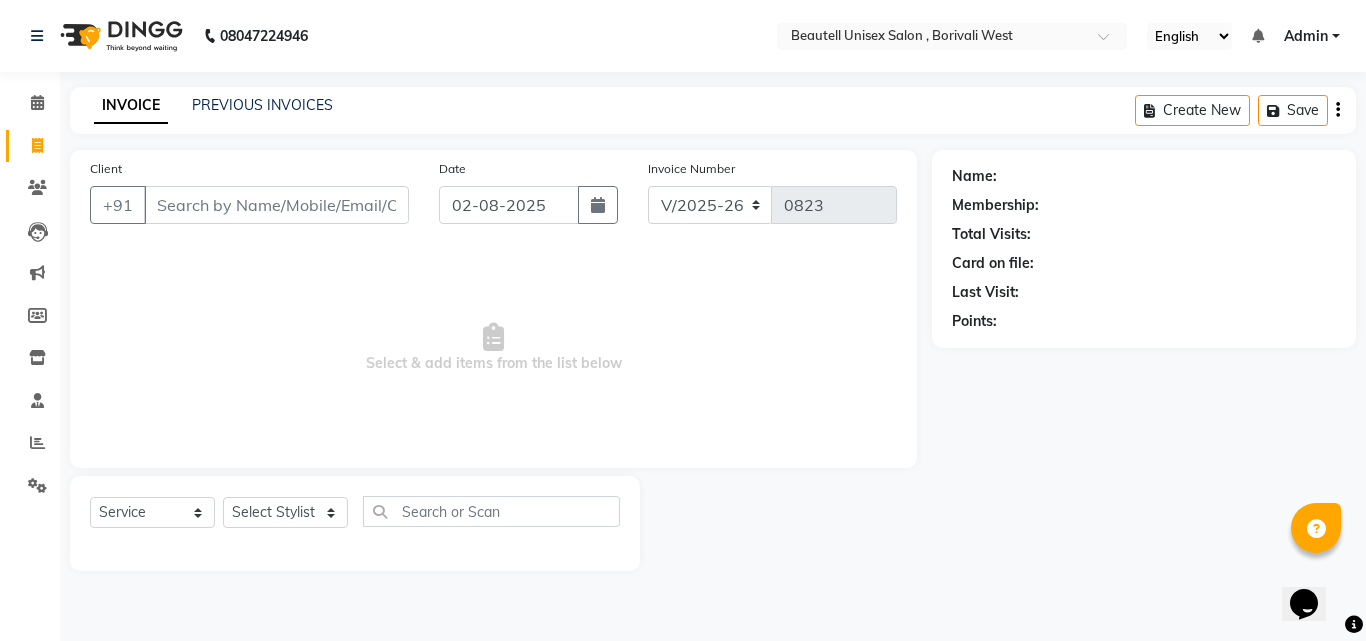 click on "Client" at bounding box center (276, 205) 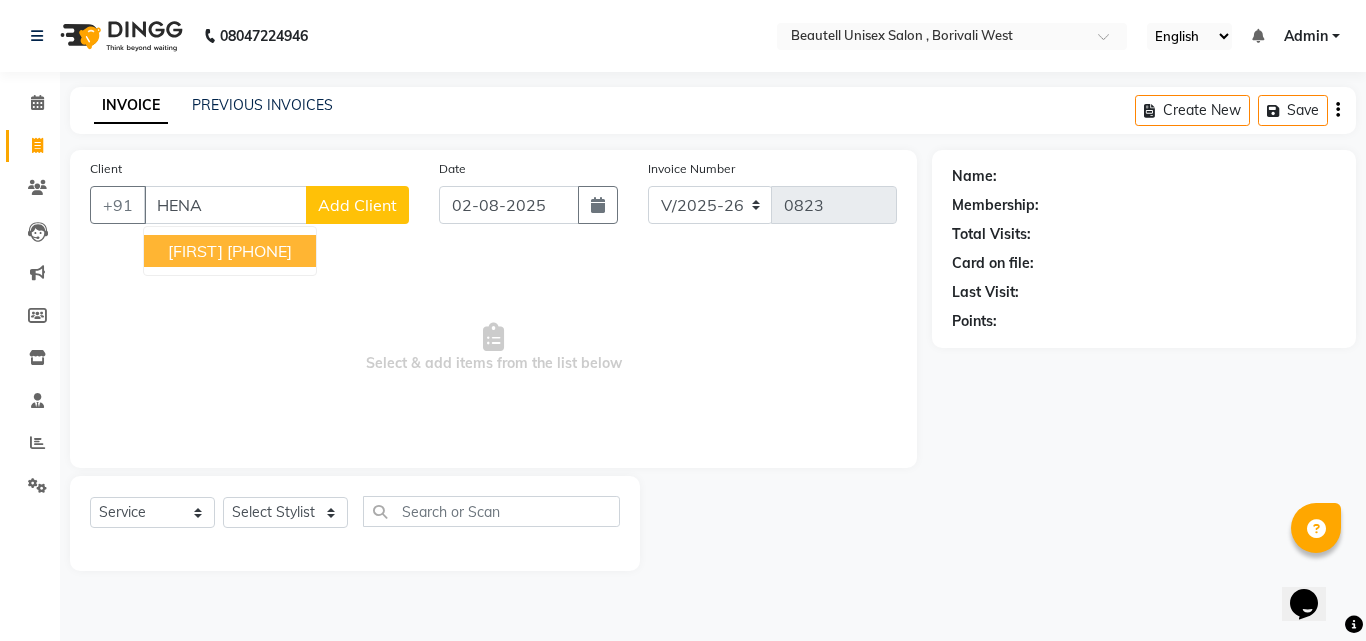 click on "[PHONE]" at bounding box center [259, 251] 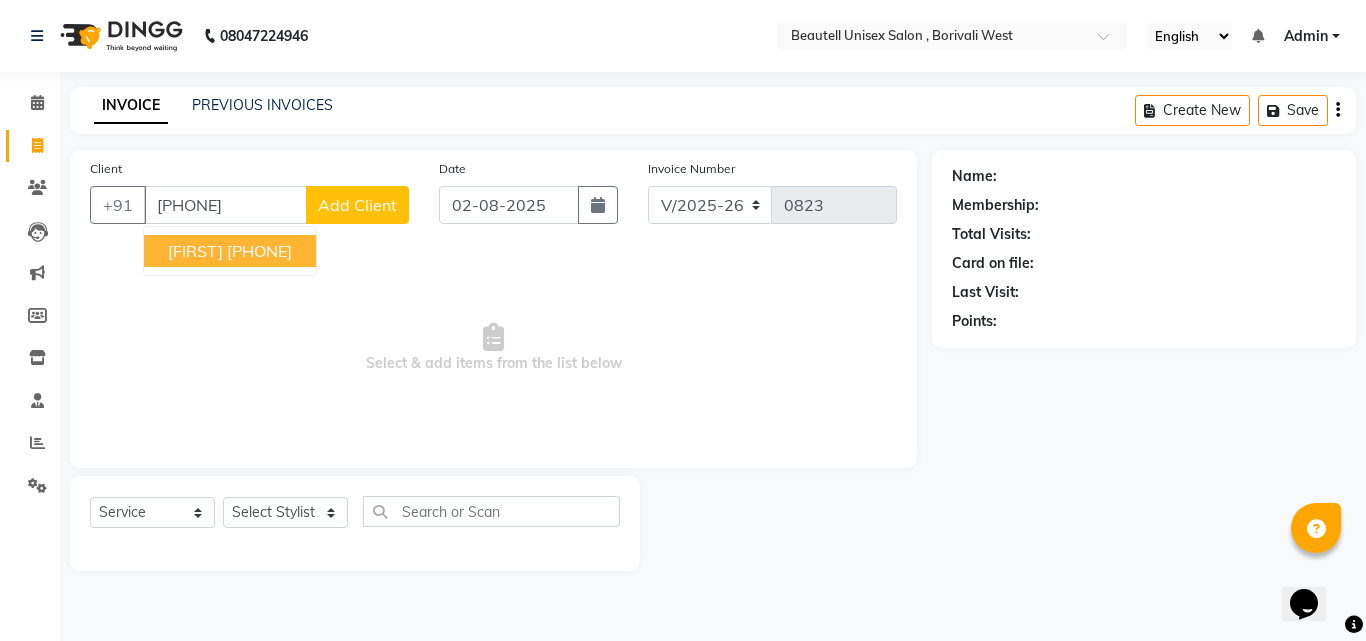 type on "[PHONE]" 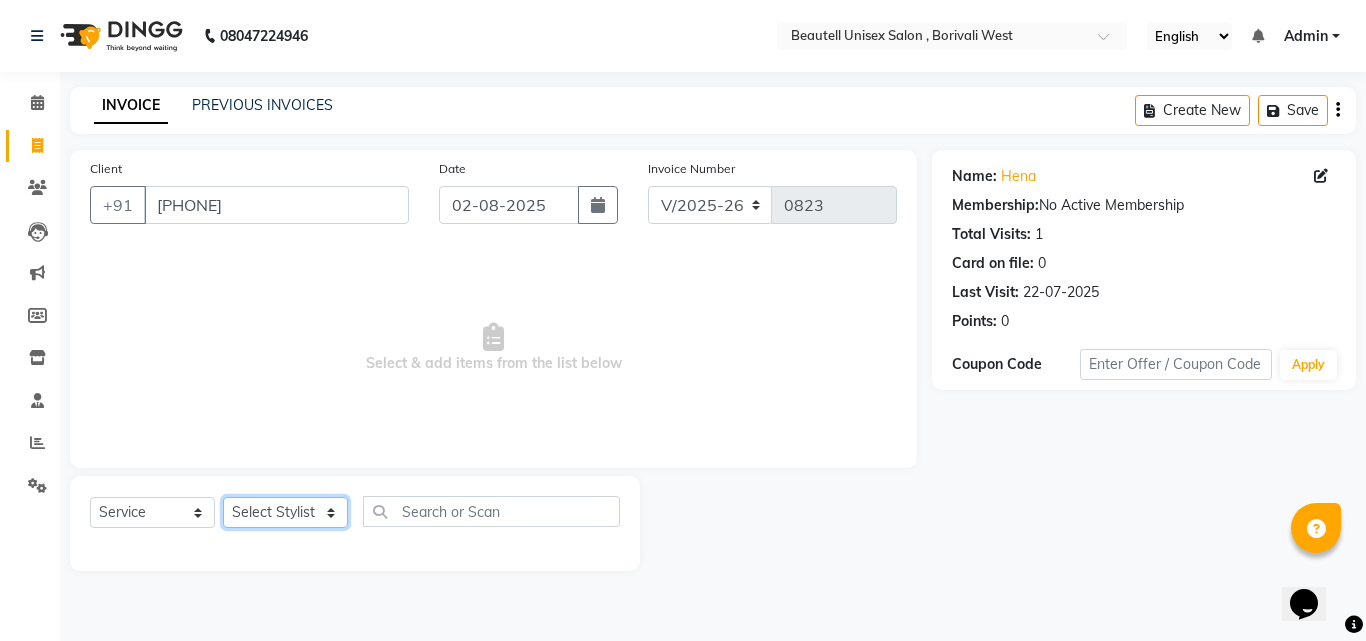 click on "Select Stylist [FIRST] [FIRST] Manager [FIRST] [FIRST] [FIRST] [FIRST]" 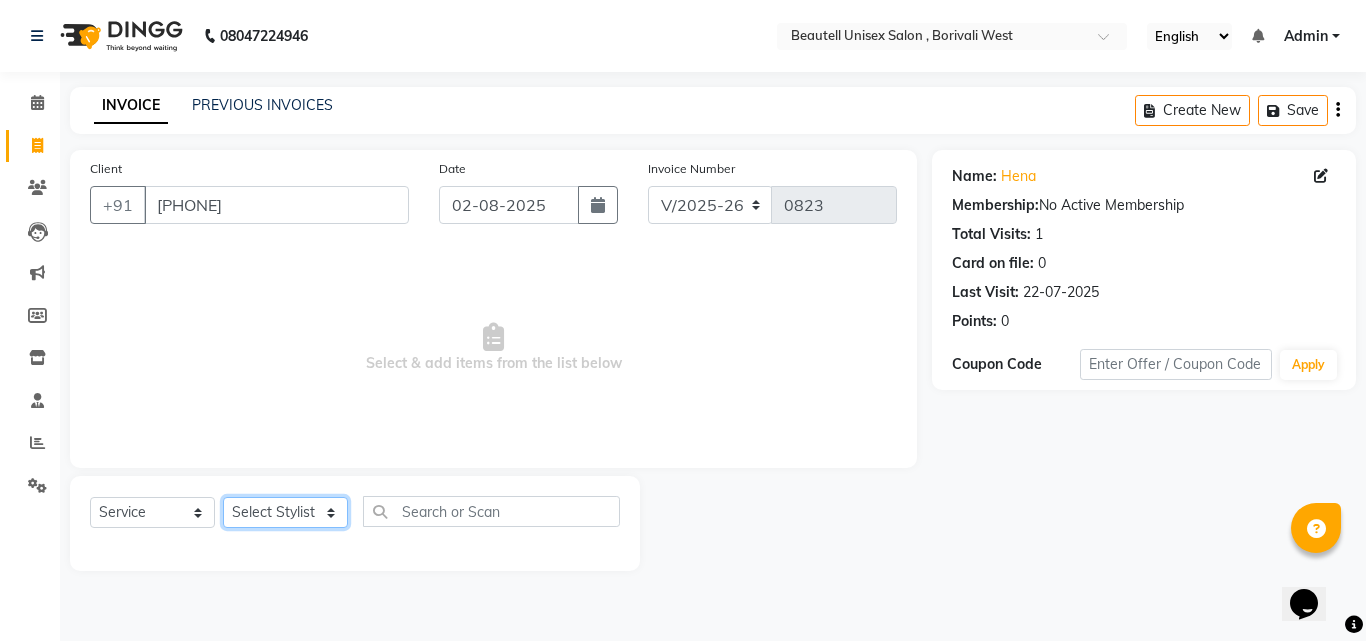 click on "Select Stylist [FIRST] [FIRST] Manager [FIRST] [FIRST] [FIRST] [FIRST]" 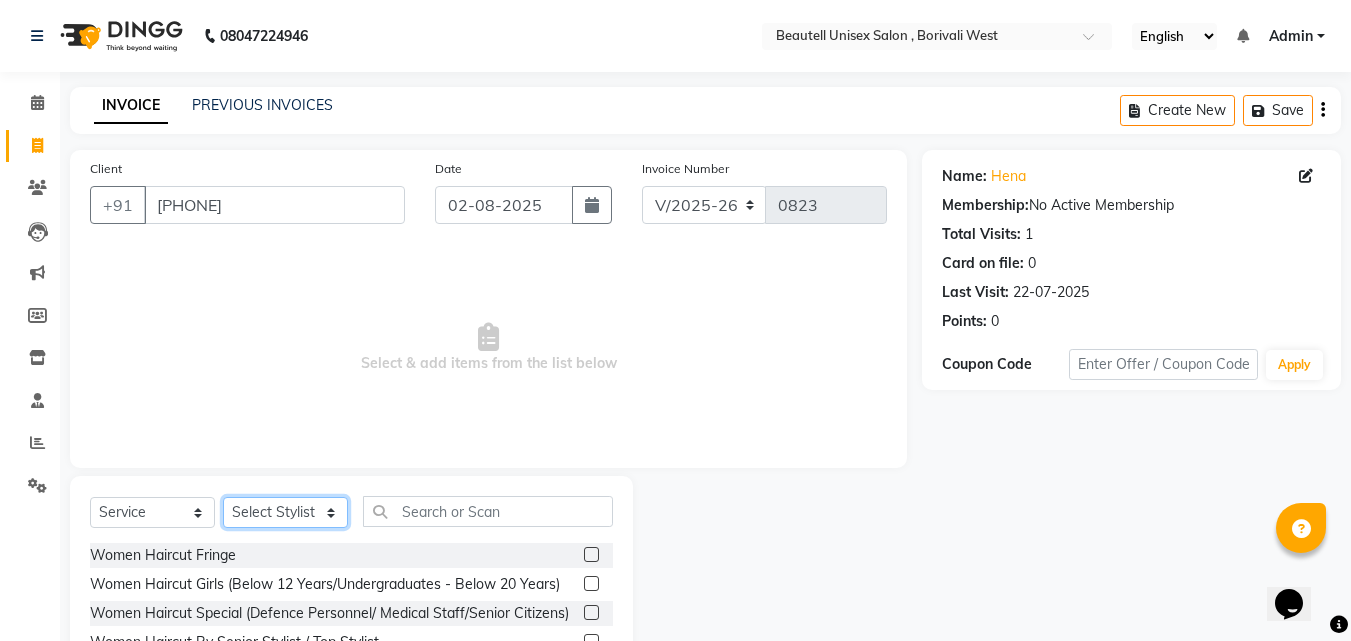 click on "Select Stylist [FIRST] [FIRST] Manager [FIRST] [FIRST] [FIRST] [FIRST]" 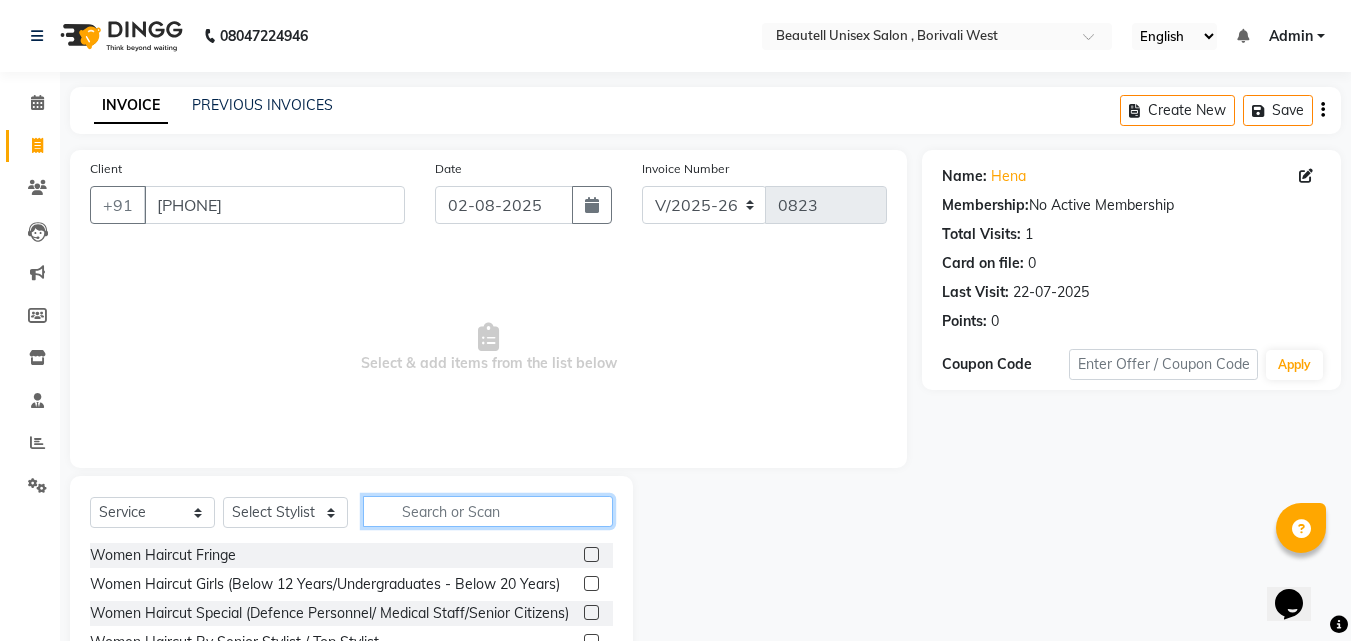 click 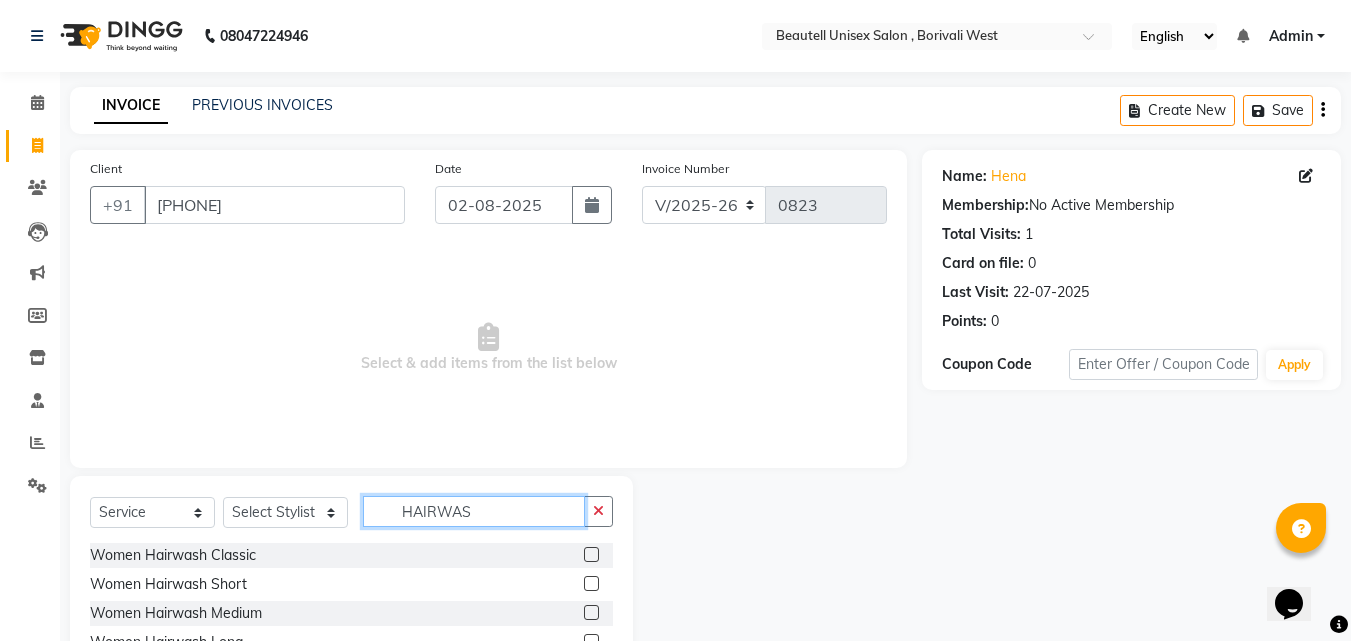 type on "HAIRWAS" 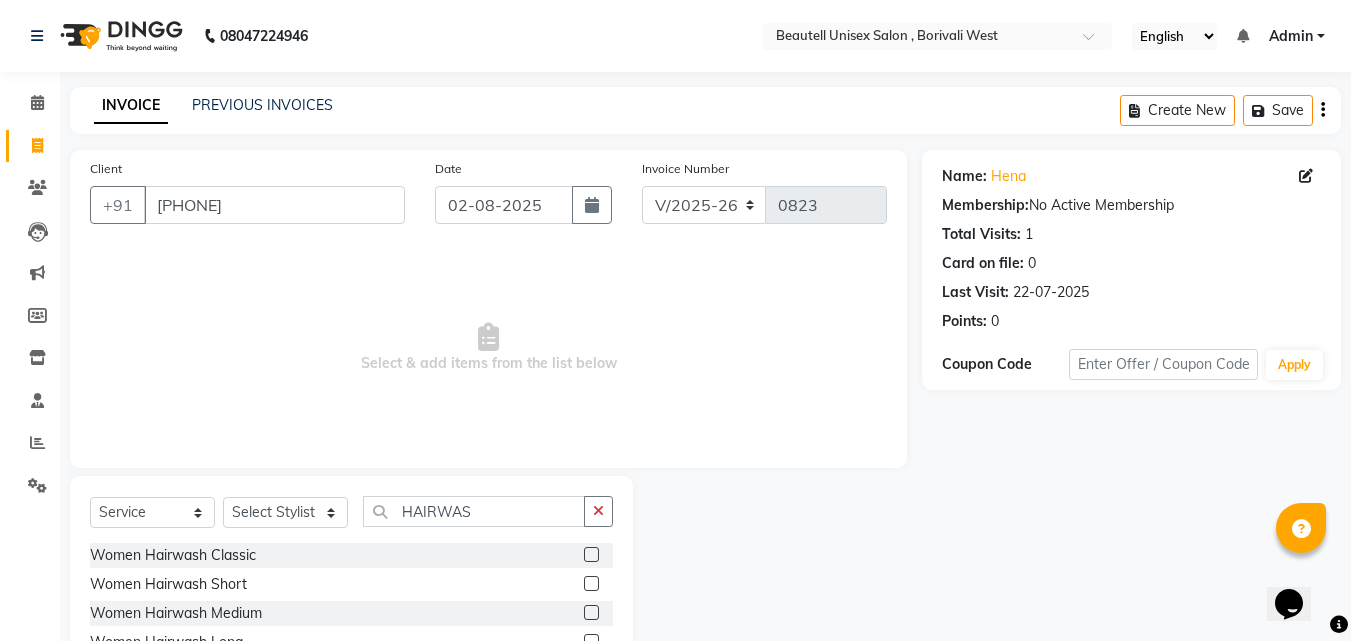 click 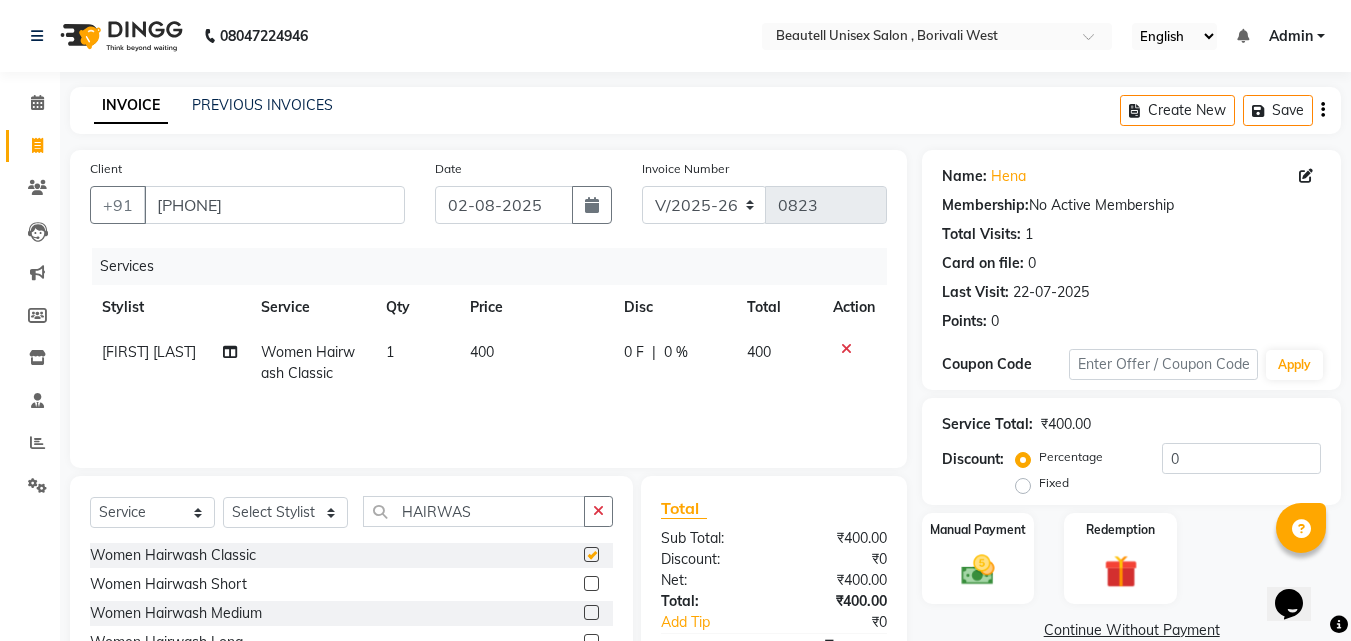 checkbox on "false" 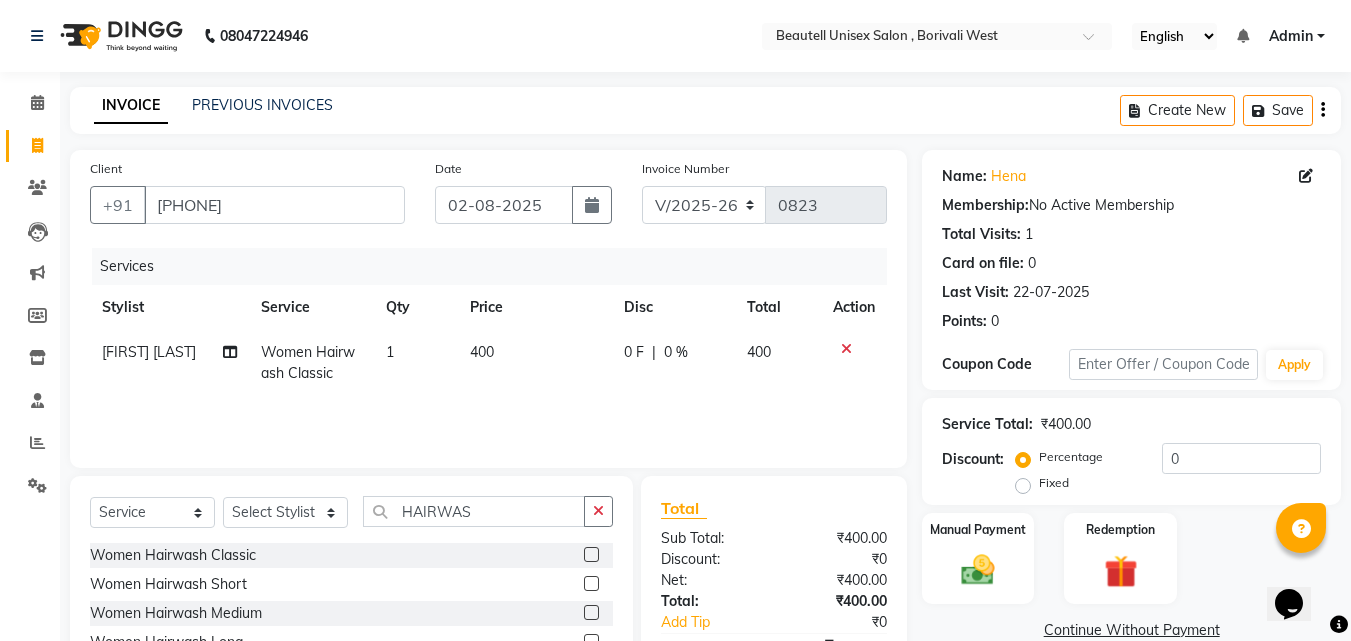 click on "400" 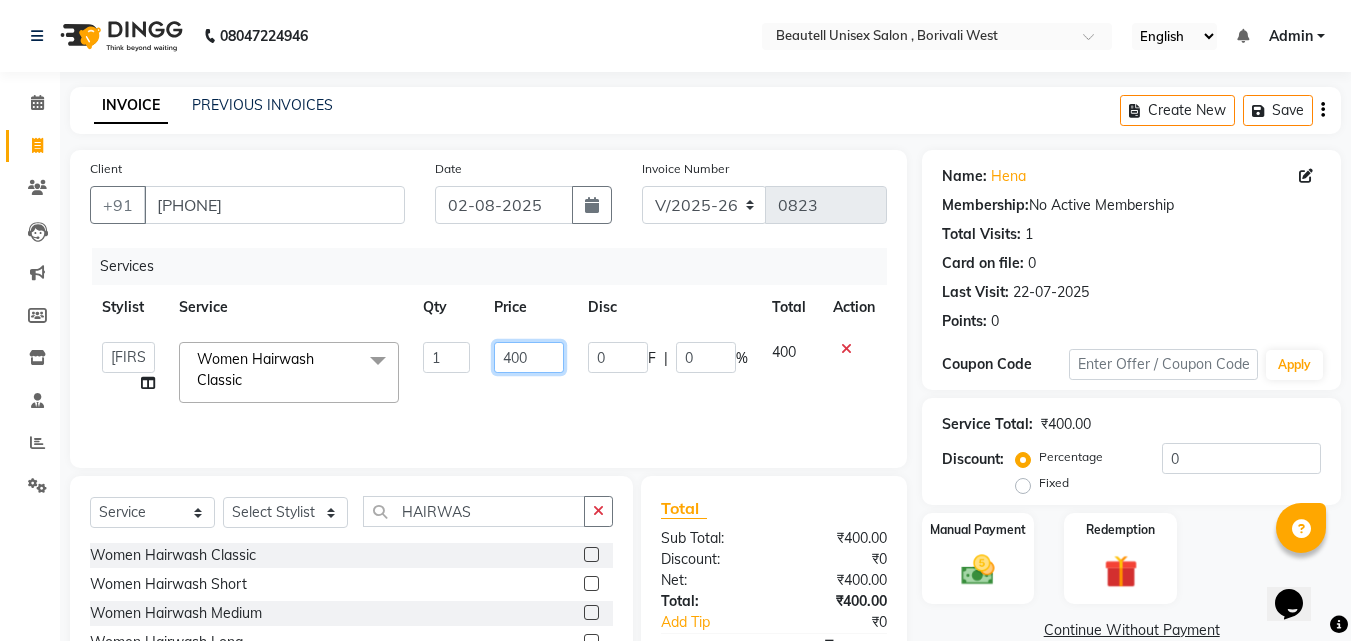 click on "400" 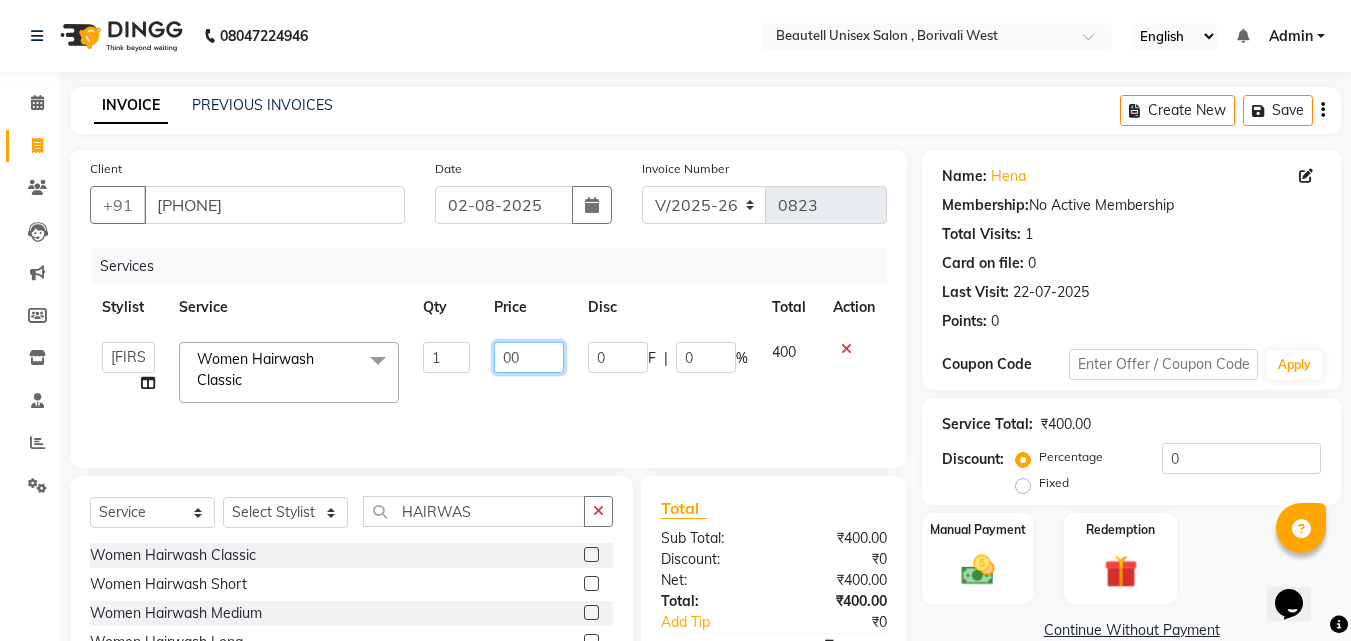 type on "300" 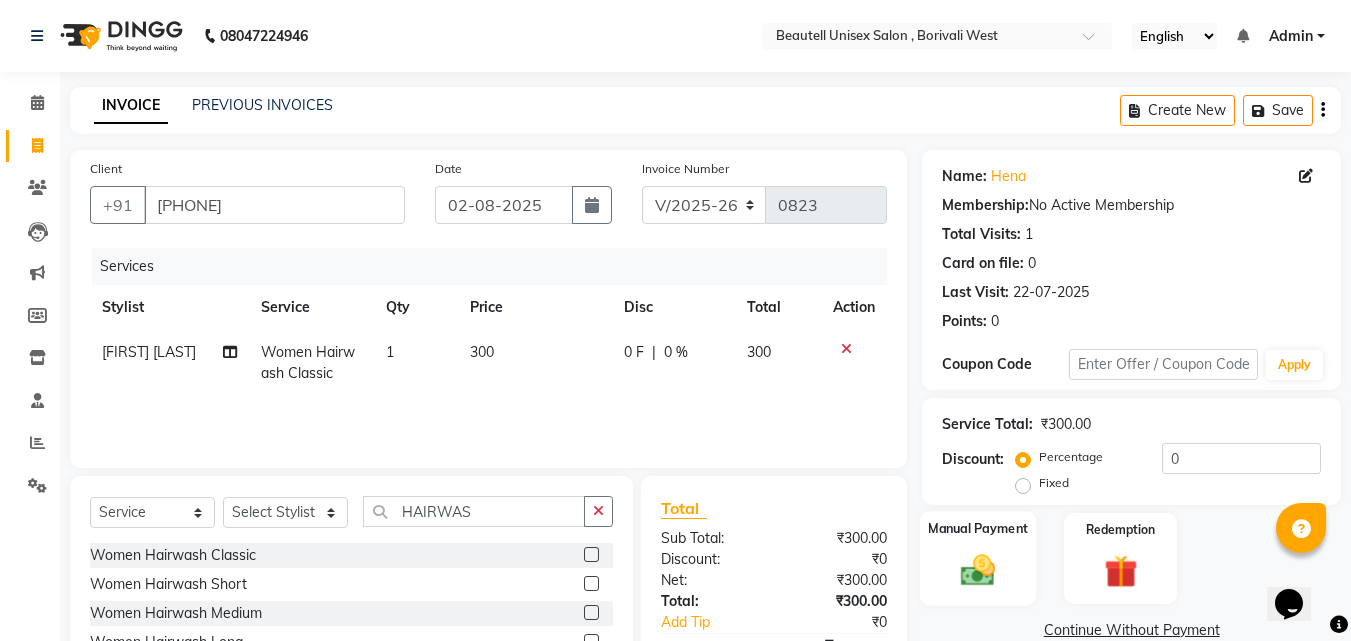 click on "Manual Payment" 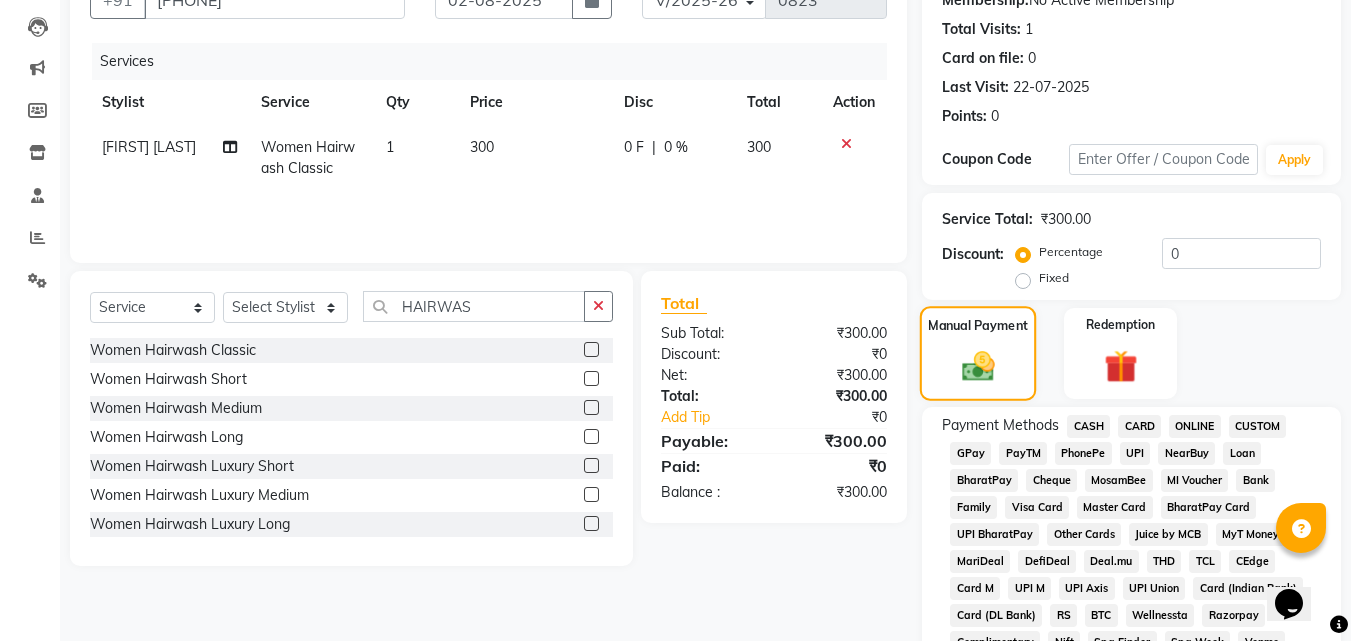 scroll, scrollTop: 216, scrollLeft: 0, axis: vertical 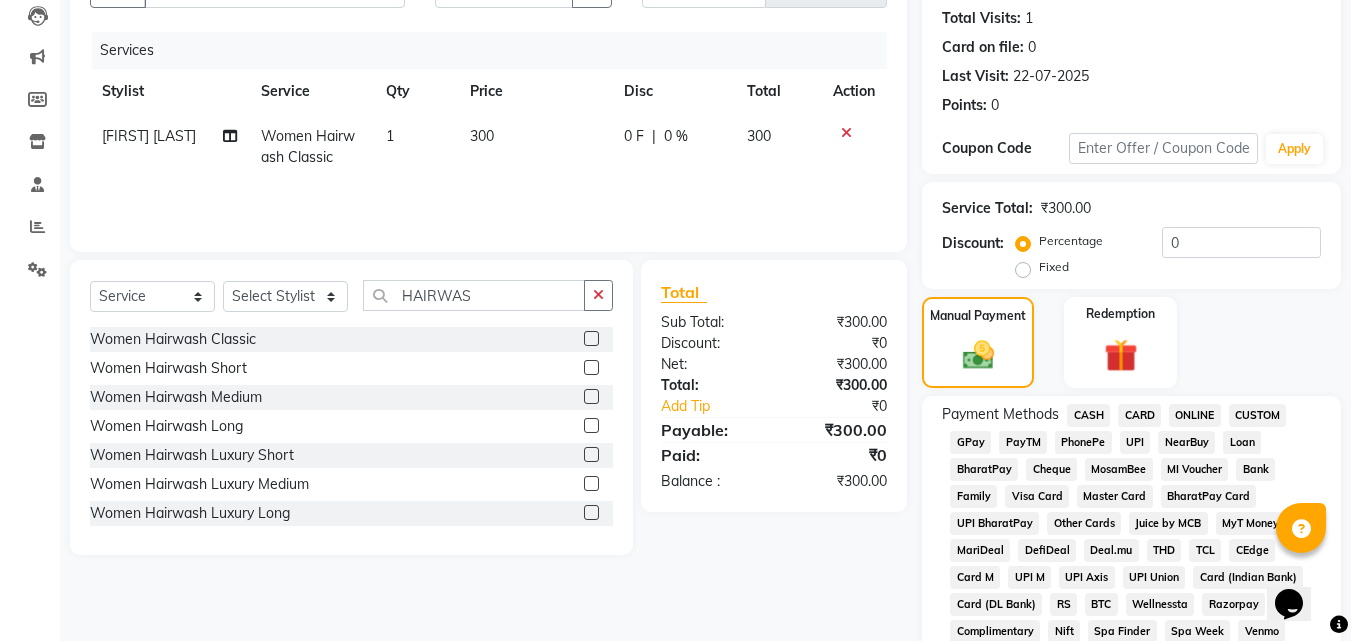click on "CASH" 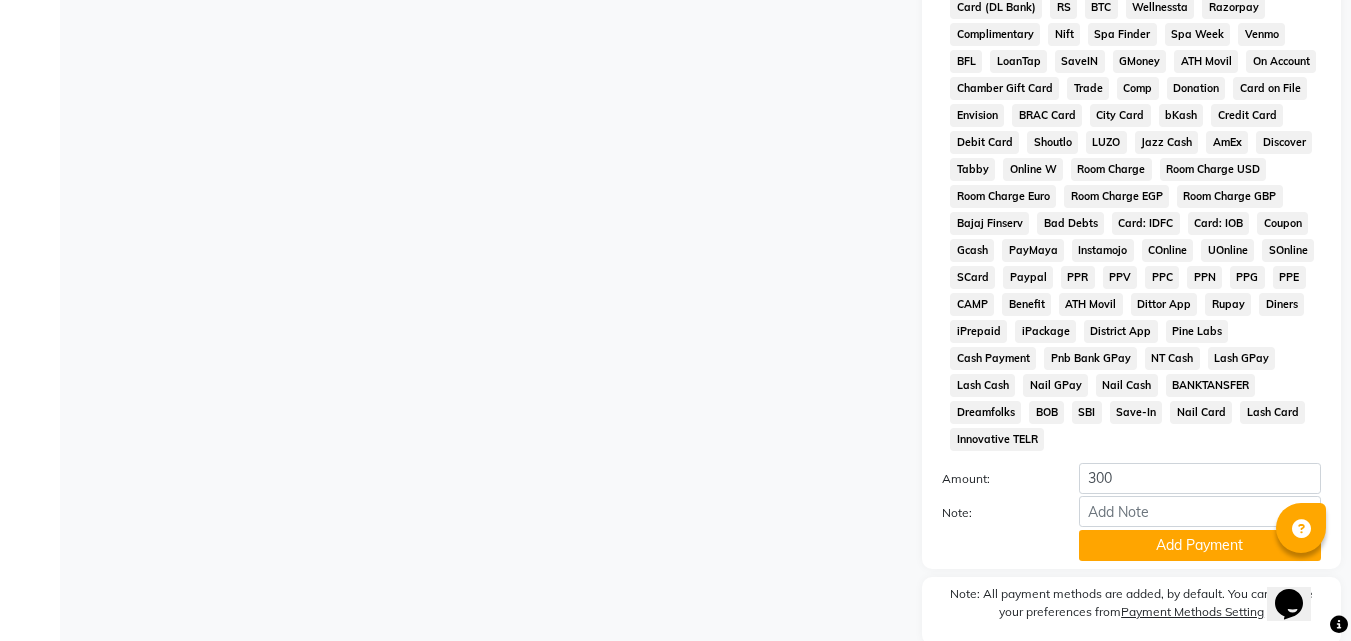 scroll, scrollTop: 839, scrollLeft: 0, axis: vertical 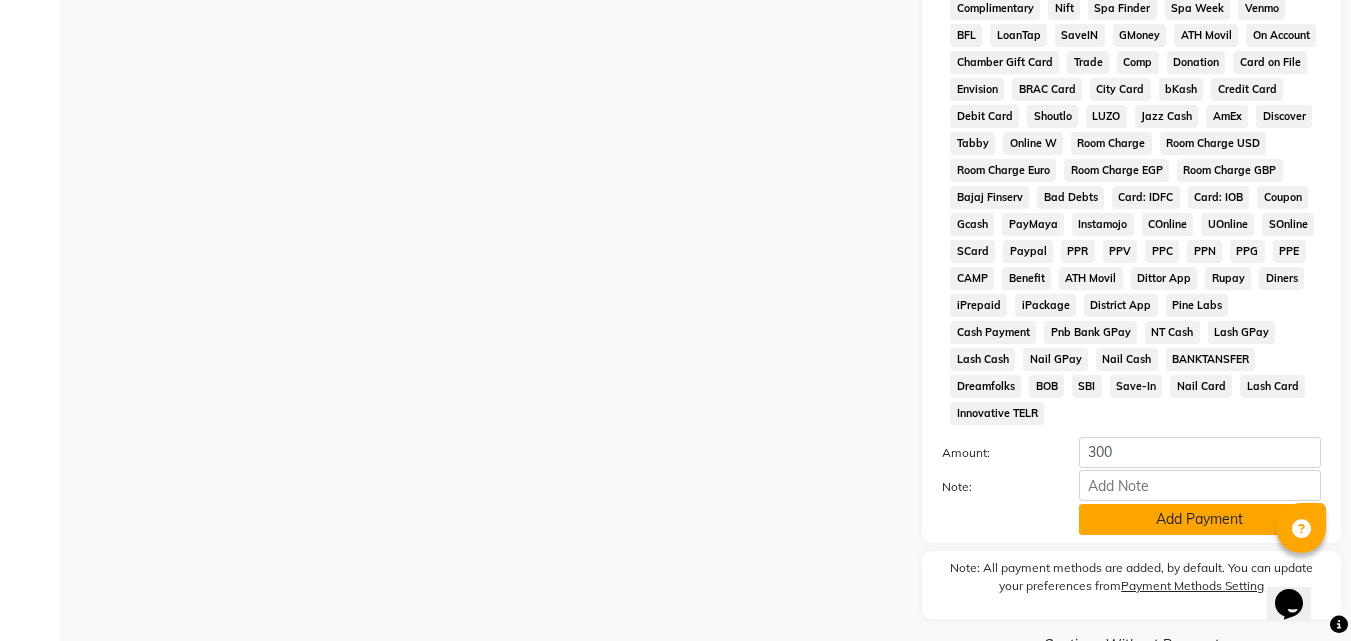 click on "Add Payment" 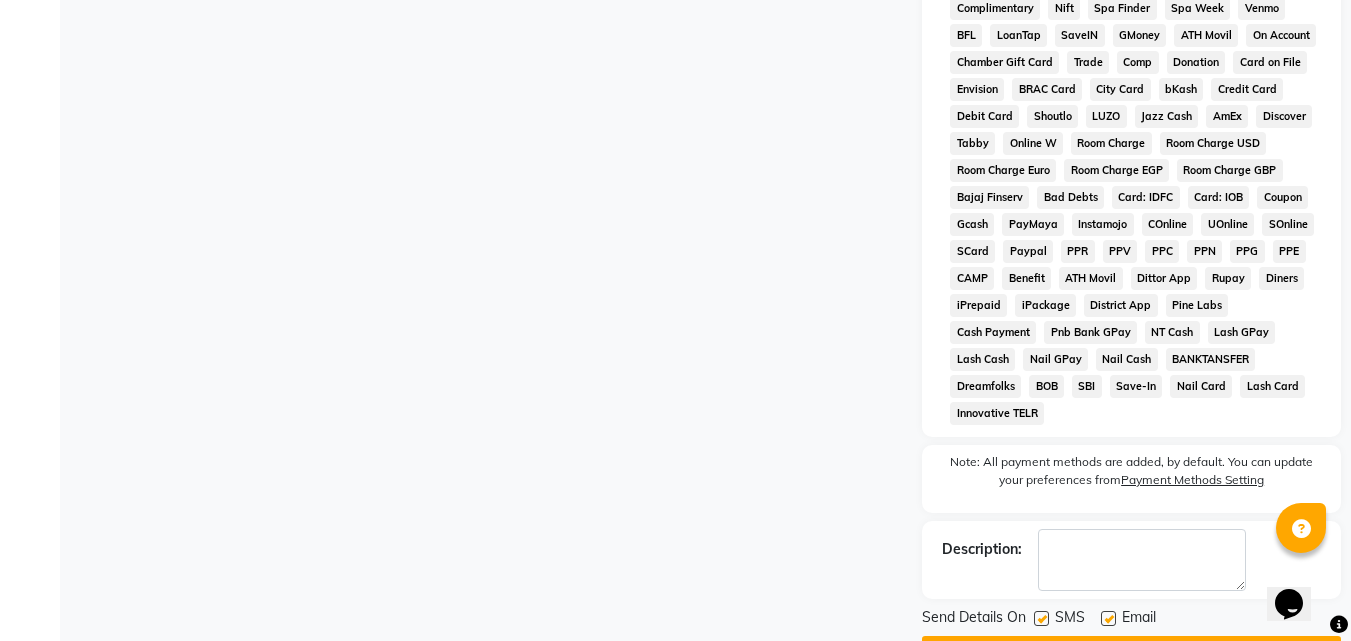 scroll, scrollTop: 868, scrollLeft: 0, axis: vertical 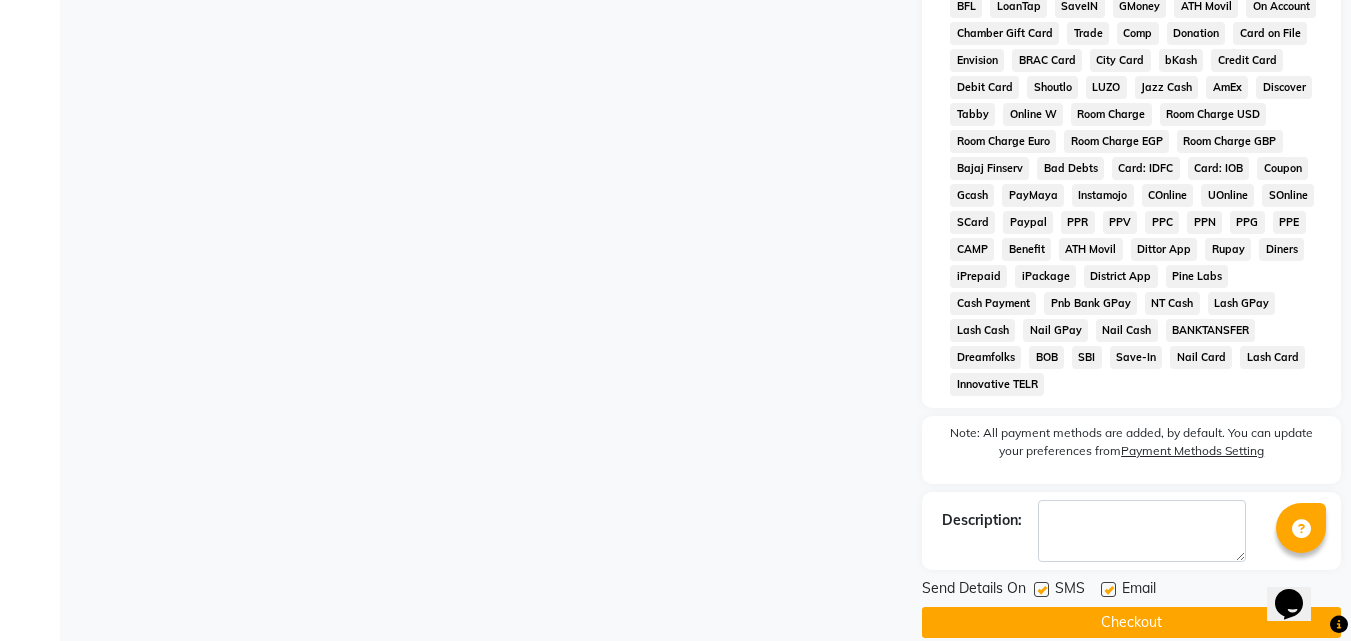 click 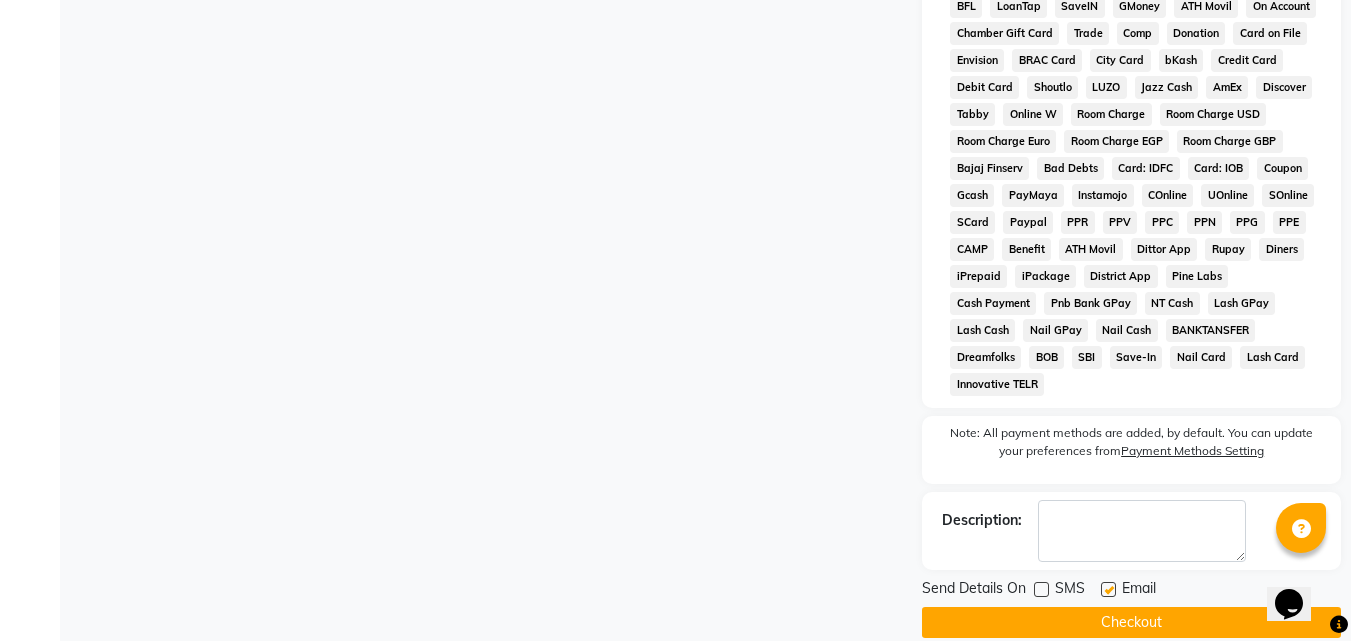 click on "Checkout" 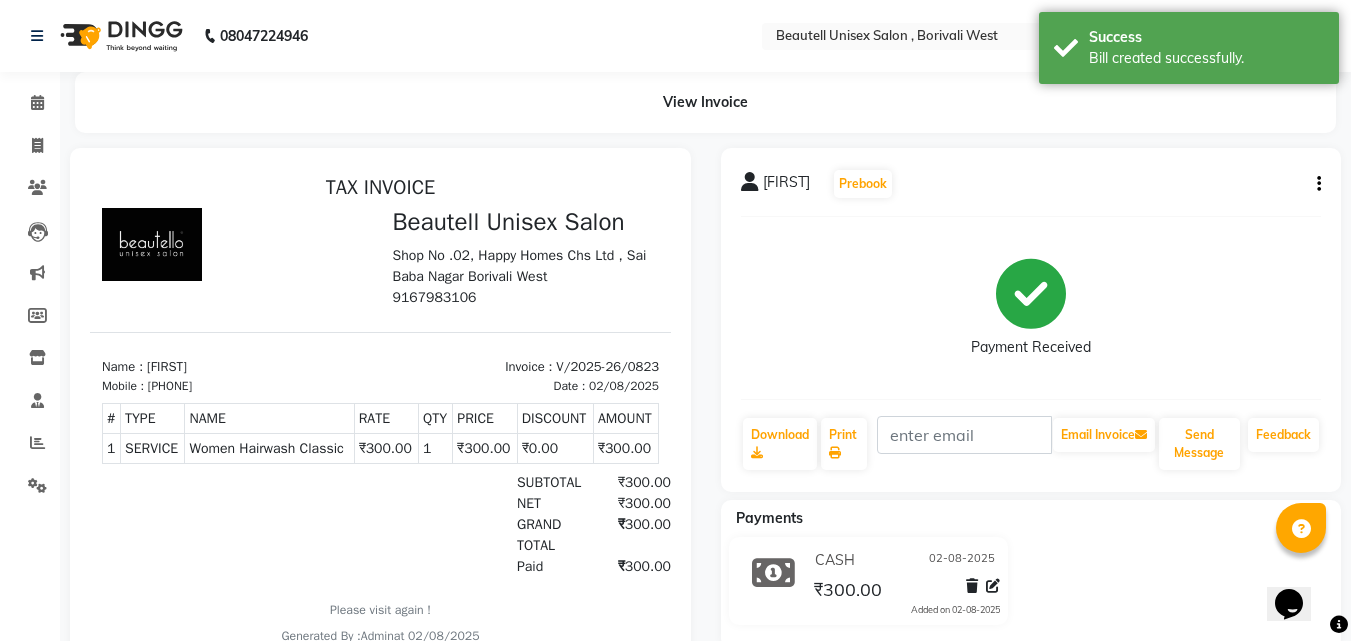 scroll, scrollTop: 0, scrollLeft: 0, axis: both 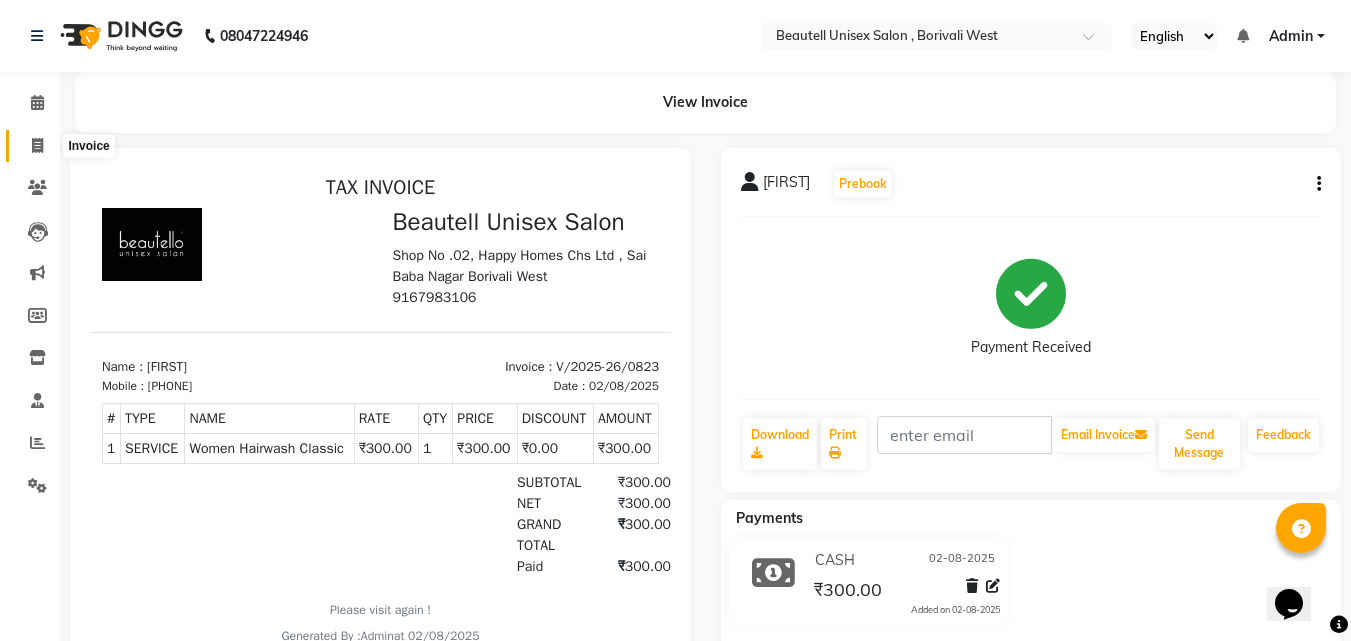 click 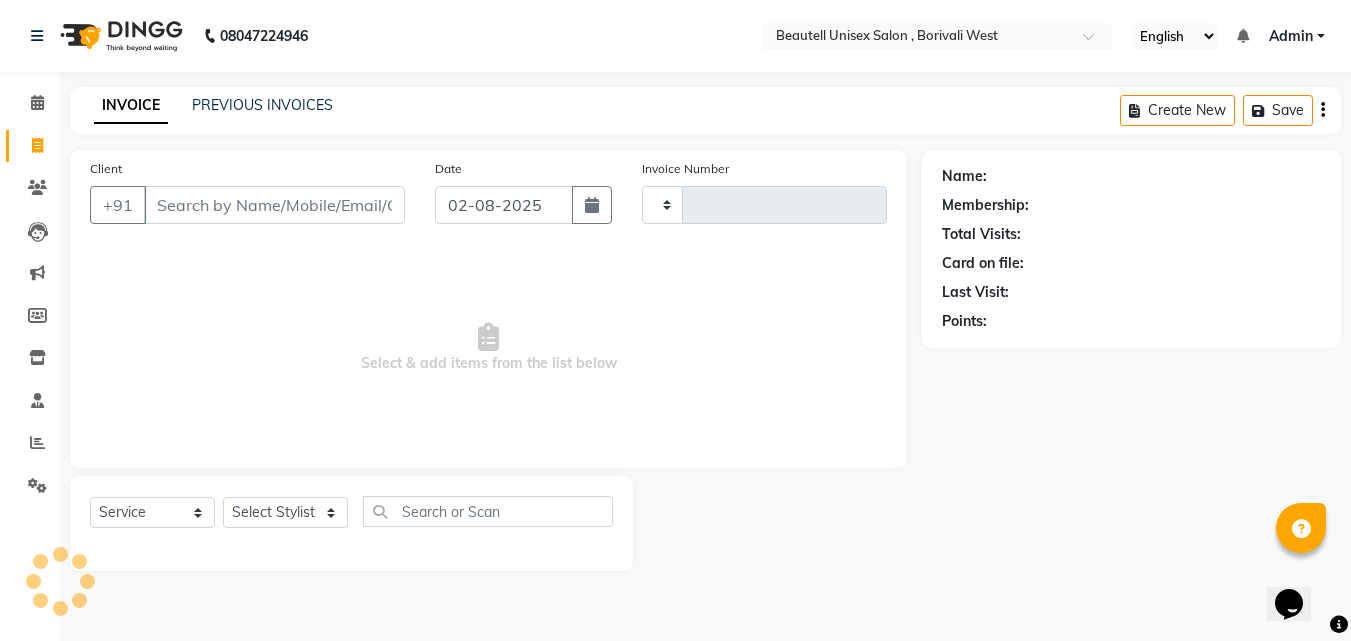 type on "0824" 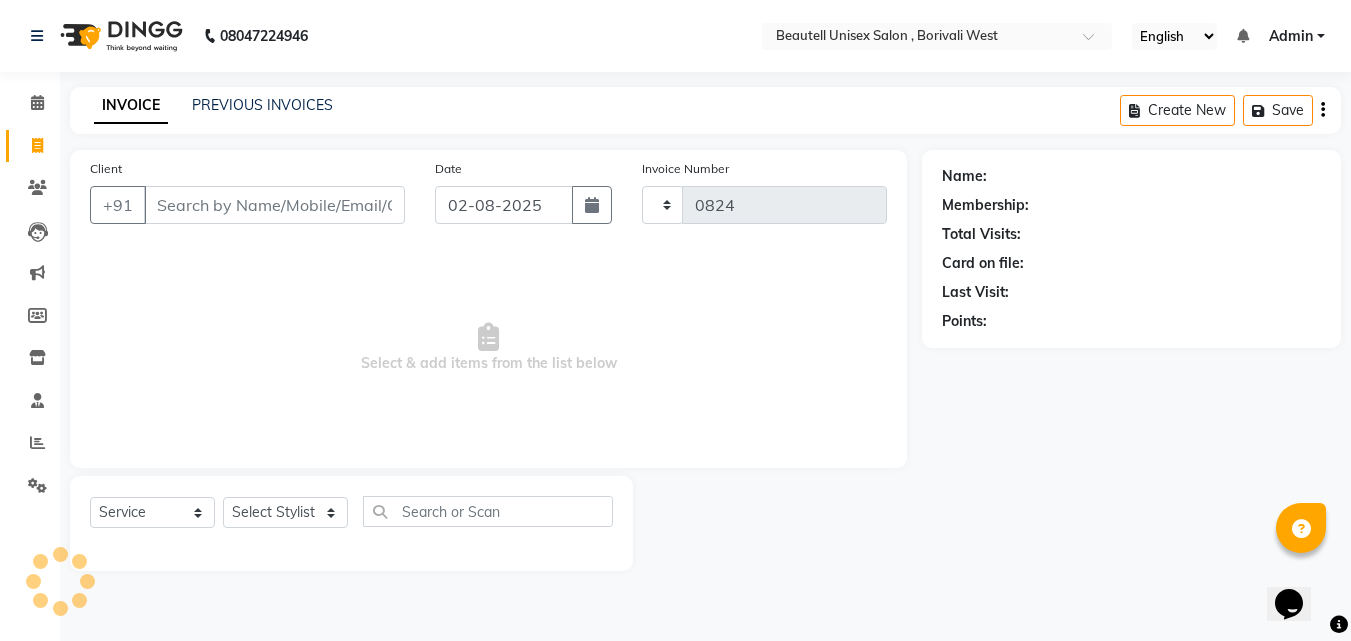 select on "7692" 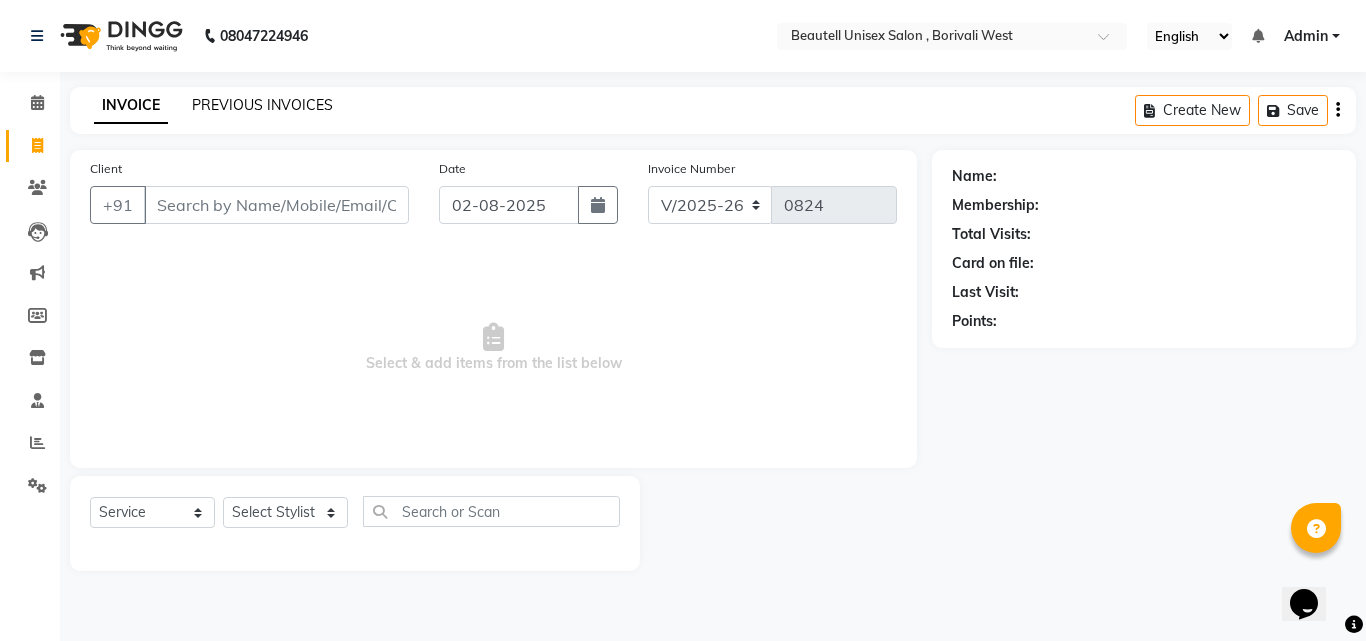 click on "PREVIOUS INVOICES" 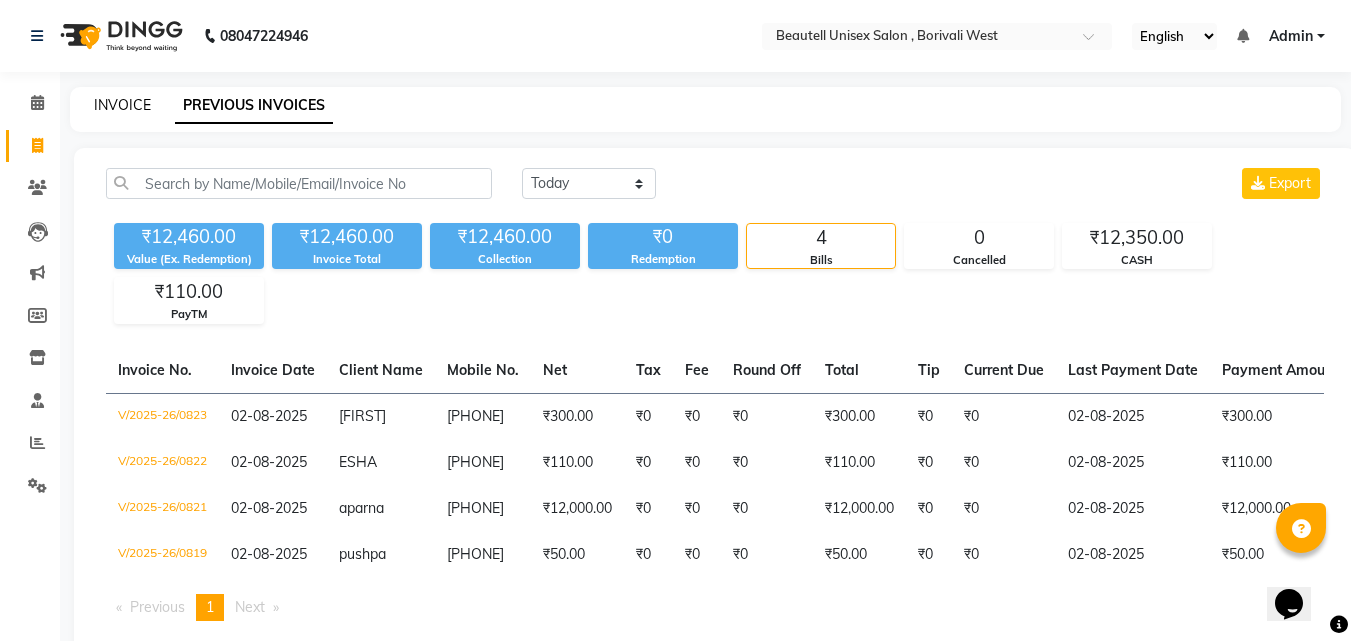 click on "INVOICE" 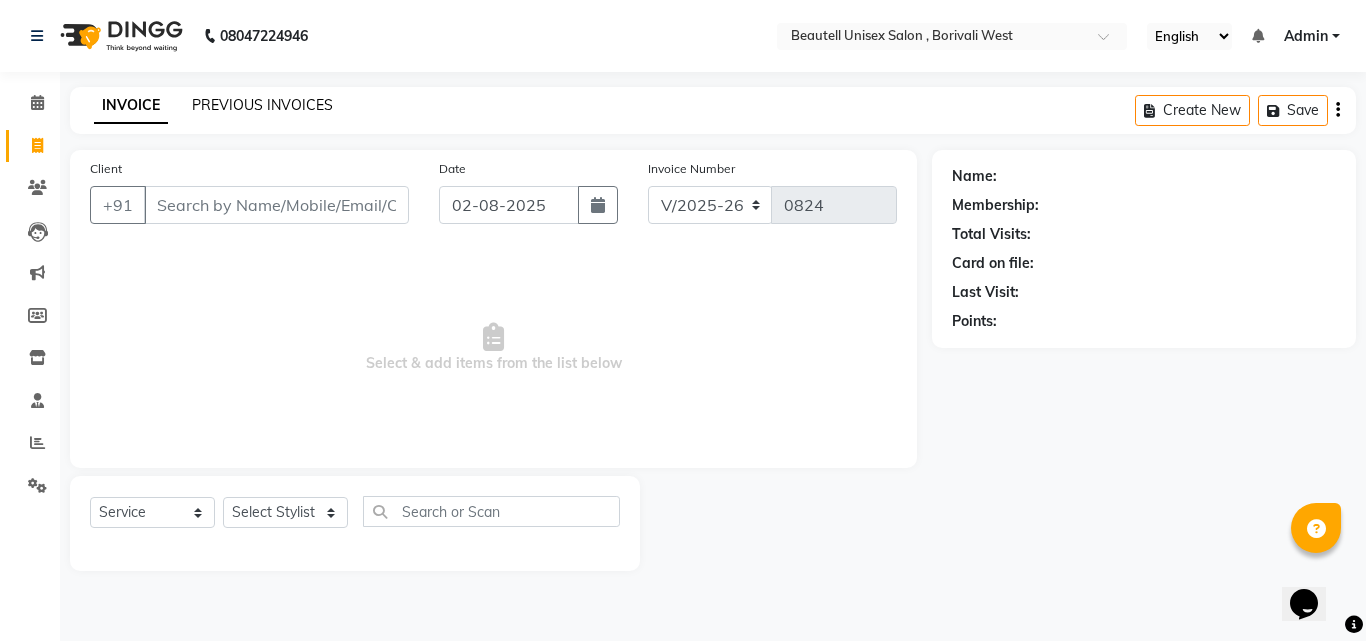 click on "PREVIOUS INVOICES" 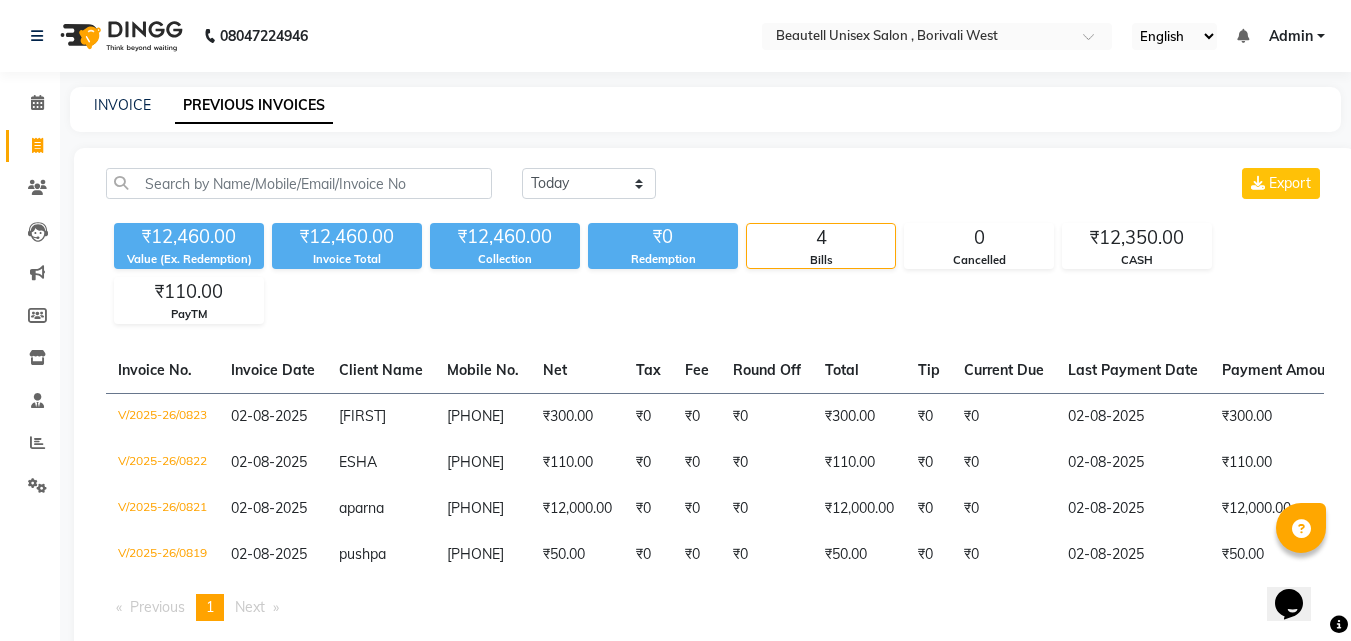 click on "INVOICE PREVIOUS INVOICES" 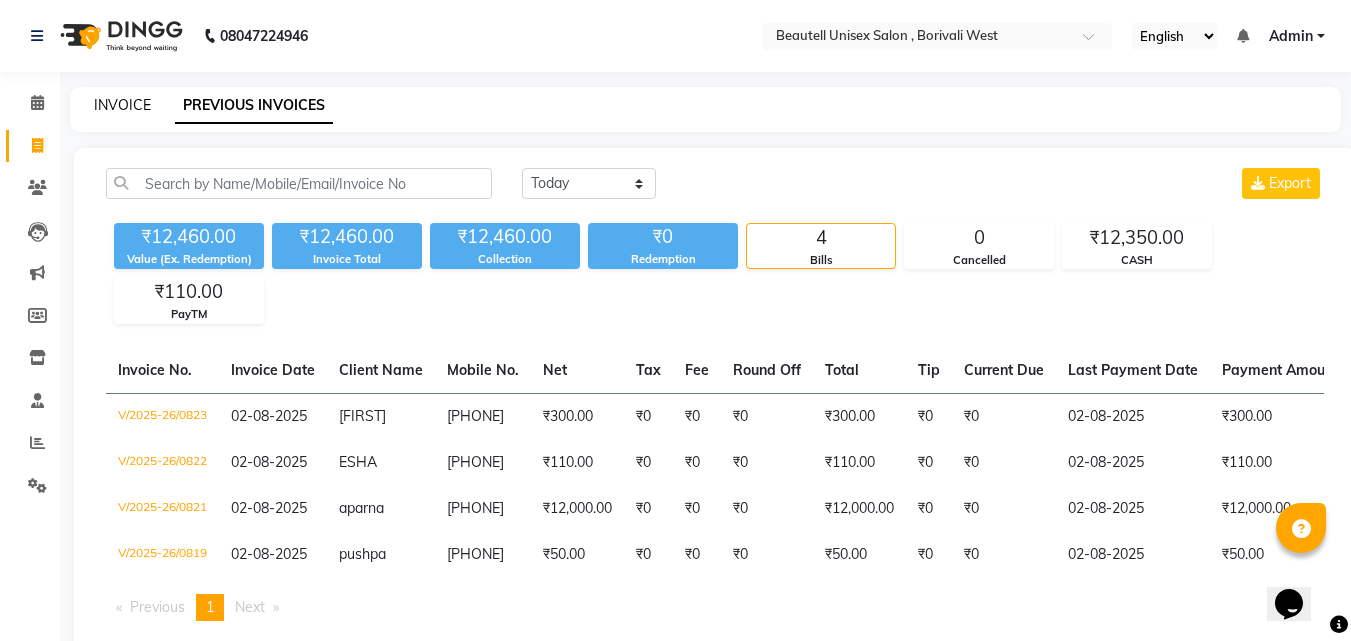 click on "INVOICE" 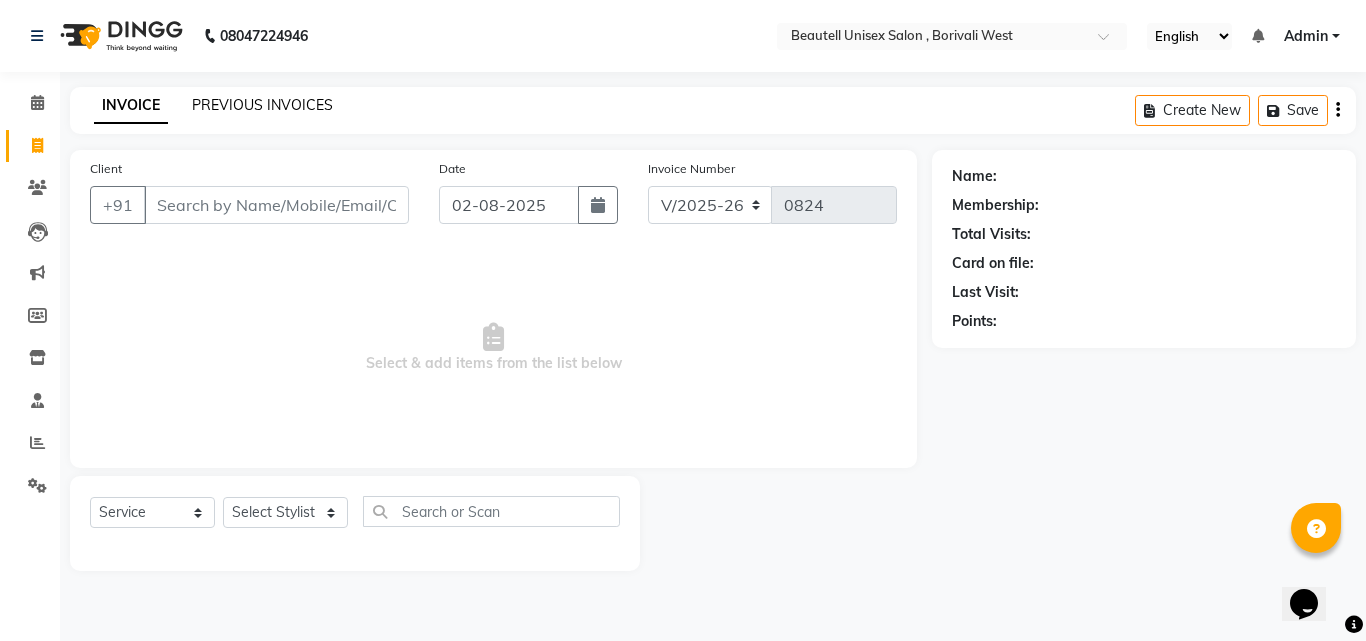 click on "PREVIOUS INVOICES" 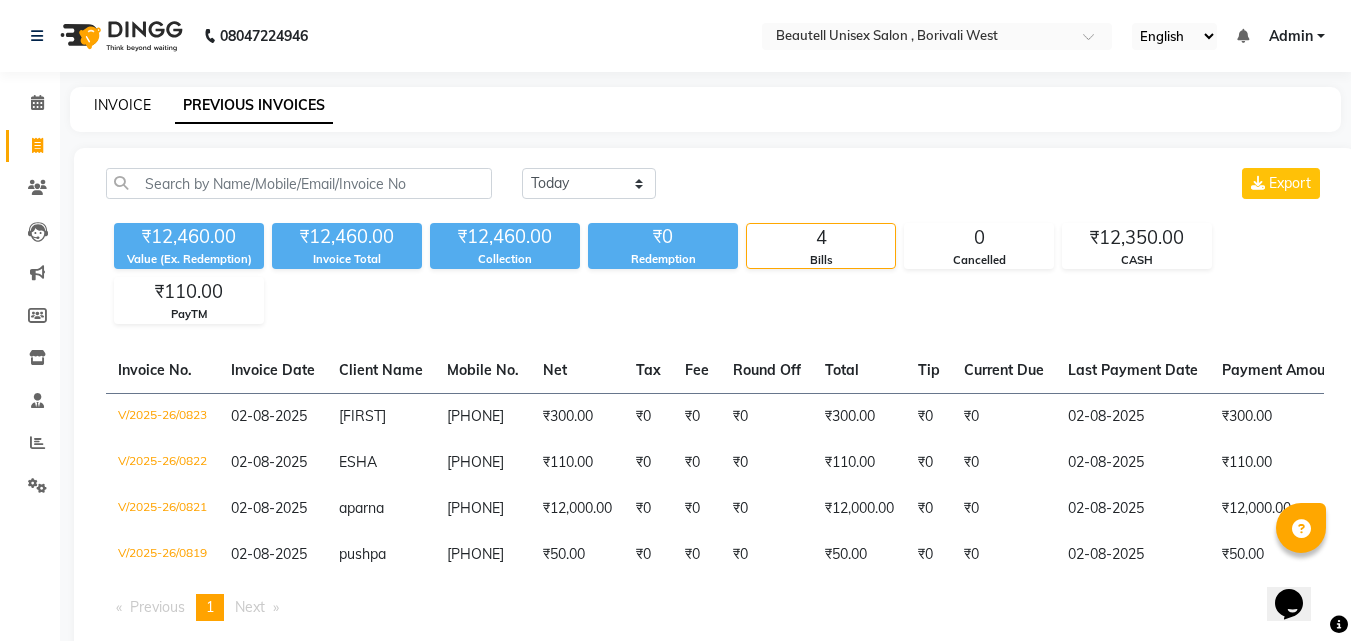 click on "INVOICE" 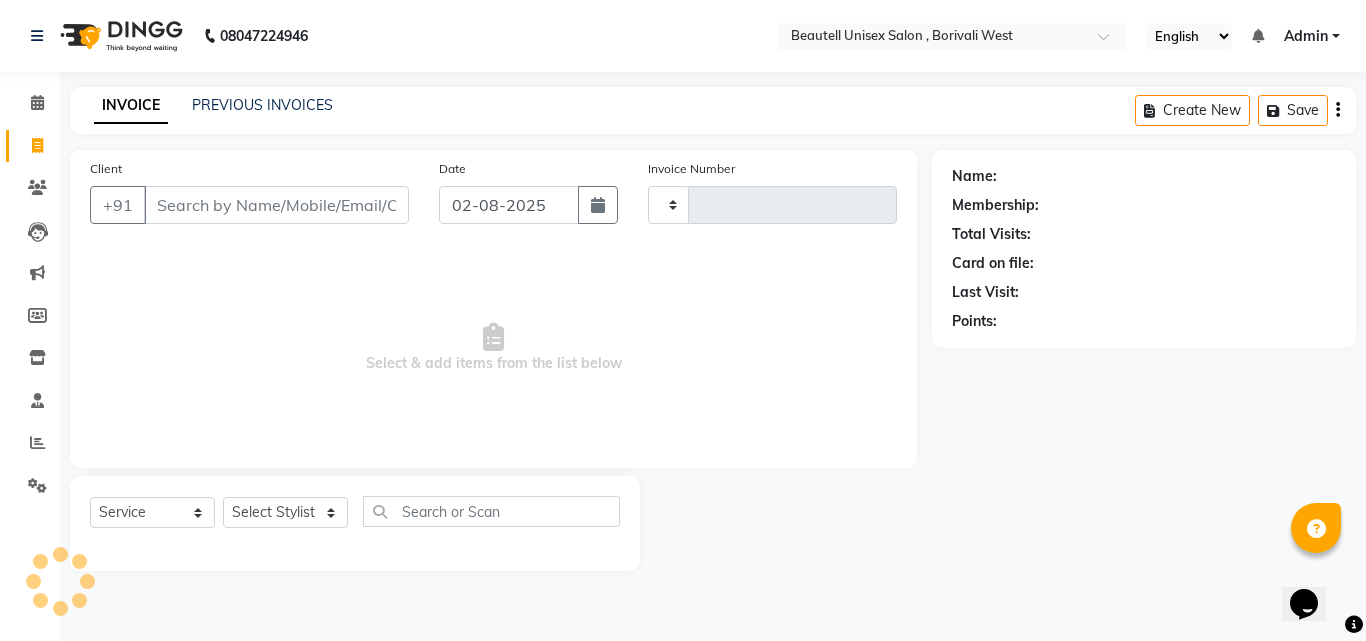 type on "0824" 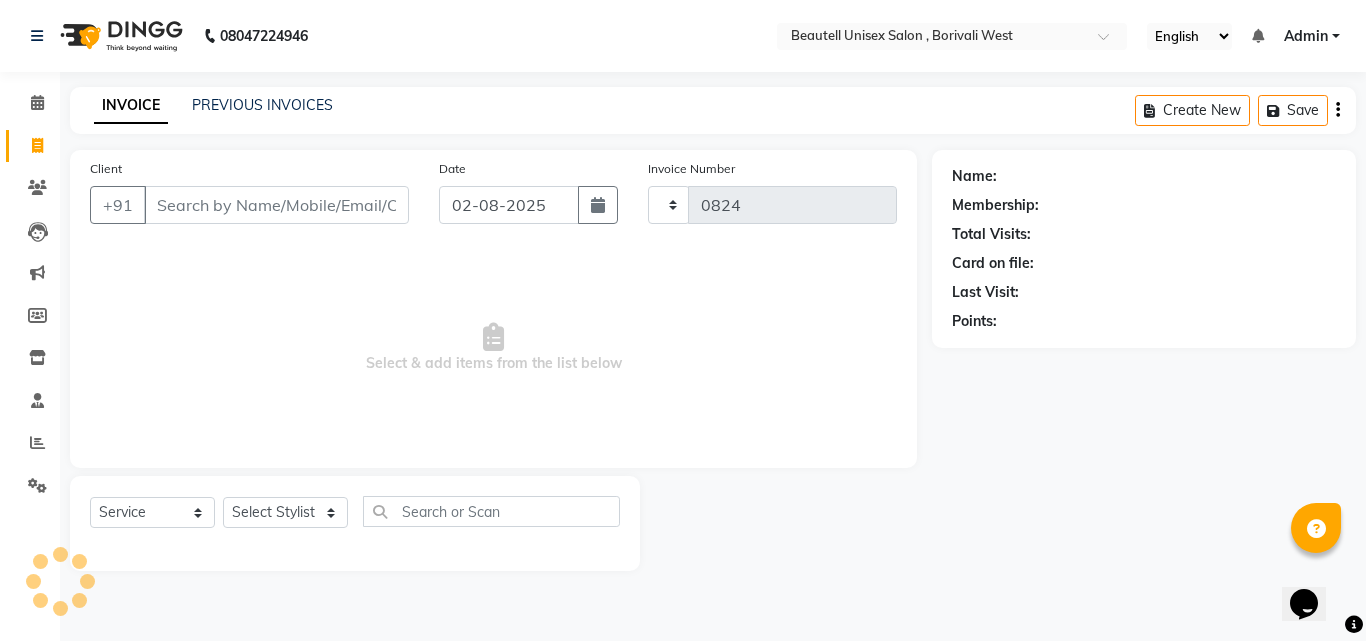 select on "7692" 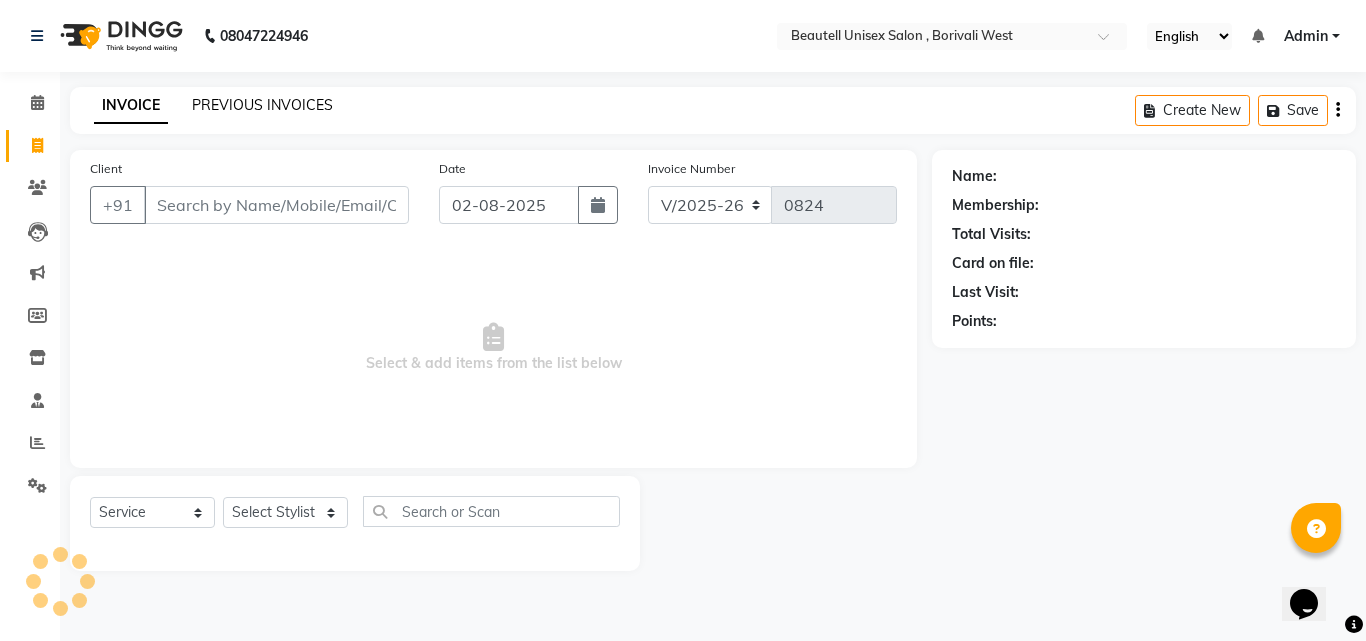 click on "PREVIOUS INVOICES" 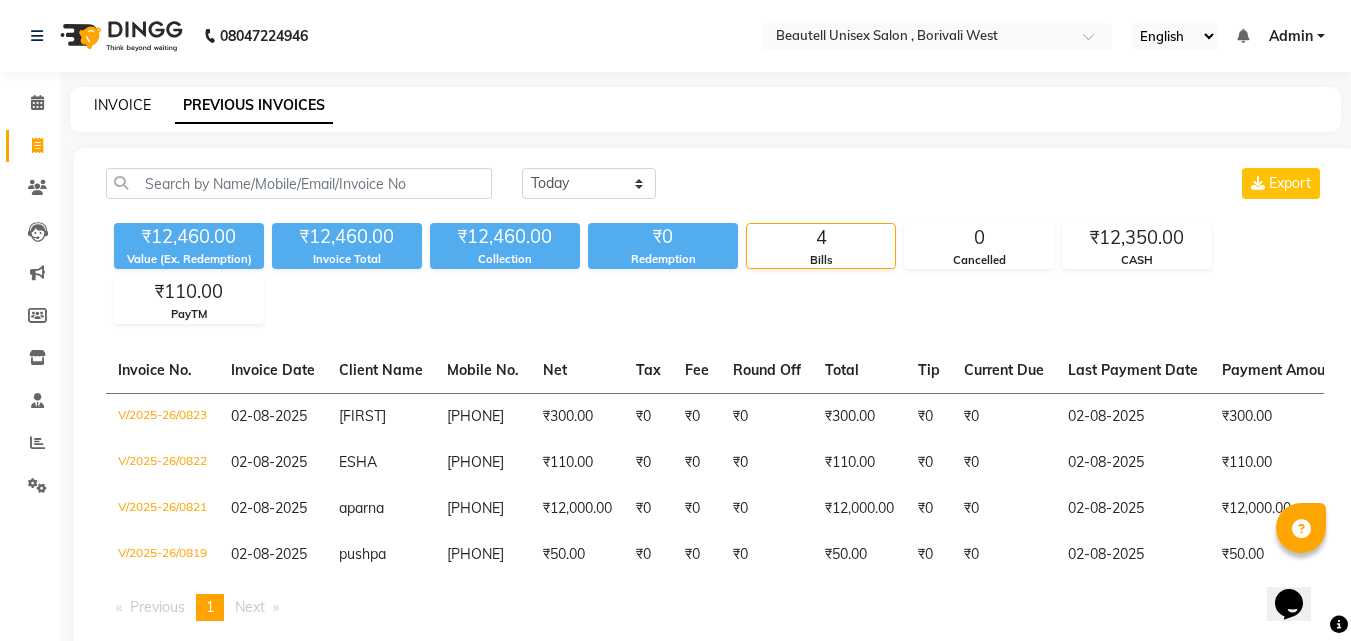 click on "INVOICE" 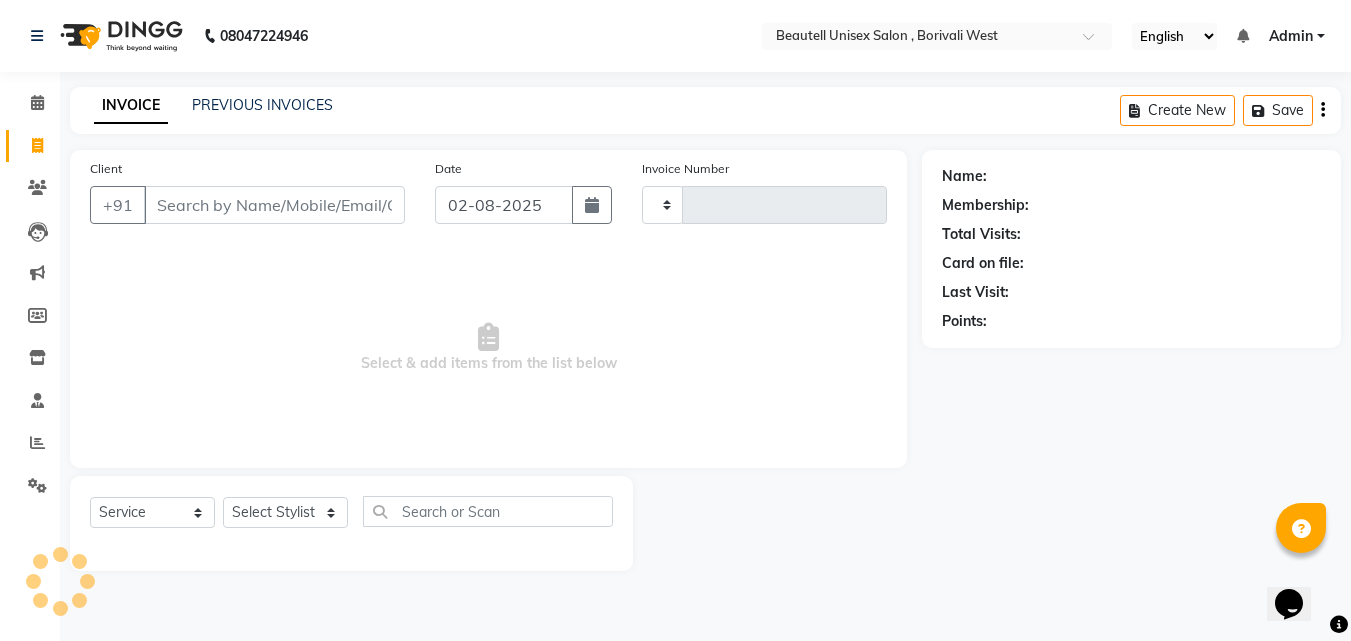 type on "0824" 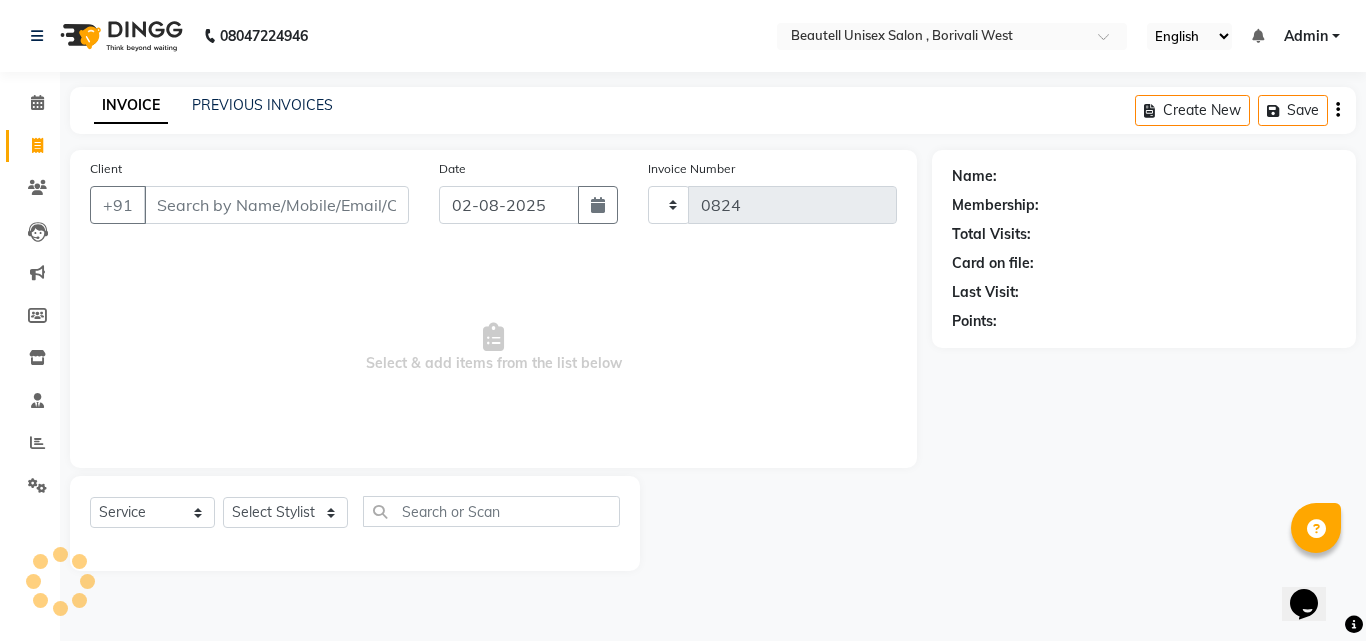 select on "7692" 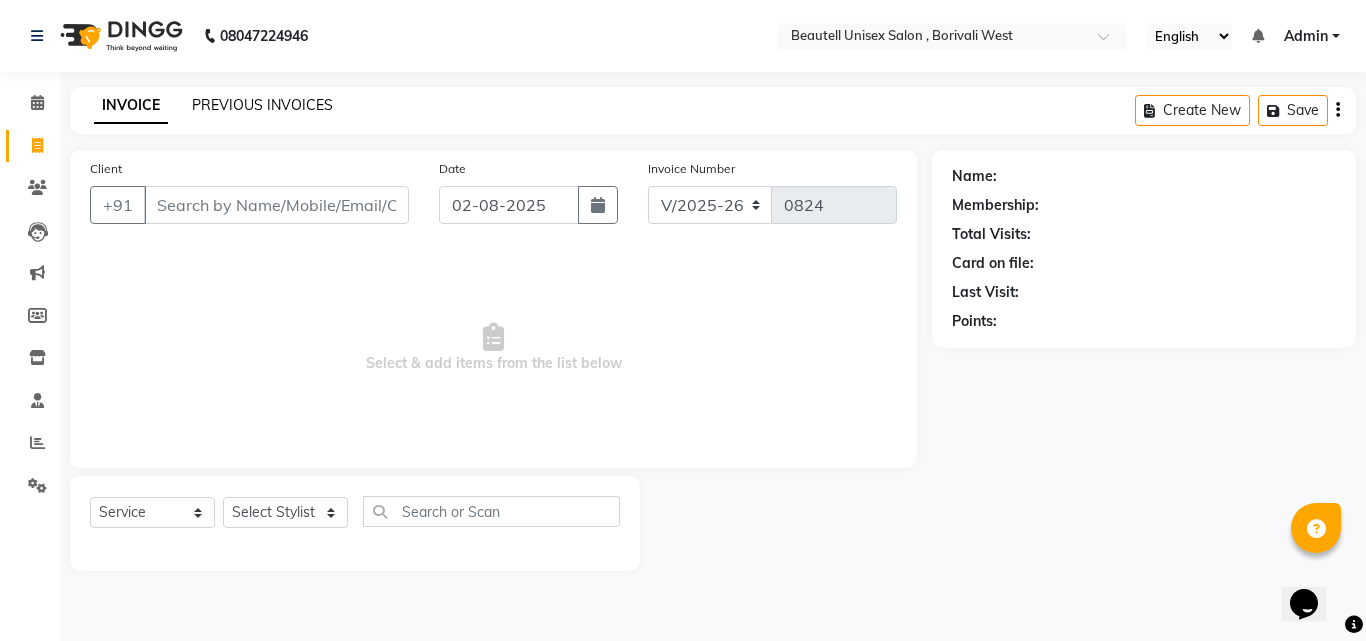 click on "PREVIOUS INVOICES" 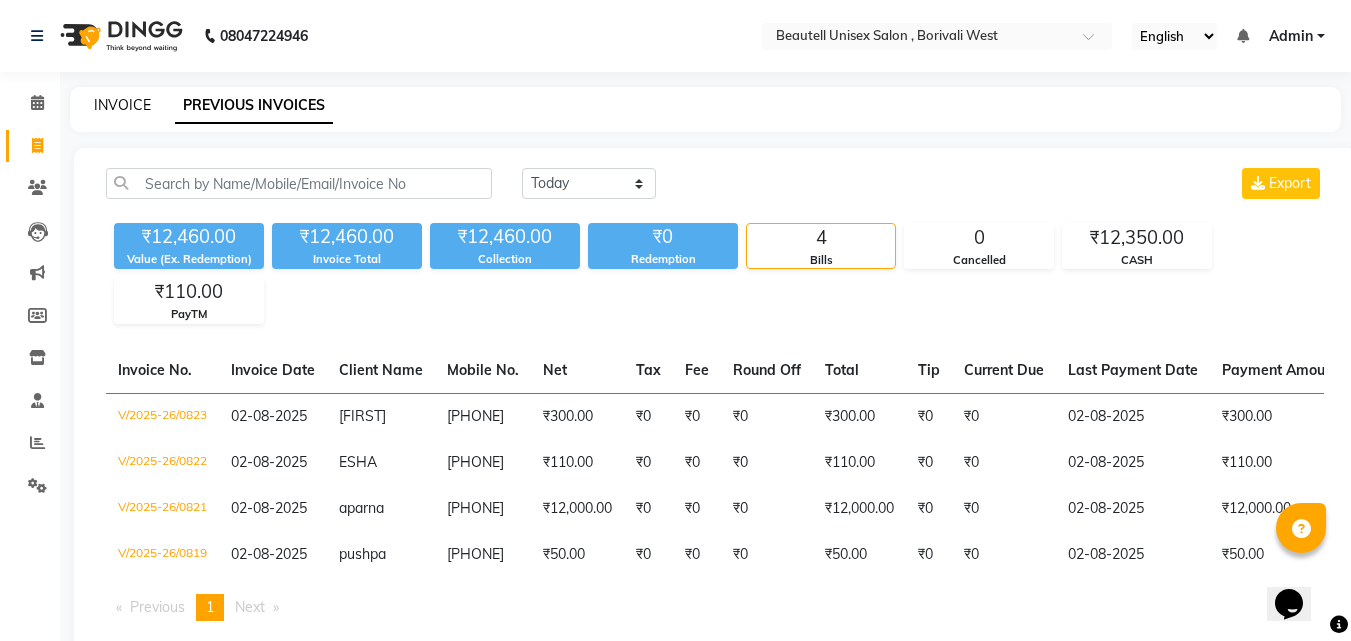click on "INVOICE" 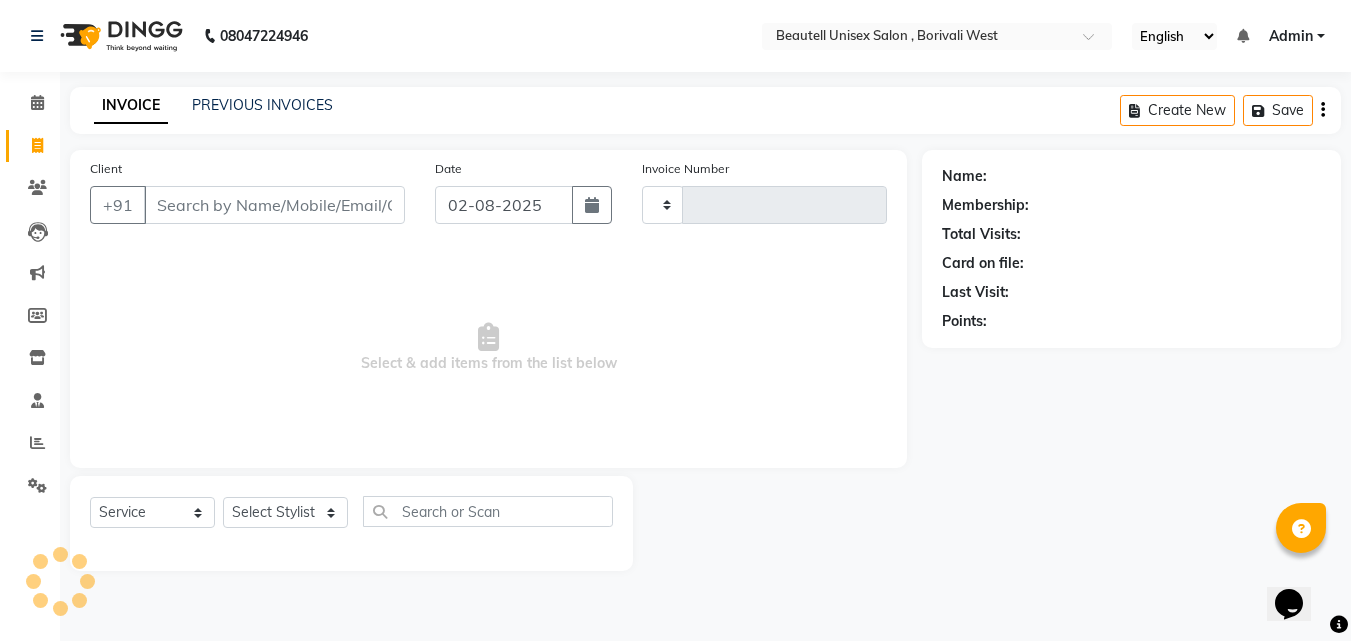 type on "0824" 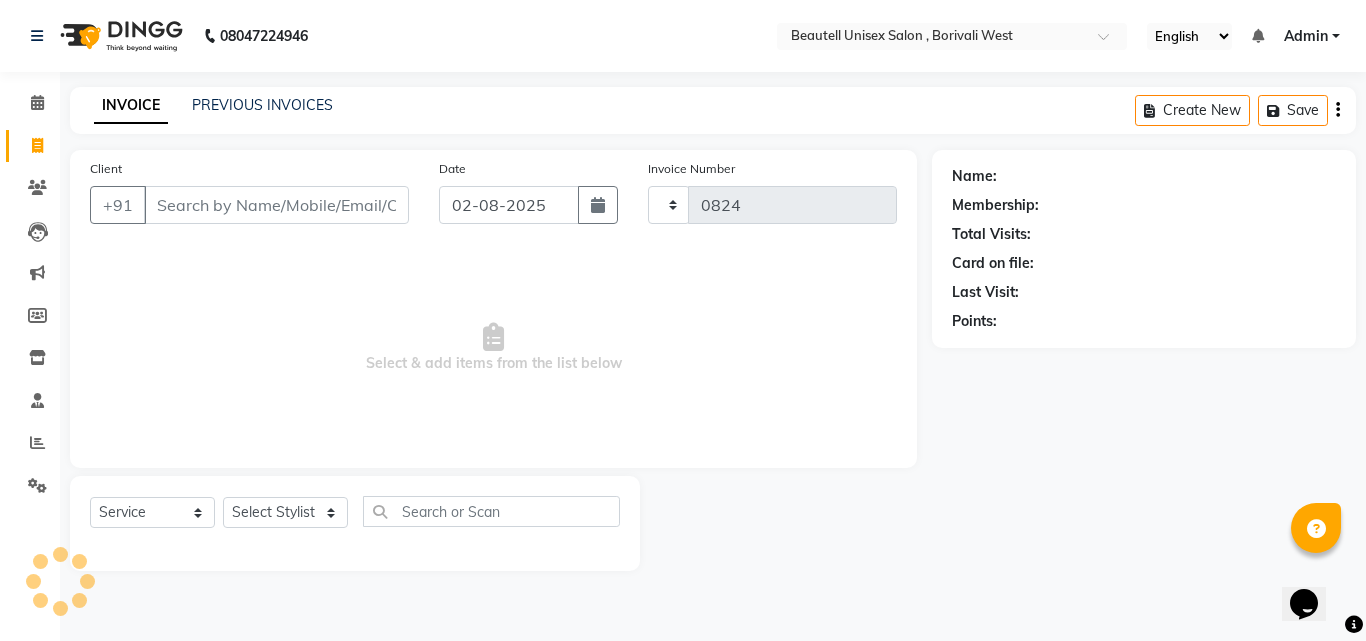 select on "7692" 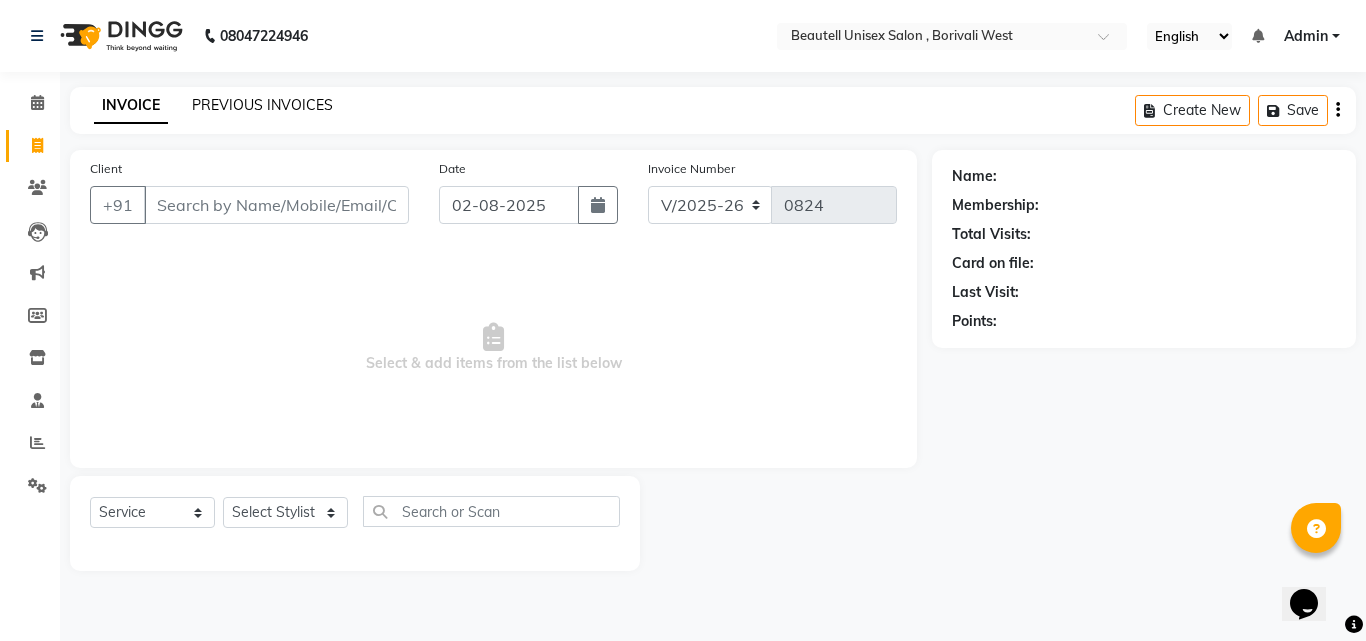 click on "PREVIOUS INVOICES" 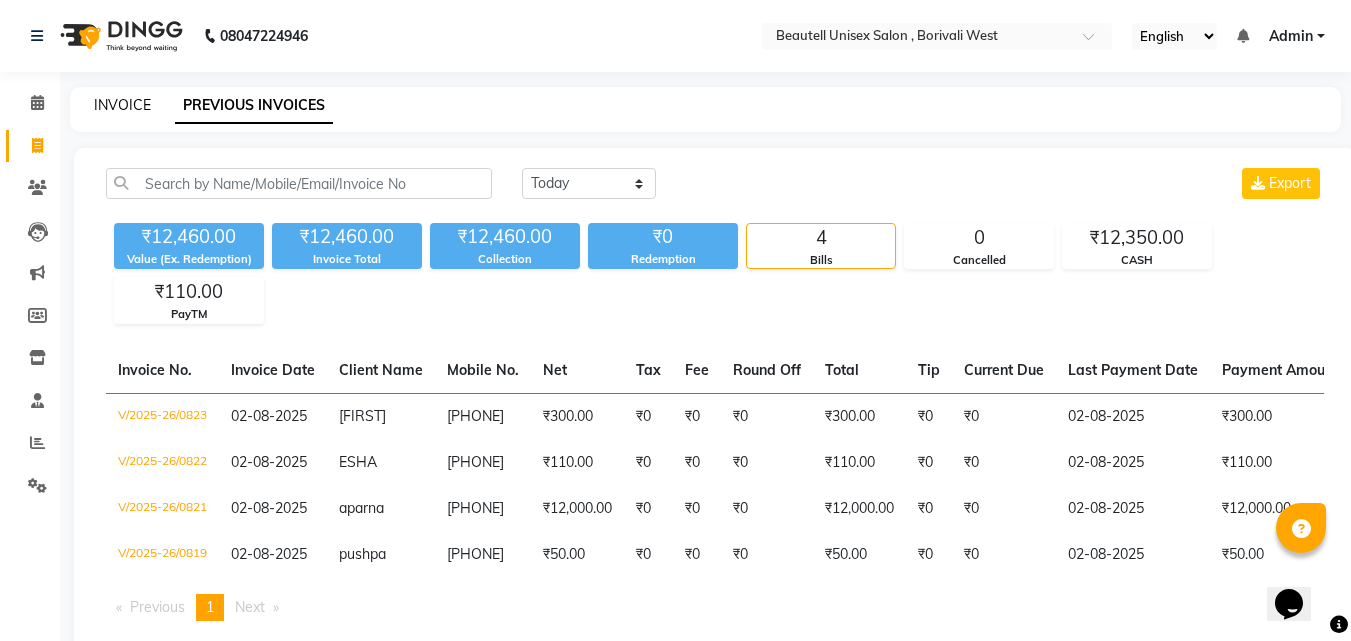 click on "INVOICE" 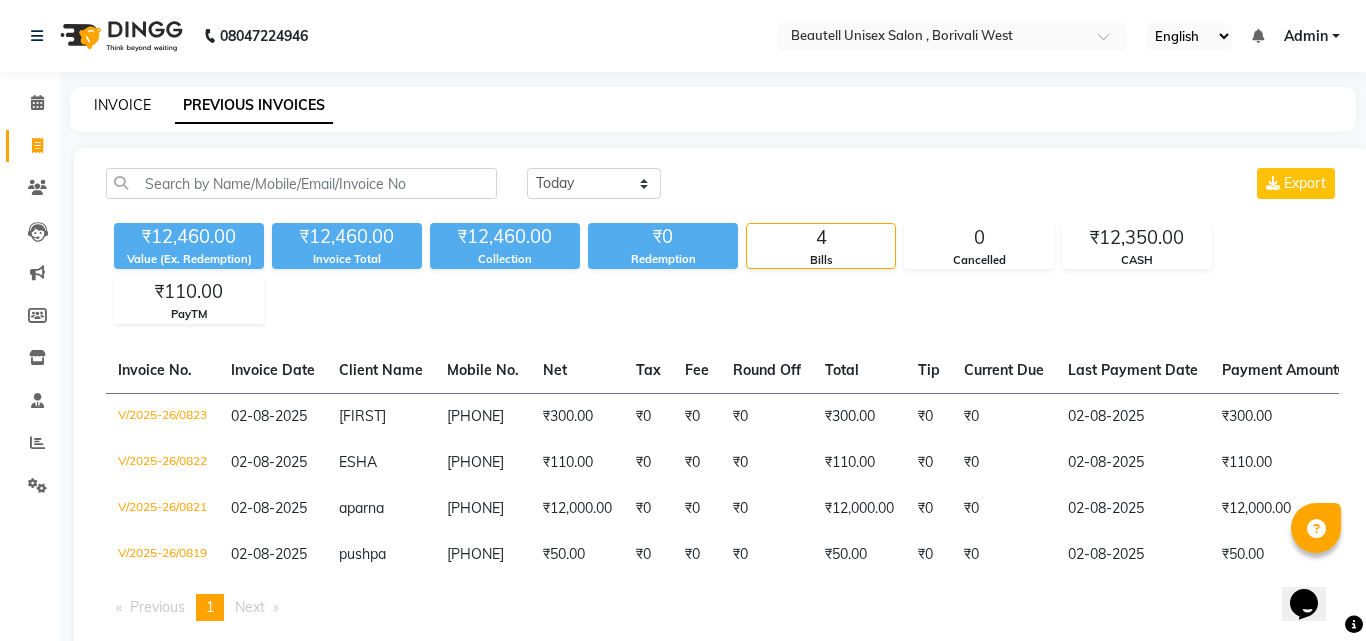 select on "7692" 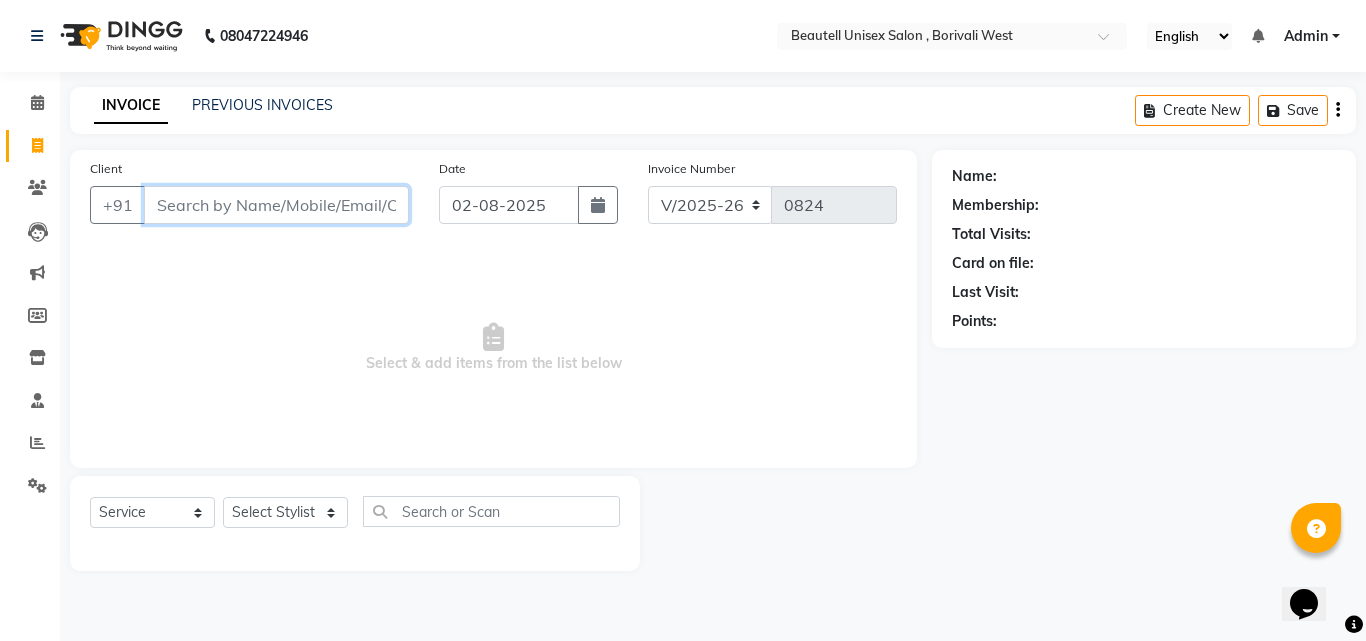 click on "Client" at bounding box center [276, 205] 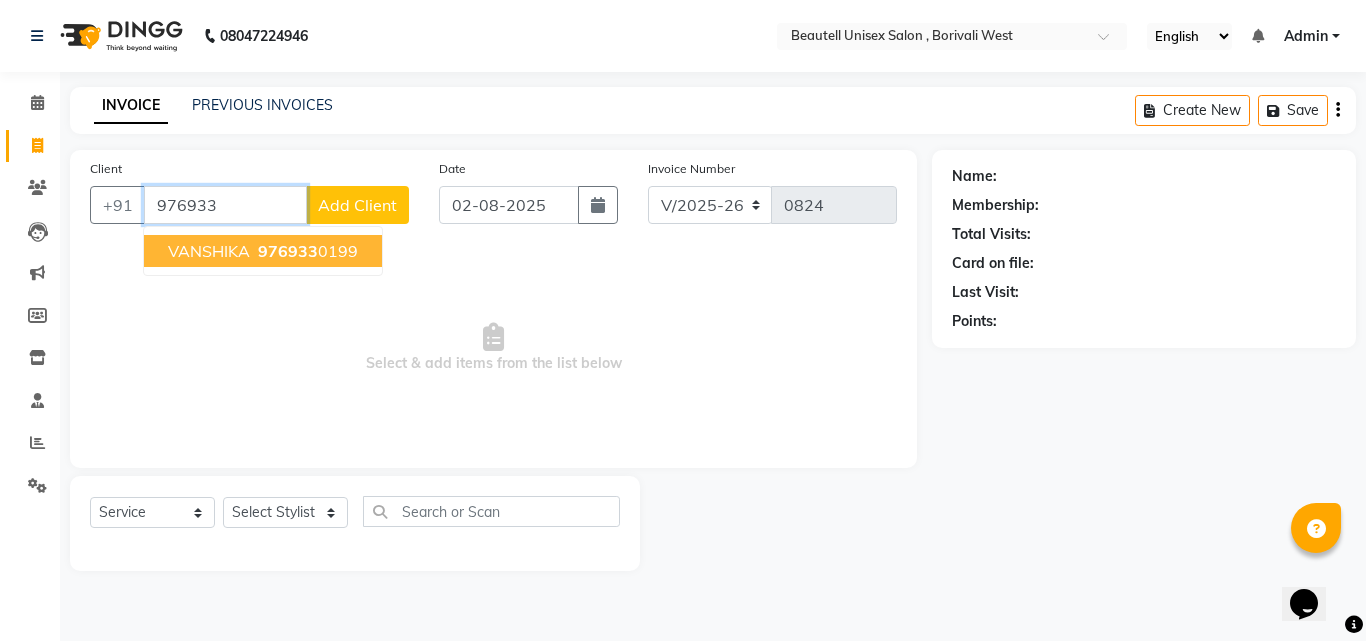 click on "VANSHIKA" at bounding box center [209, 251] 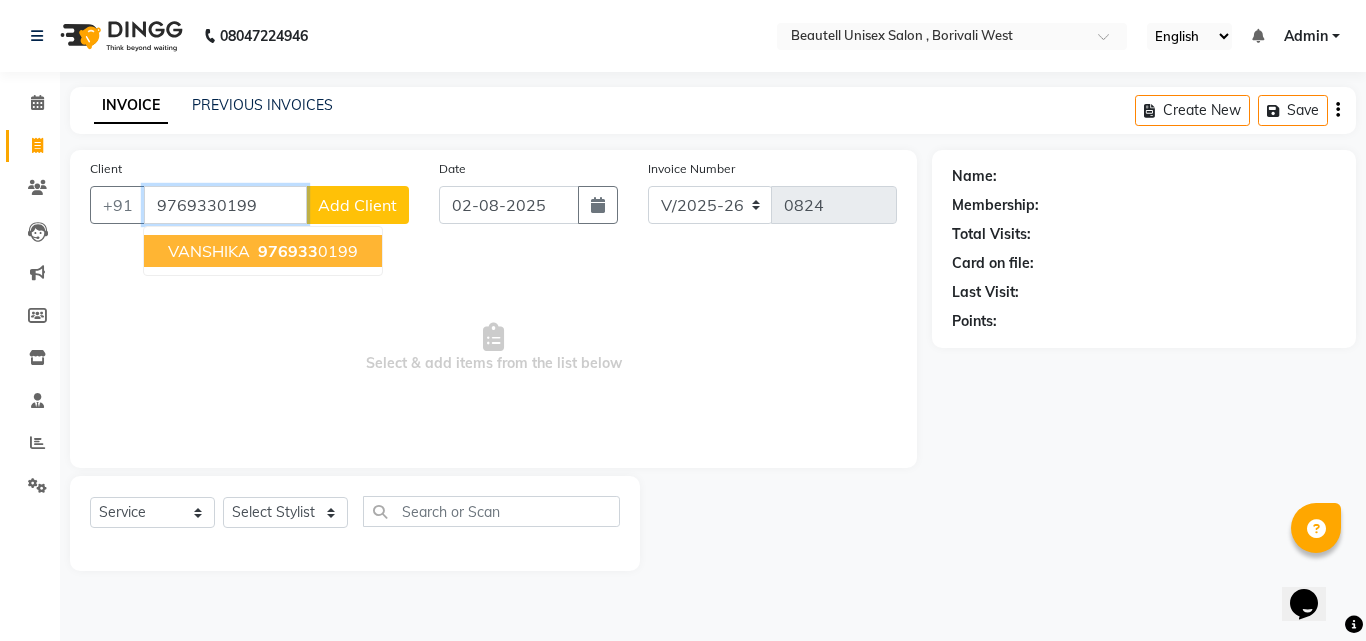 type on "9769330199" 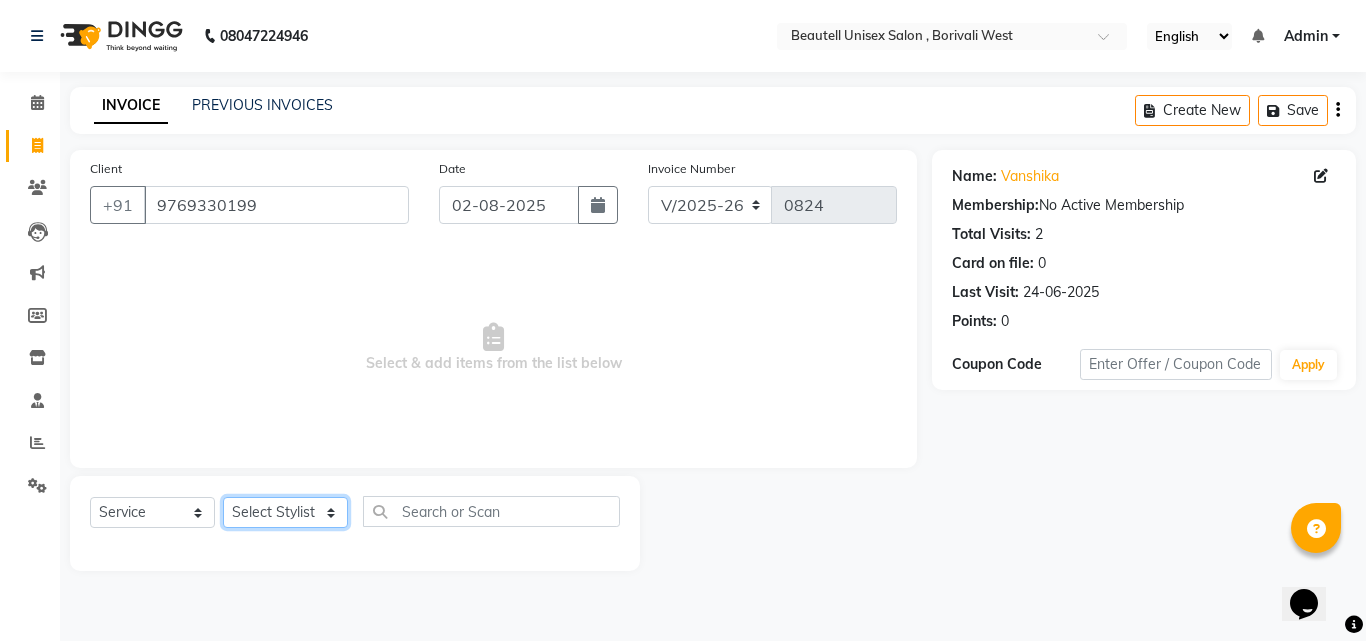 click on "Select Stylist [FIRST] [FIRST] Manager [FIRST] [FIRST] [FIRST] [FIRST]" 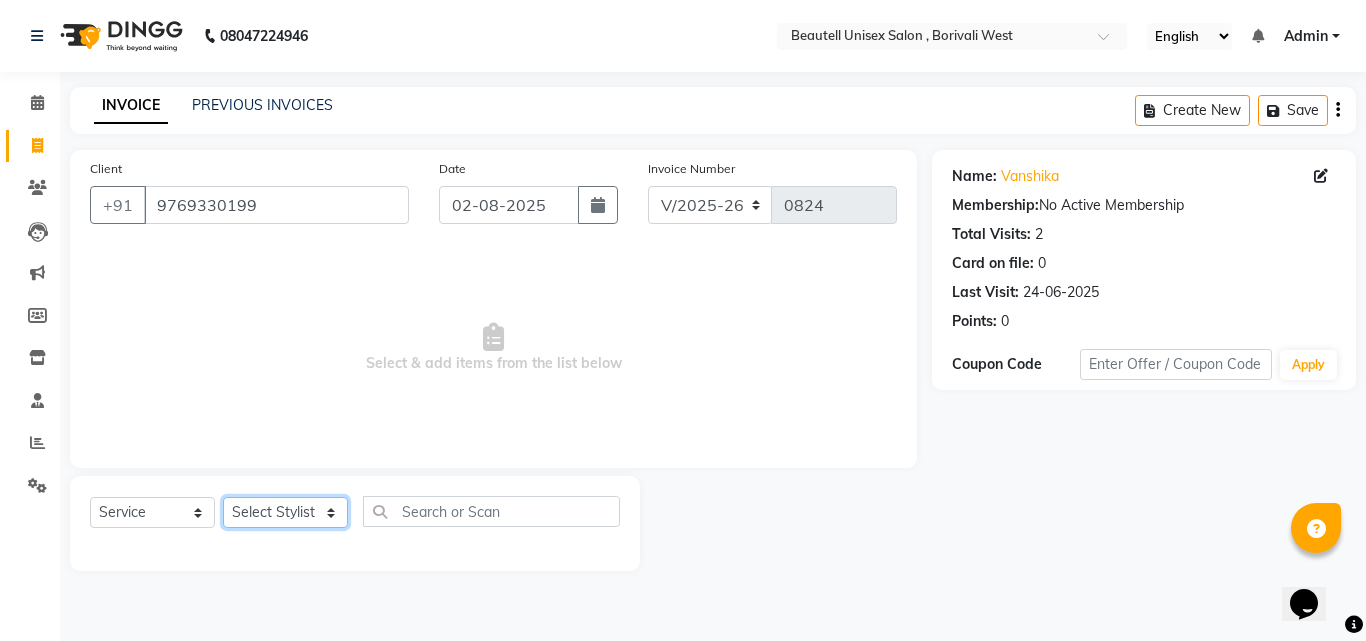 select on "68639" 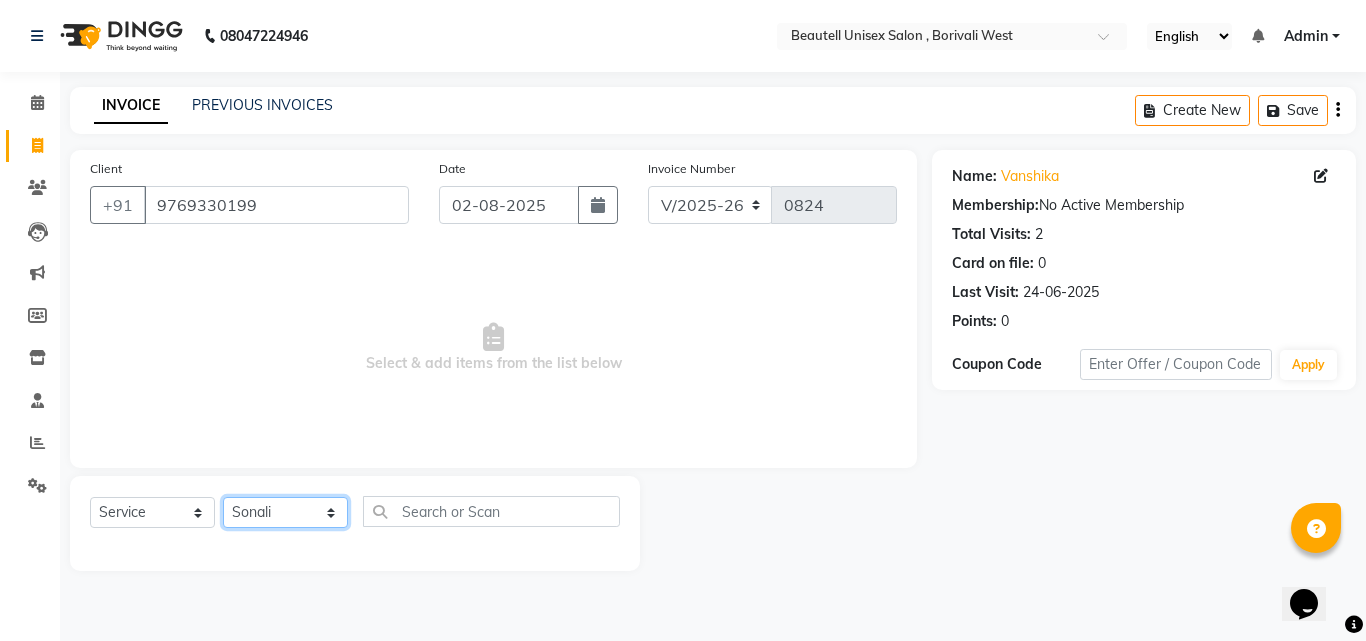 click on "Select Stylist [FIRST] [FIRST] Manager [FIRST] [FIRST] [FIRST] [FIRST]" 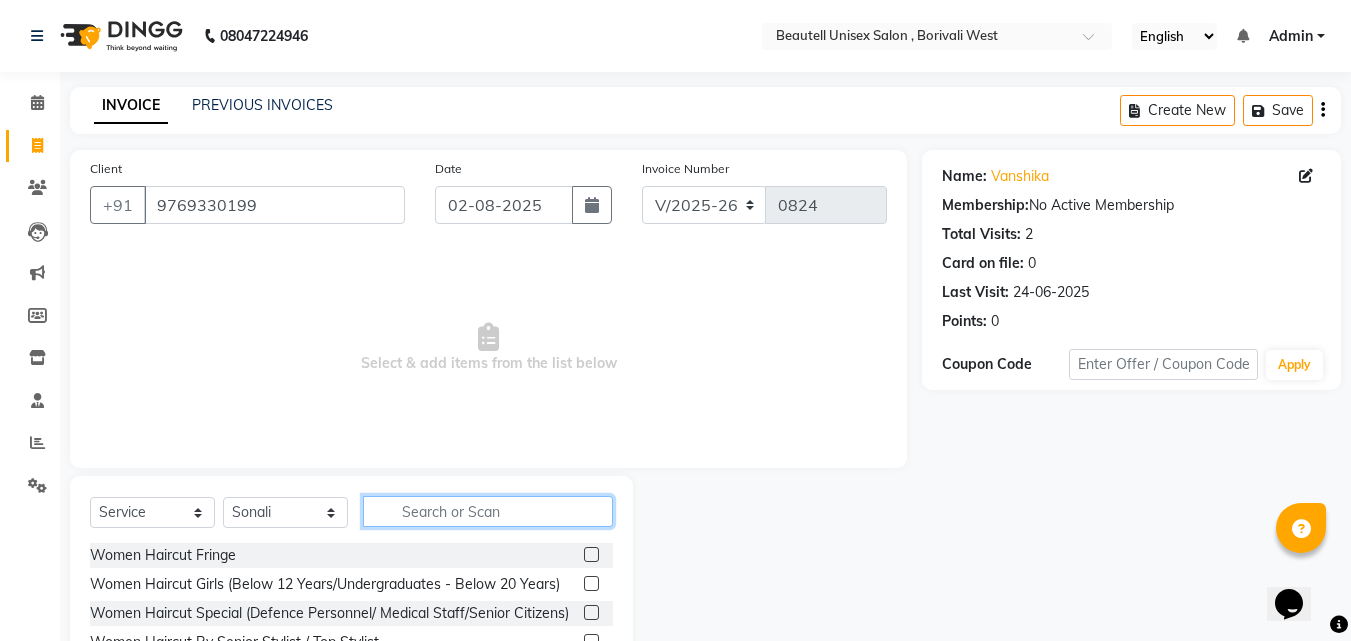 click 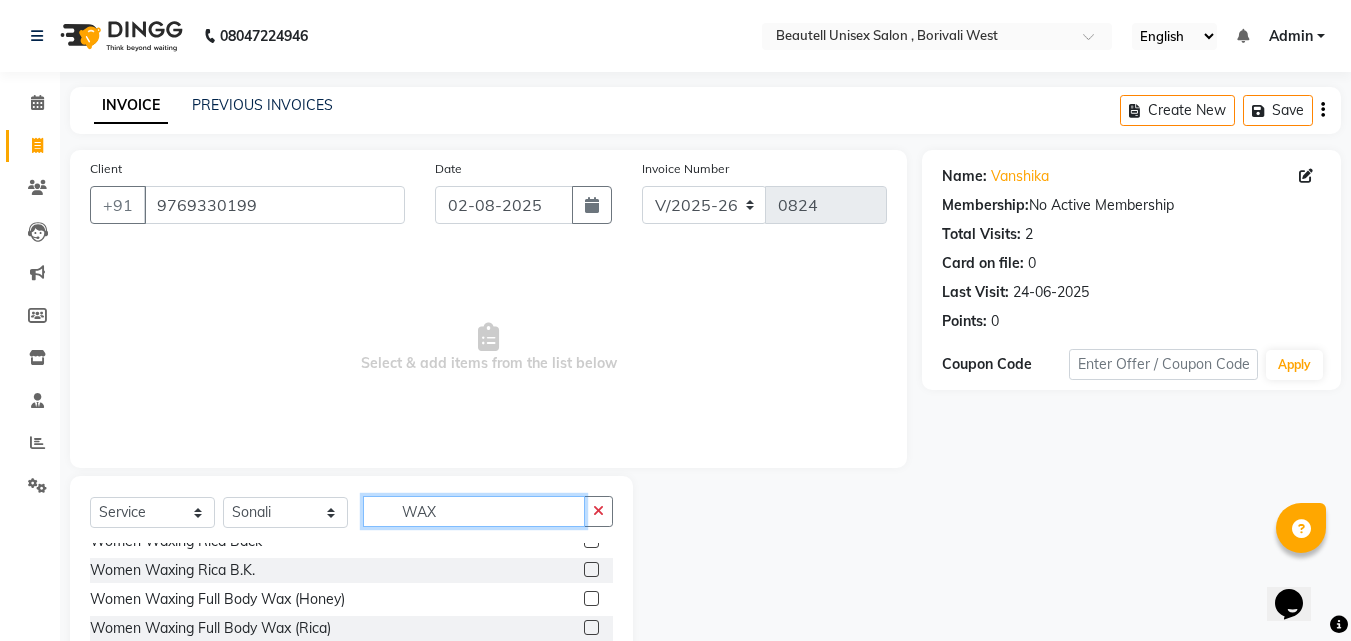 scroll, scrollTop: 815, scrollLeft: 0, axis: vertical 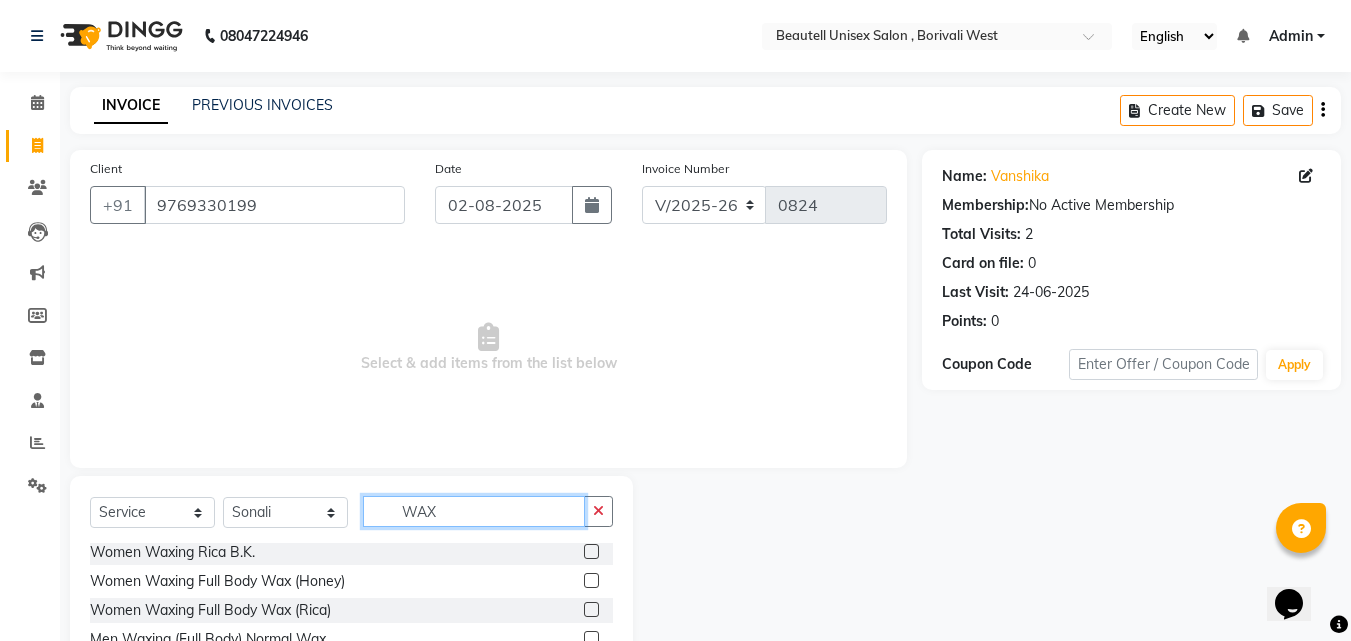 type on "WAX" 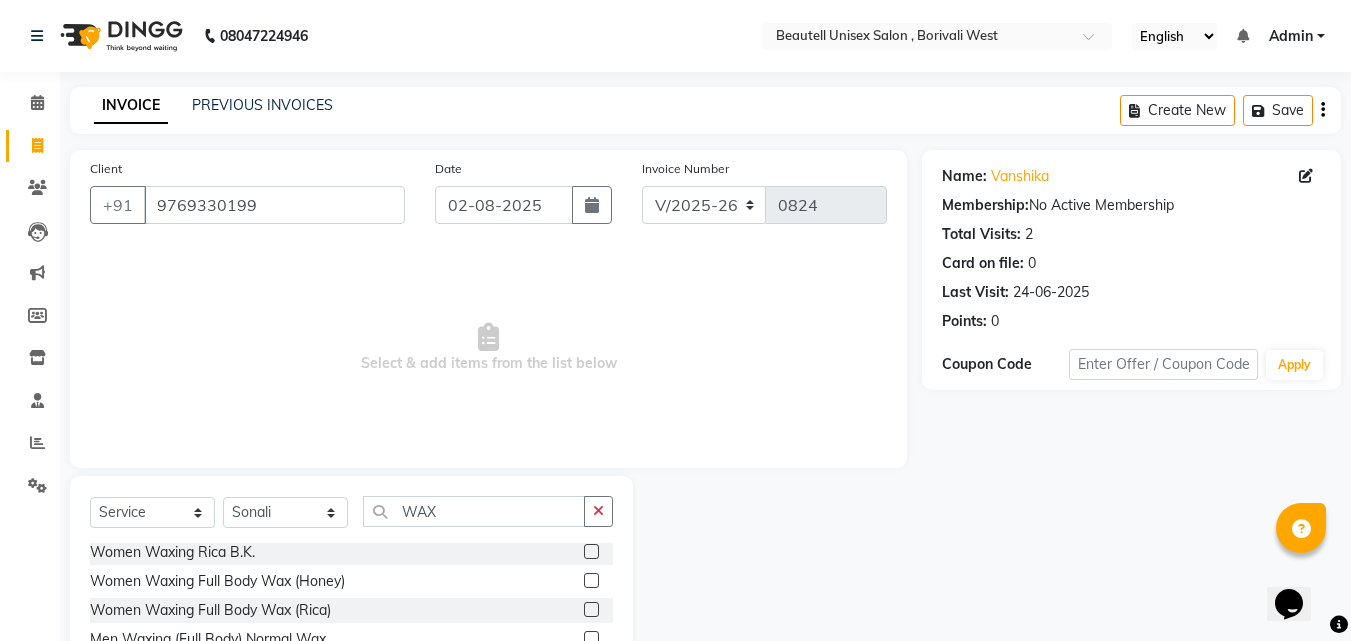 click 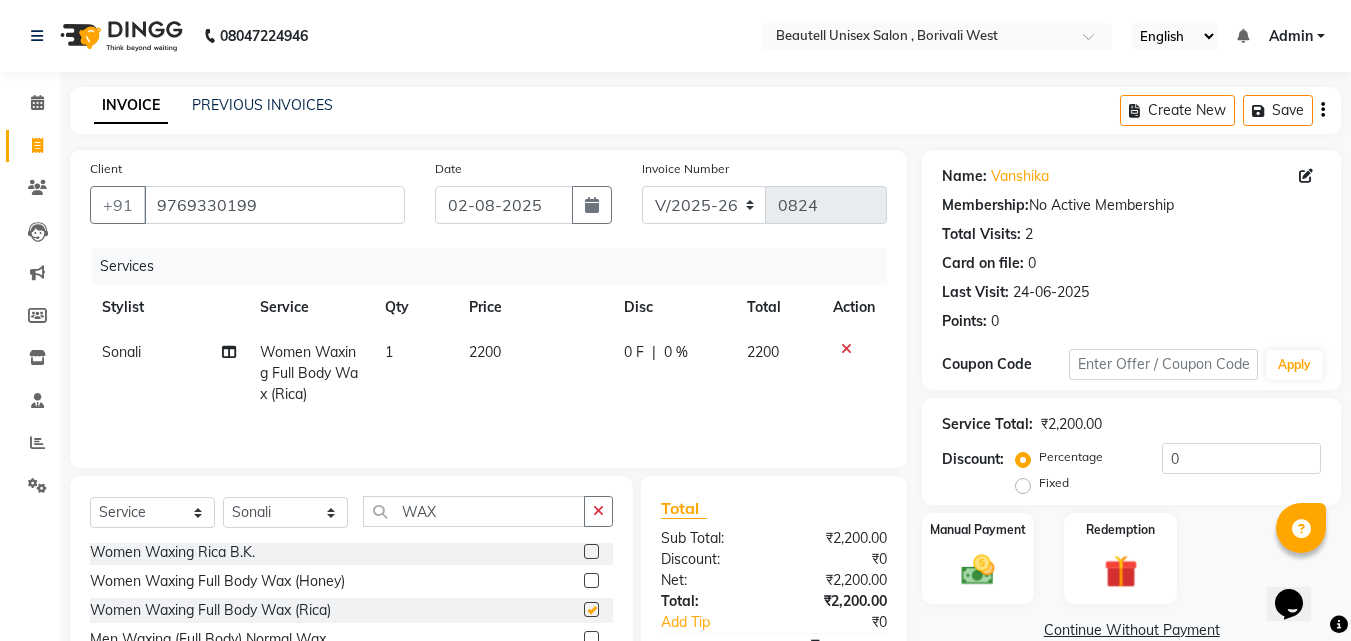 checkbox on "false" 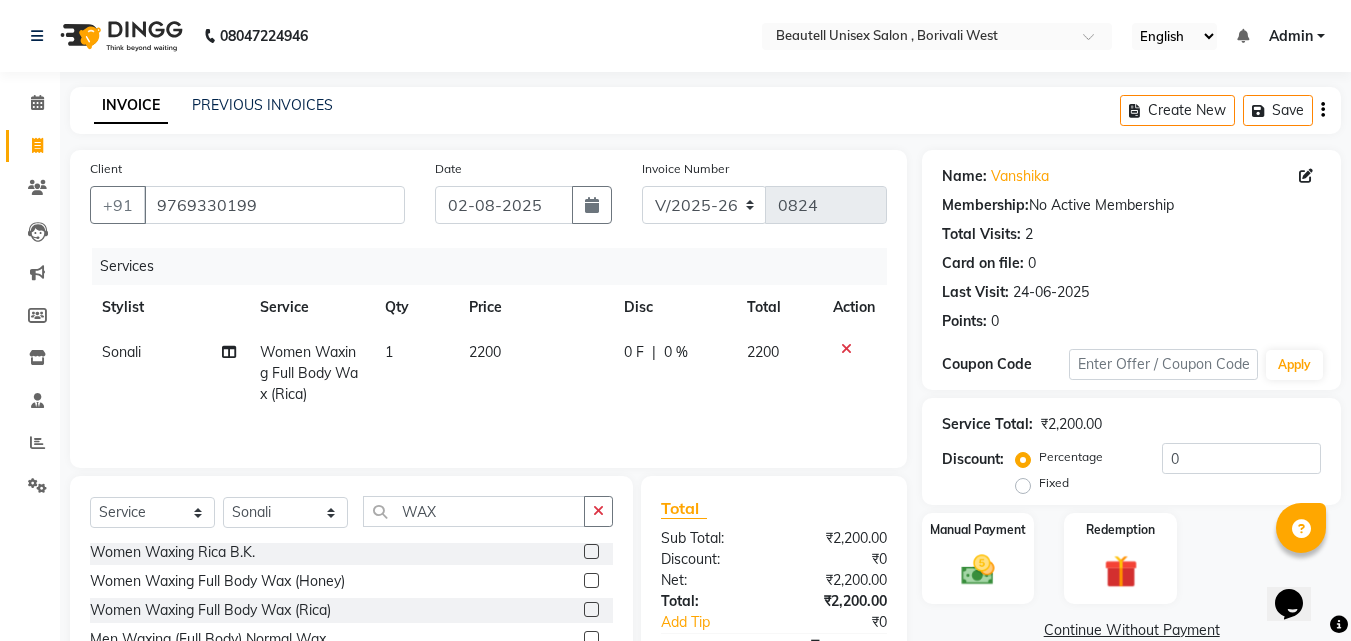 click on "2200" 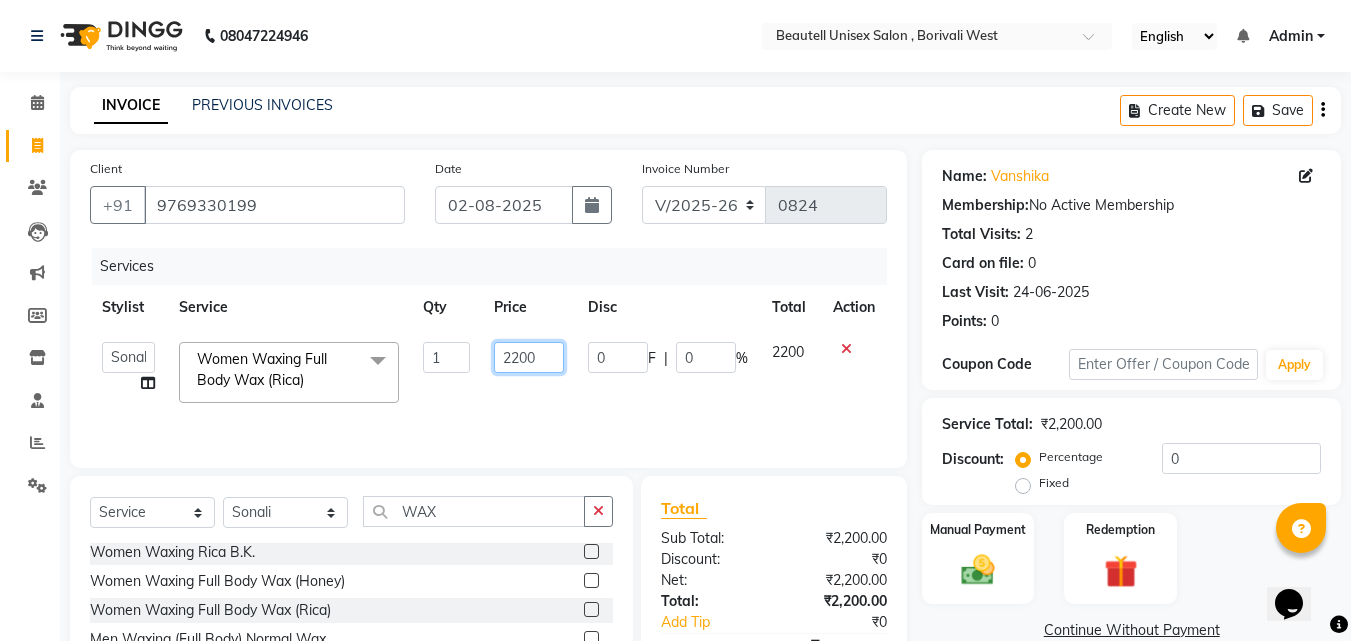 click on "2200" 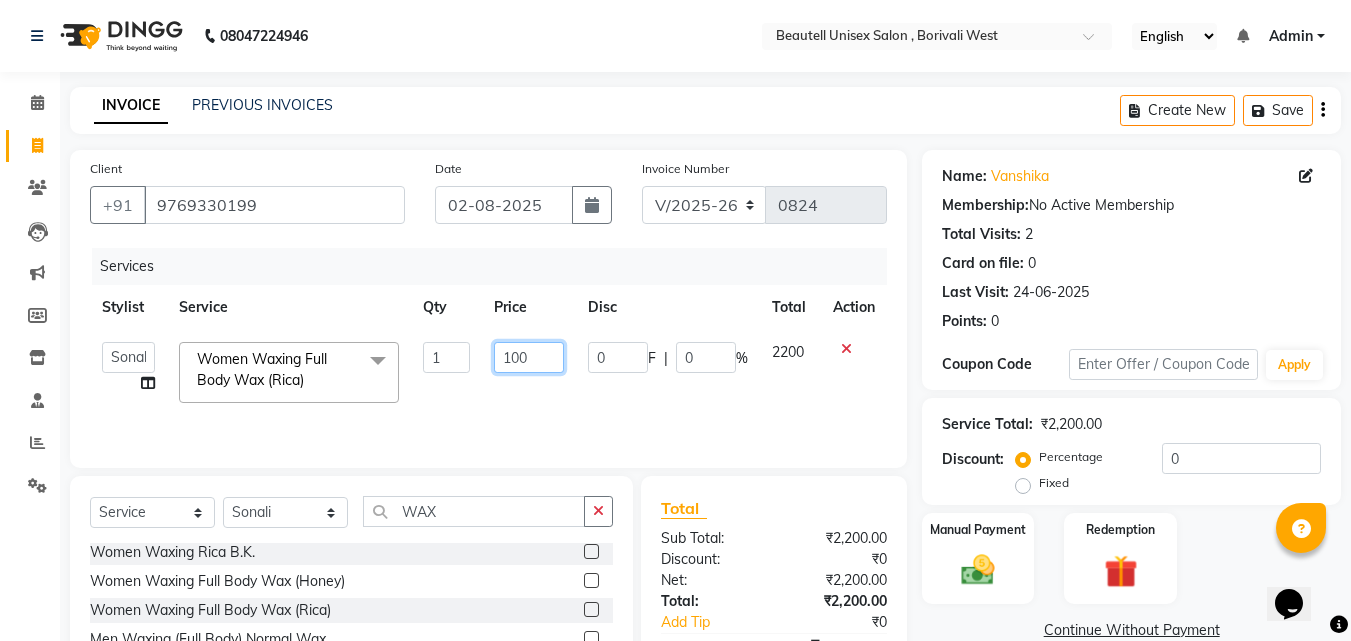 type on "1100" 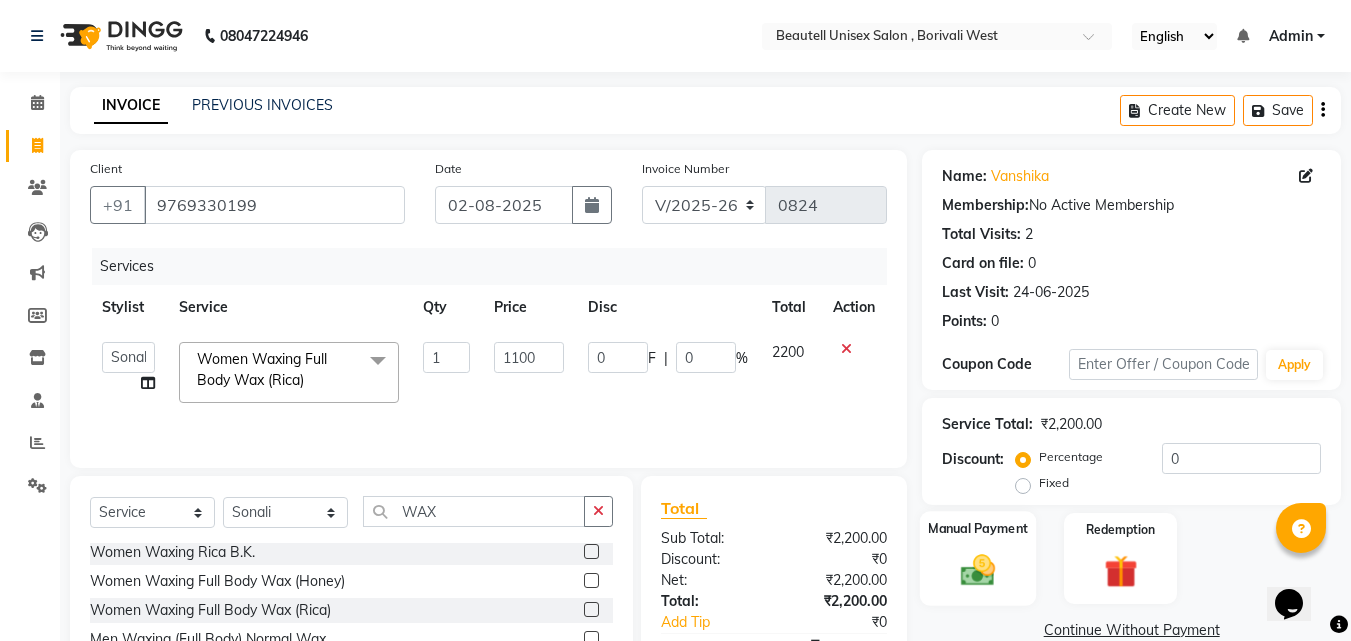 click 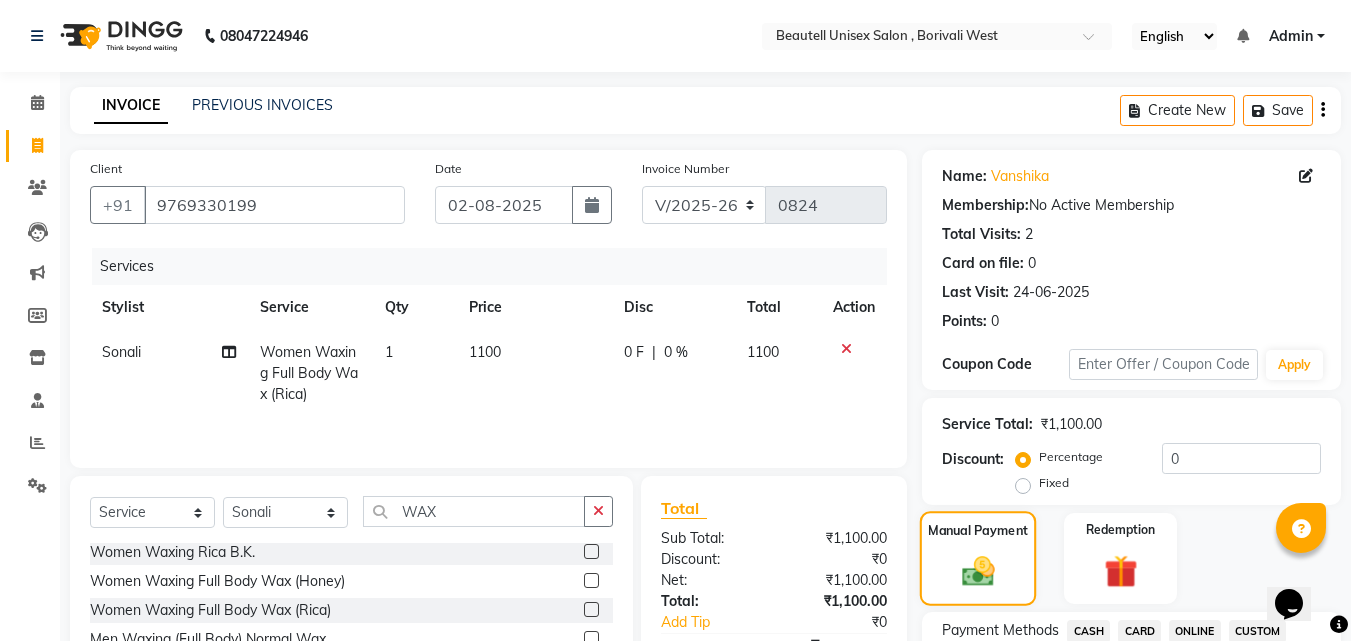 scroll, scrollTop: 297, scrollLeft: 0, axis: vertical 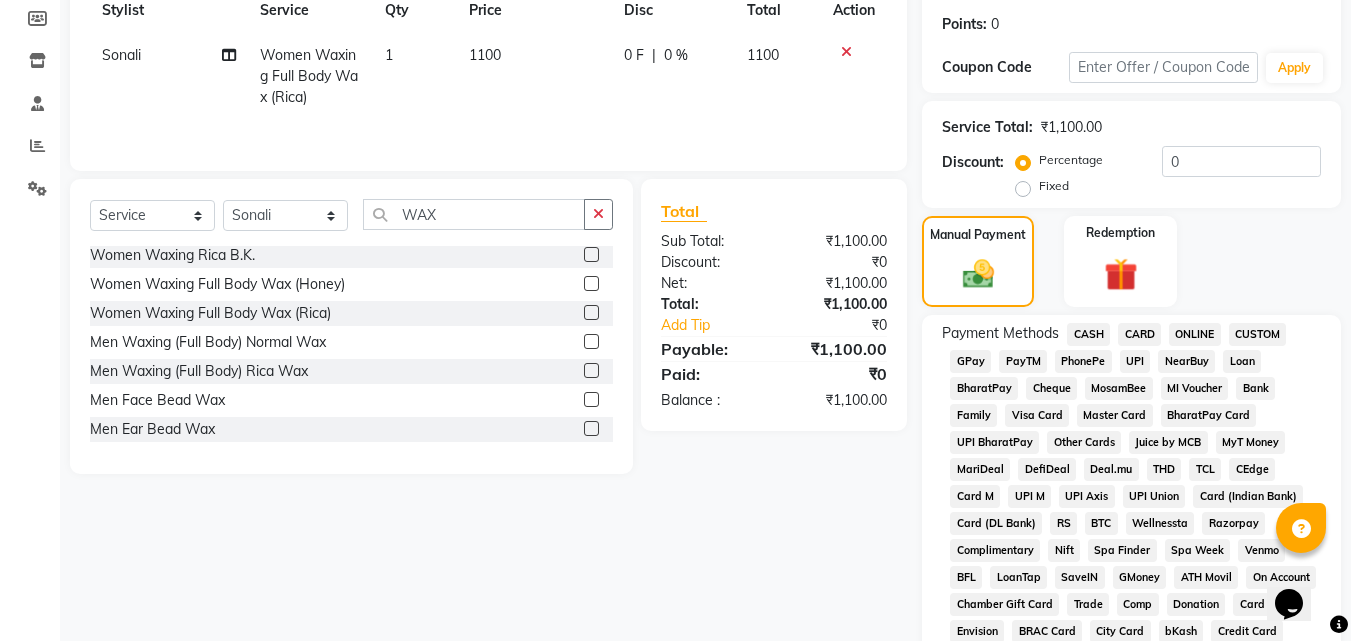 click on "CASH" 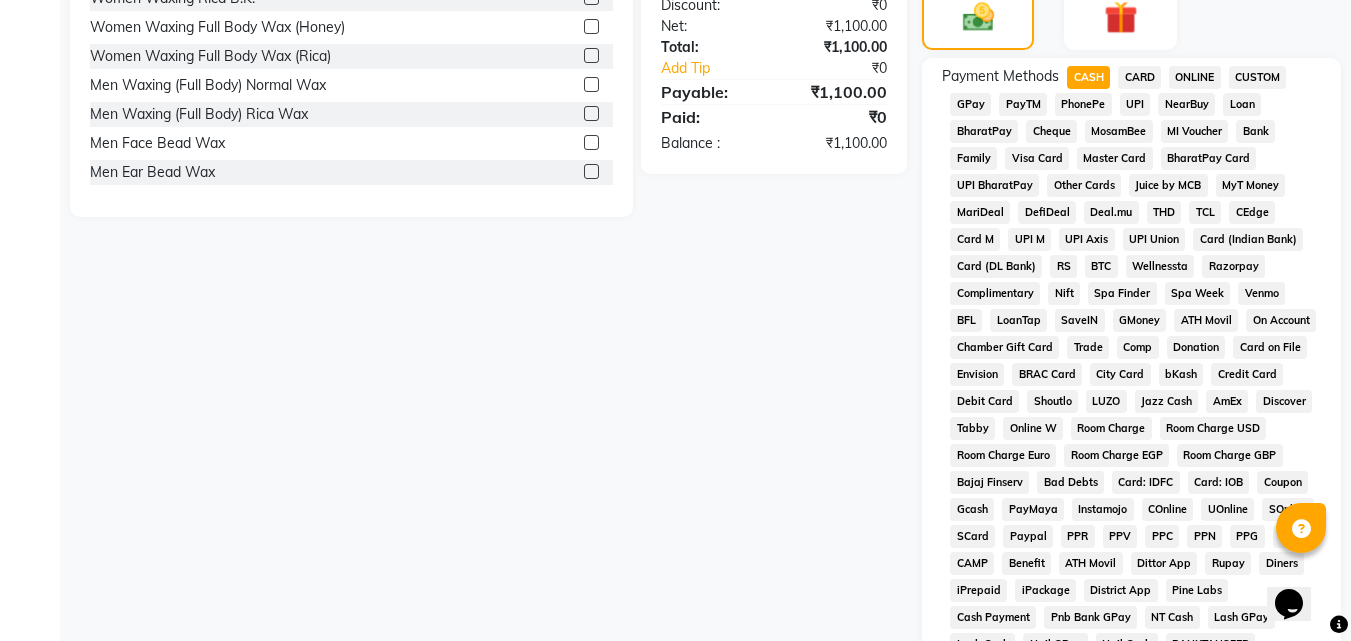 scroll, scrollTop: 825, scrollLeft: 0, axis: vertical 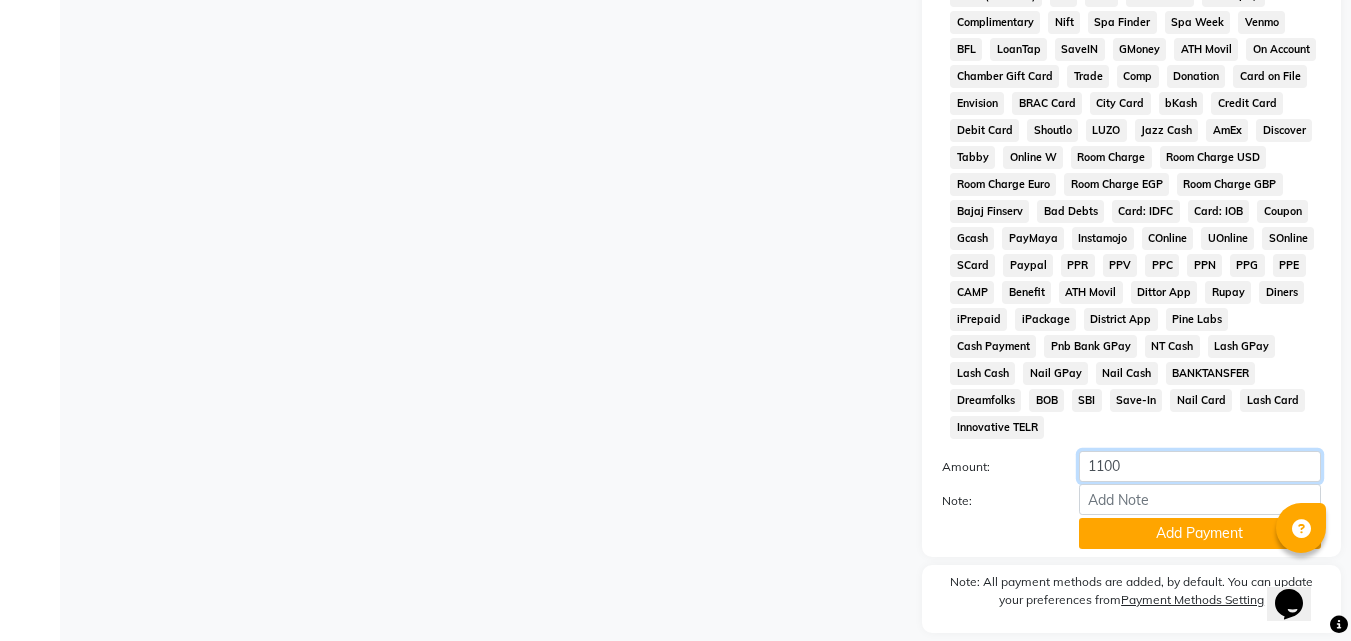 click on "1100" 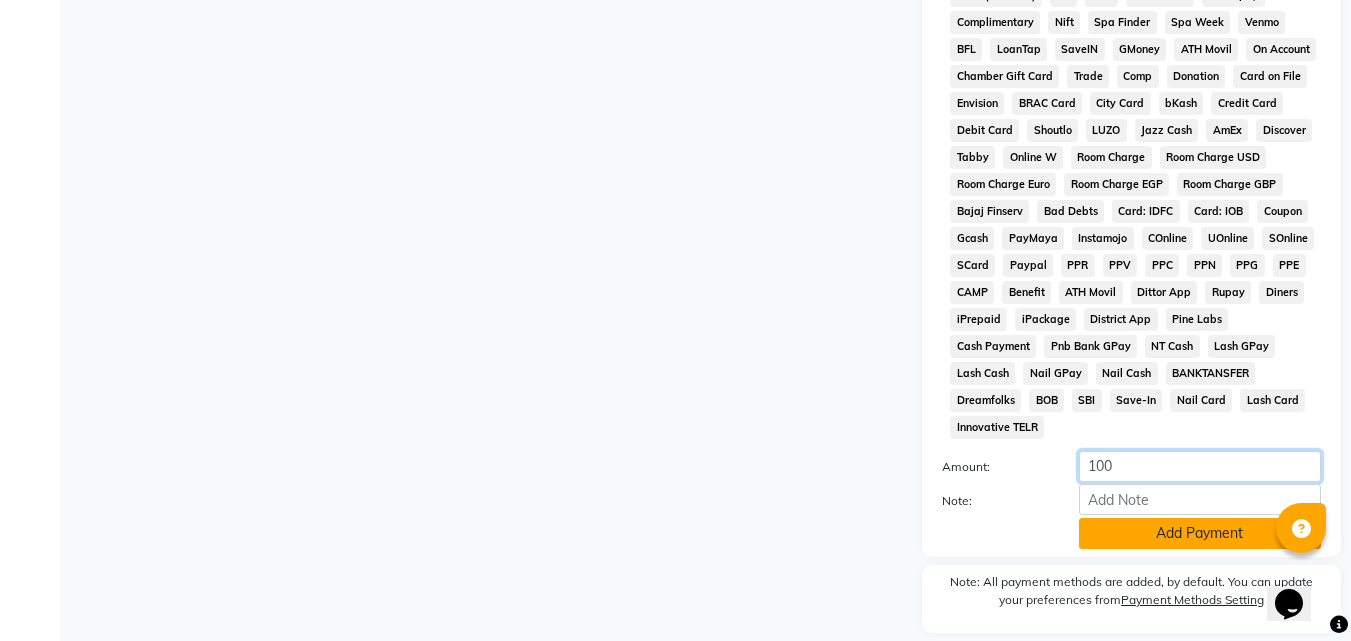 type on "100" 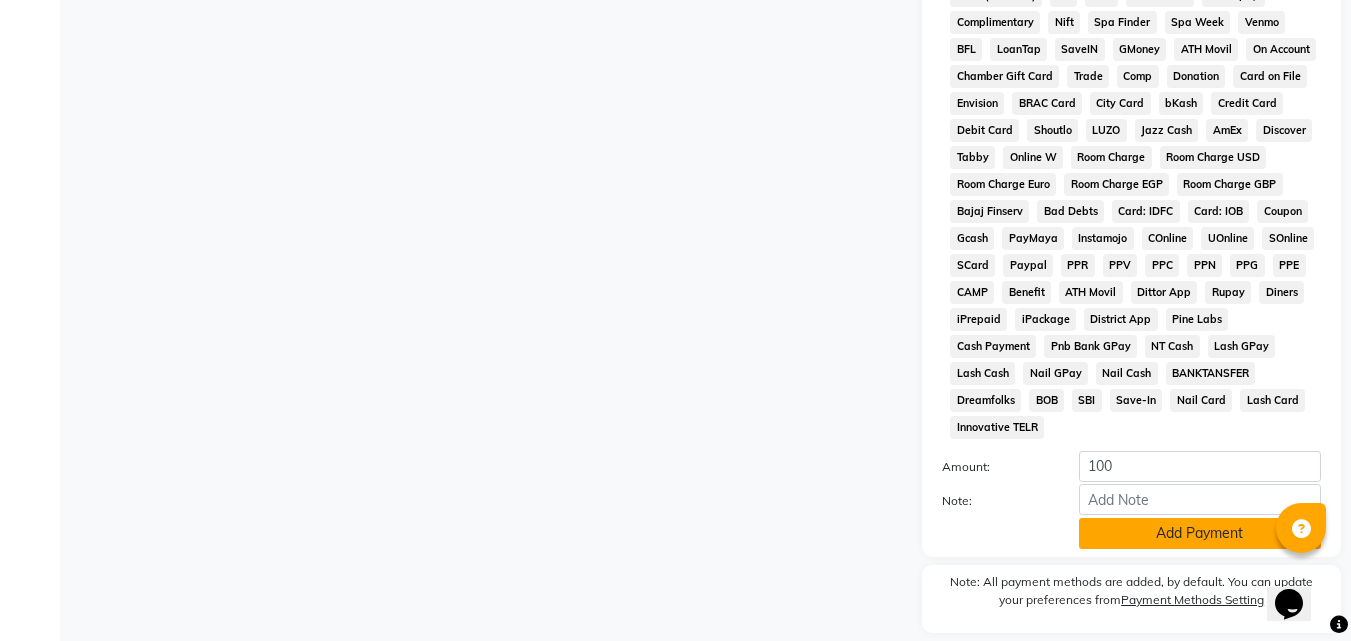 click on "Add Payment" 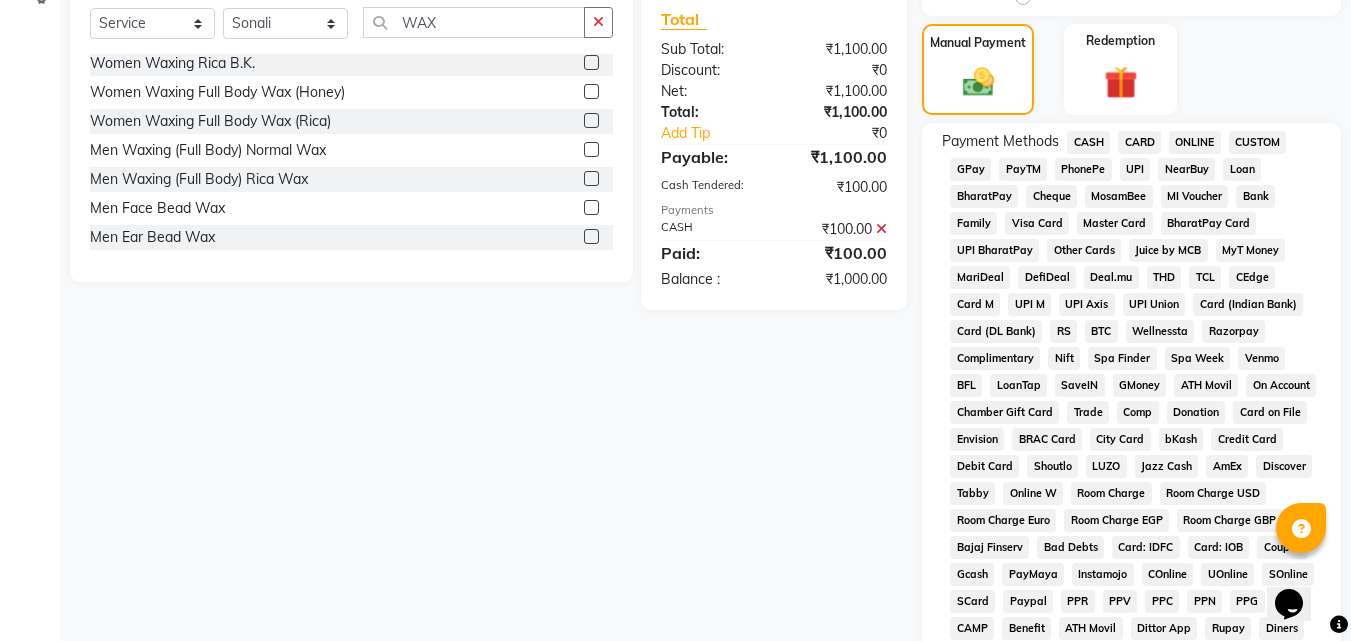 scroll, scrollTop: 410, scrollLeft: 0, axis: vertical 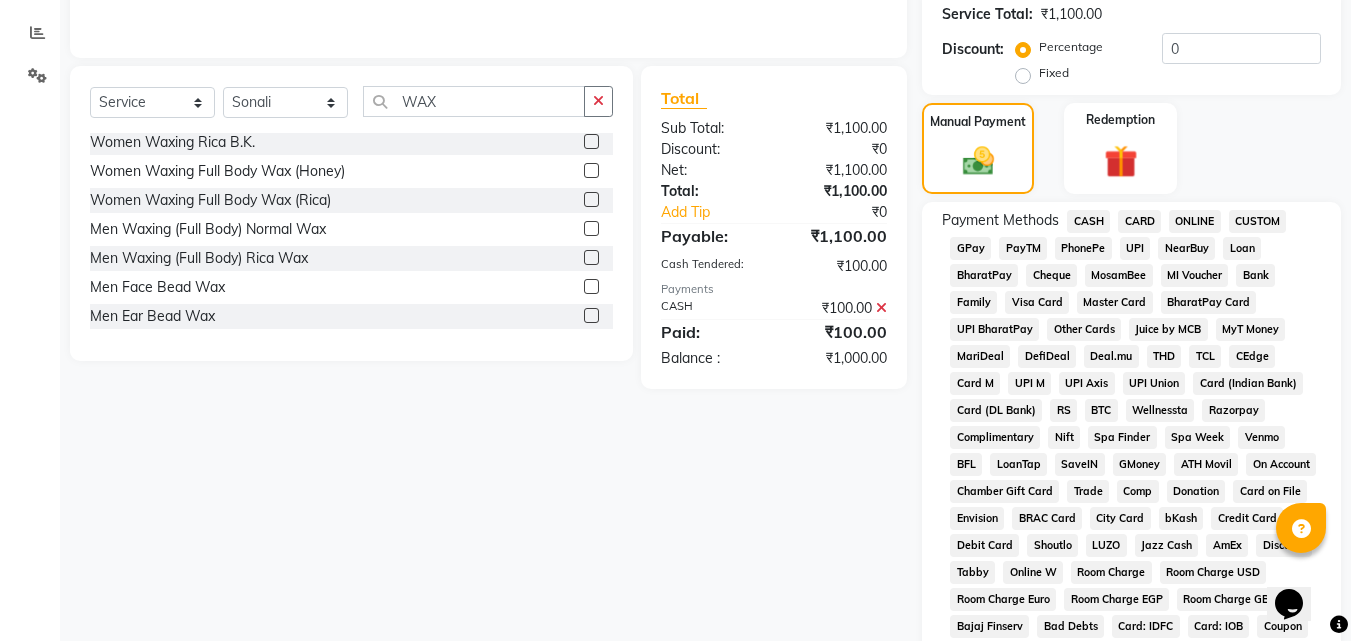 click on "PayTM" 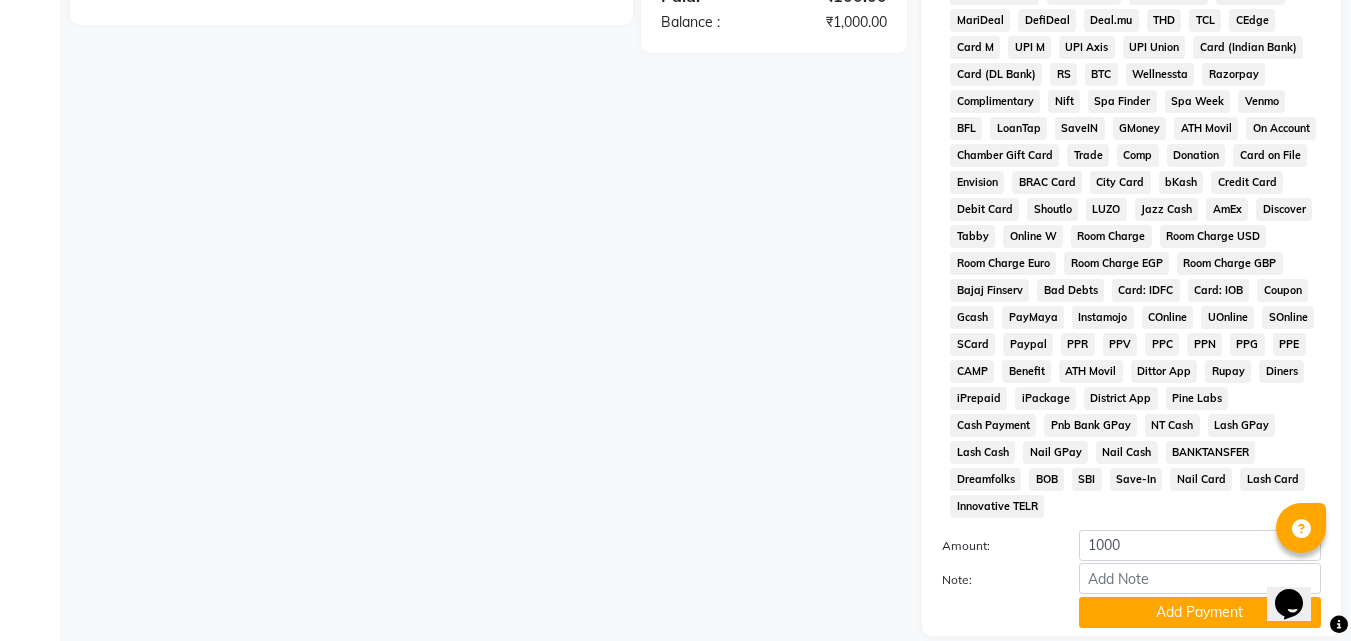 scroll, scrollTop: 974, scrollLeft: 0, axis: vertical 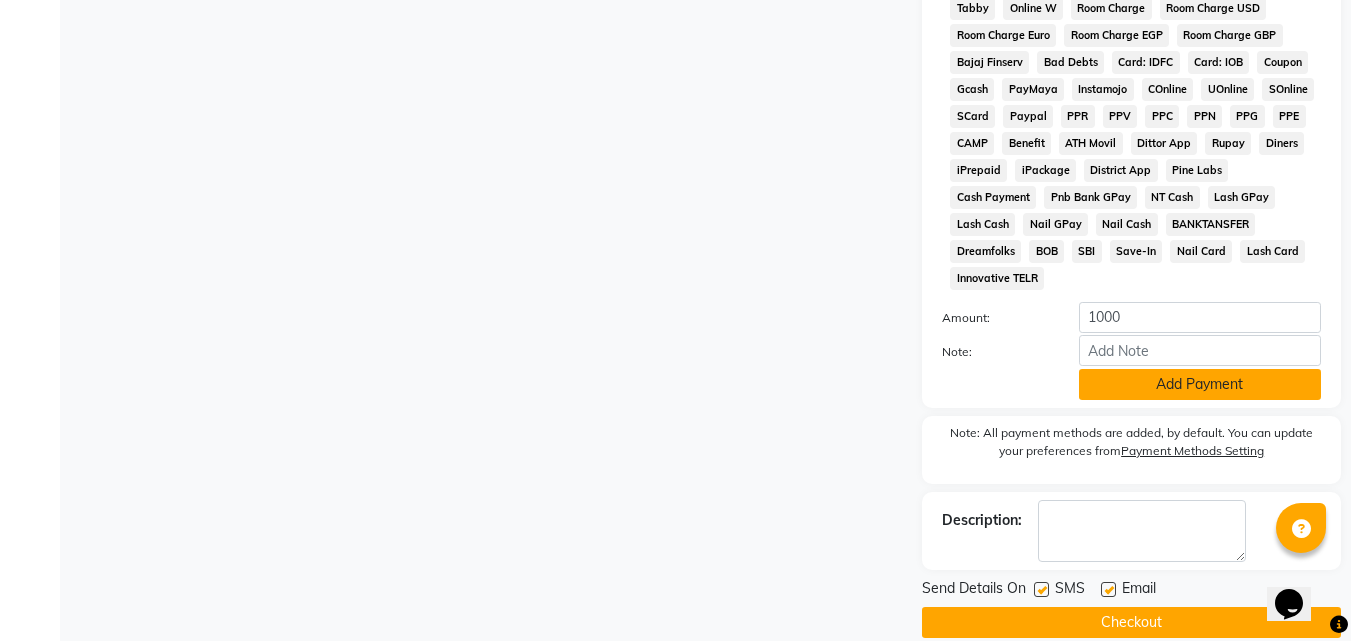 click on "Add Payment" 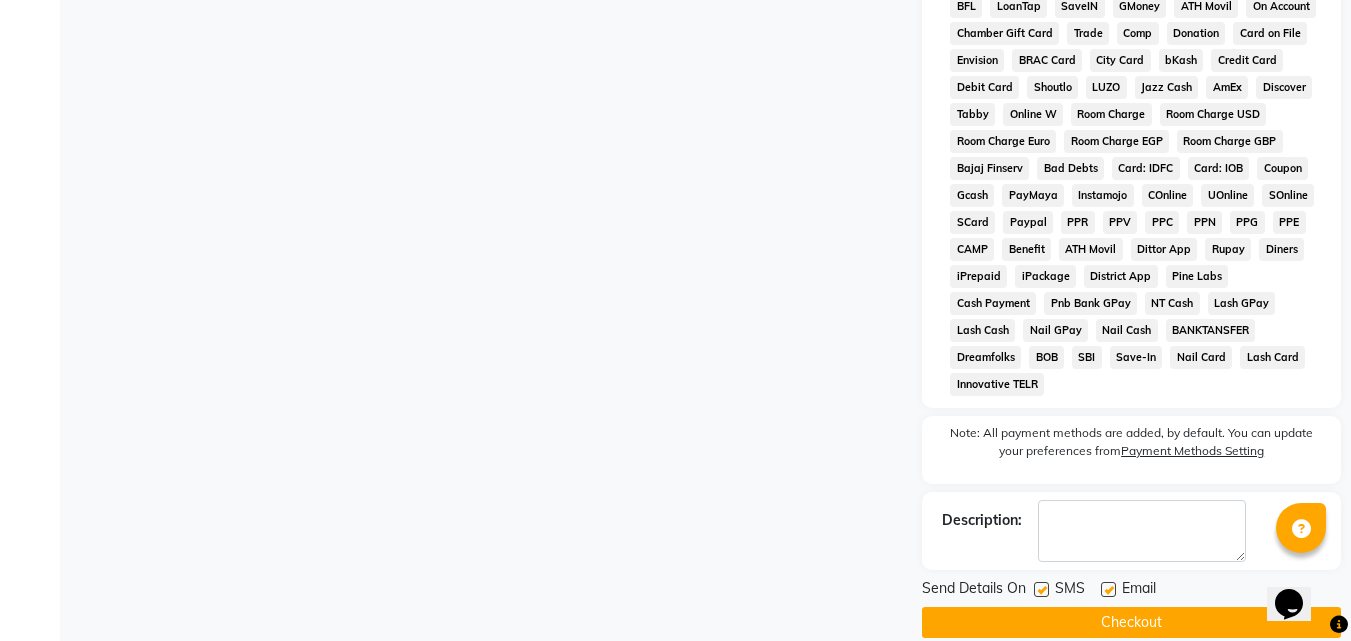 click 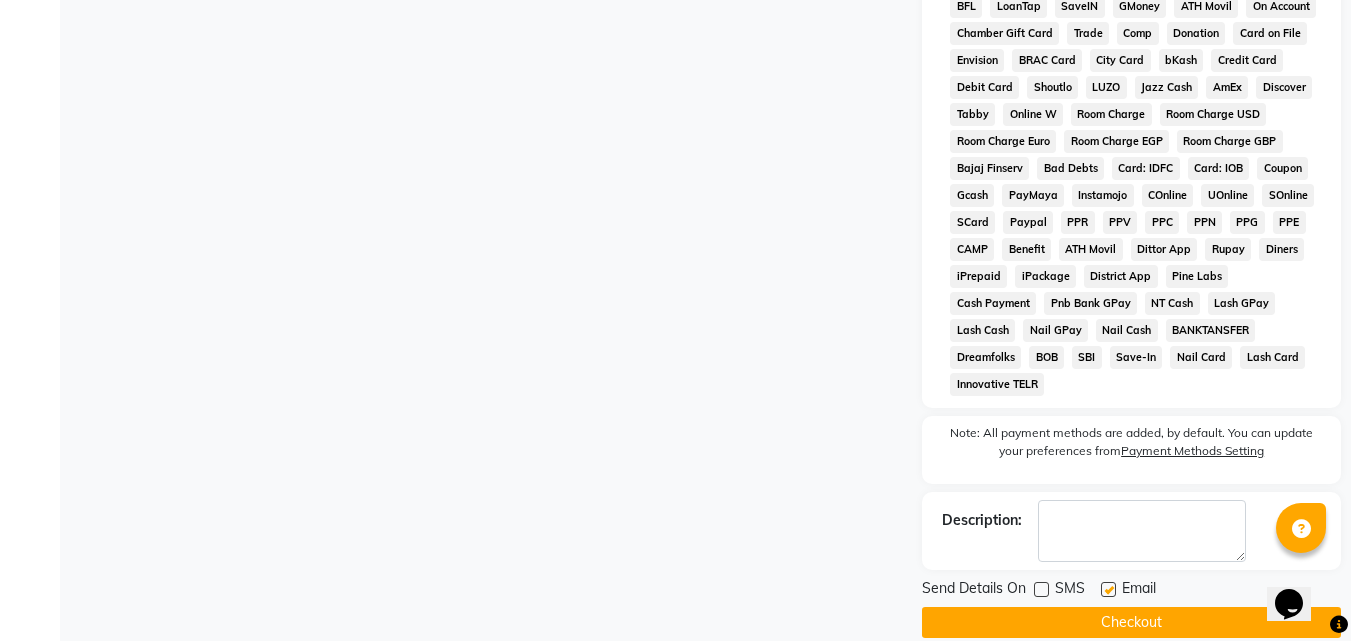 click on "Checkout" 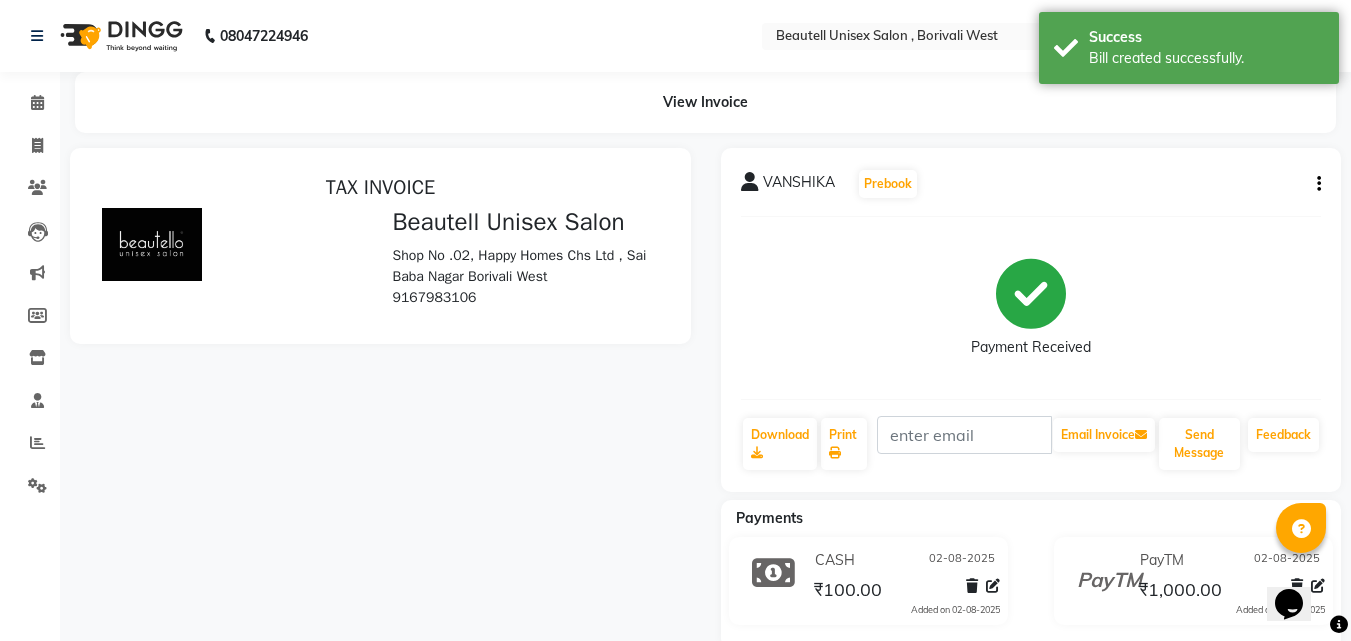 scroll, scrollTop: 0, scrollLeft: 0, axis: both 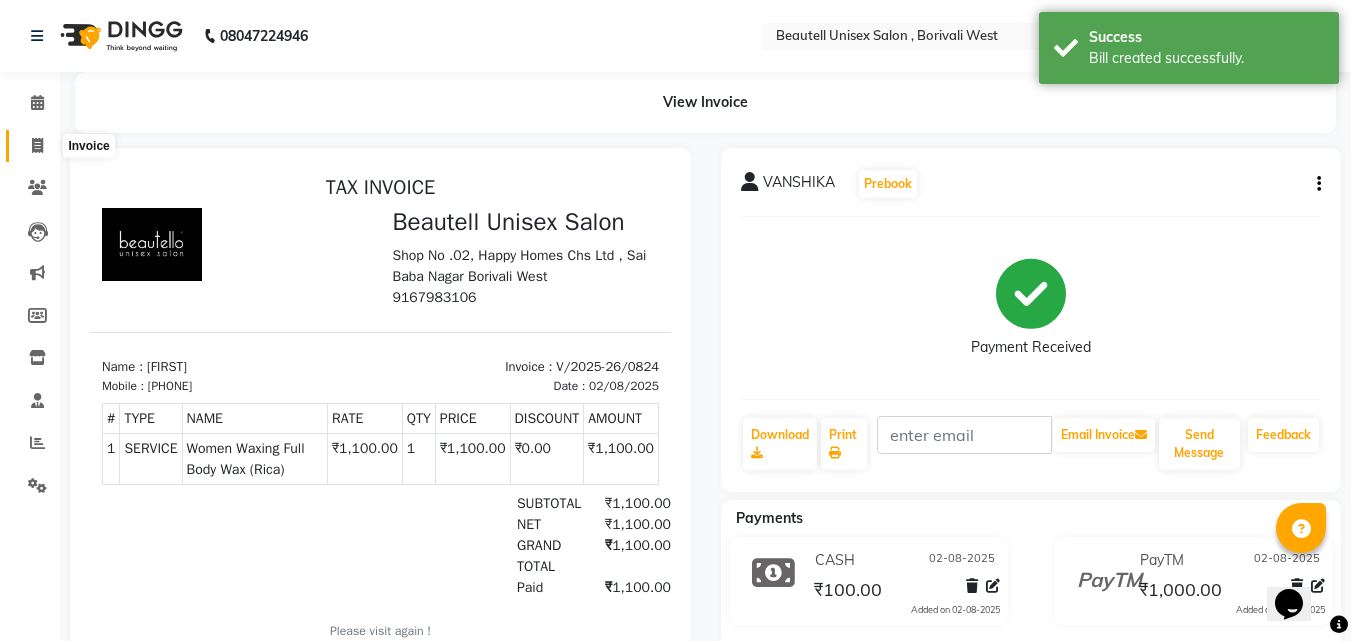 click 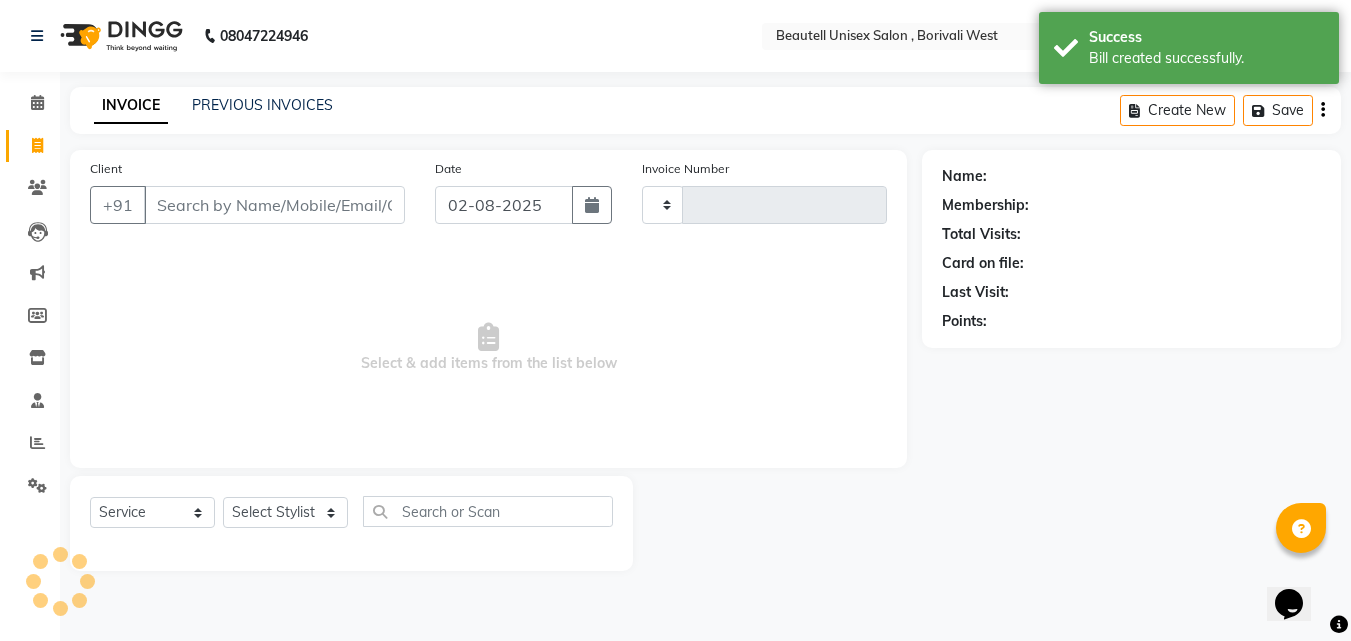 type on "0825" 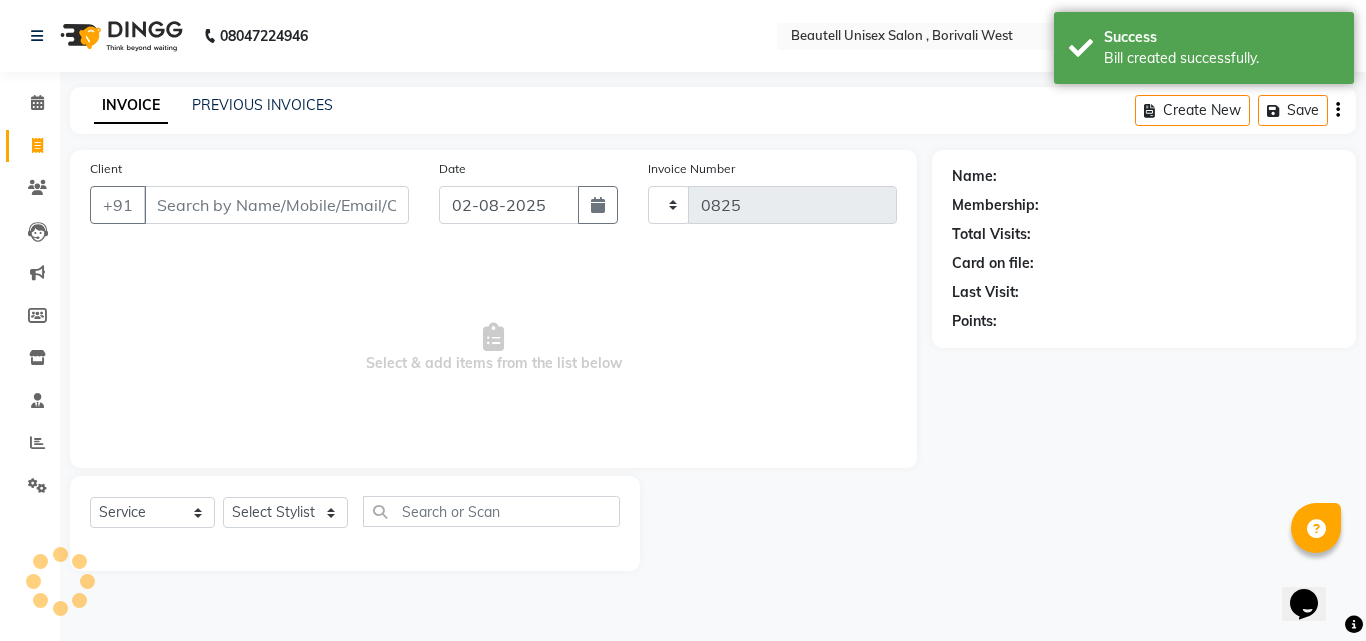 select on "7692" 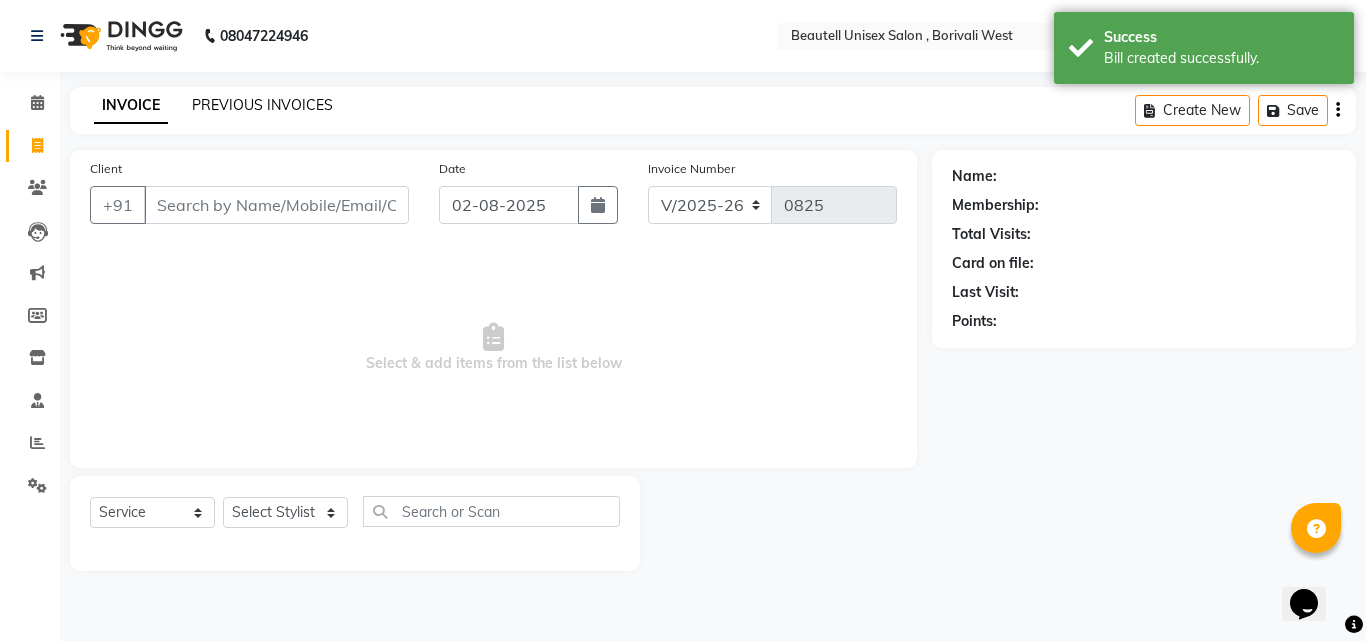 click on "PREVIOUS INVOICES" 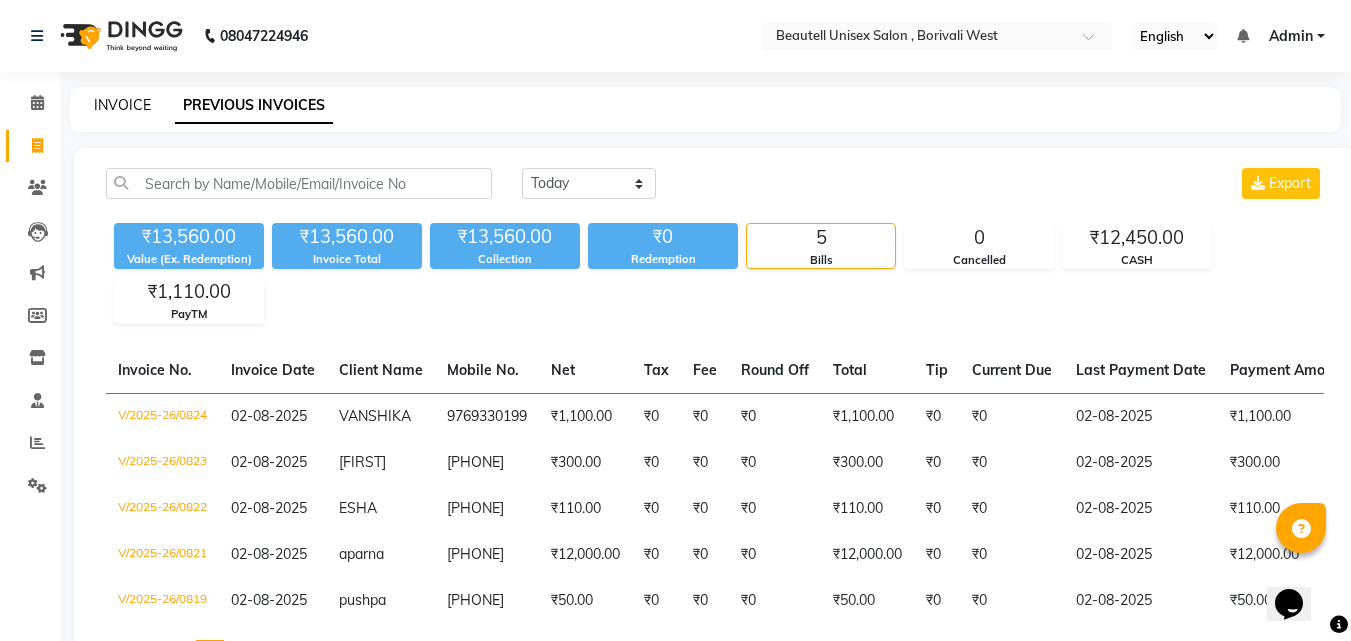 click on "INVOICE" 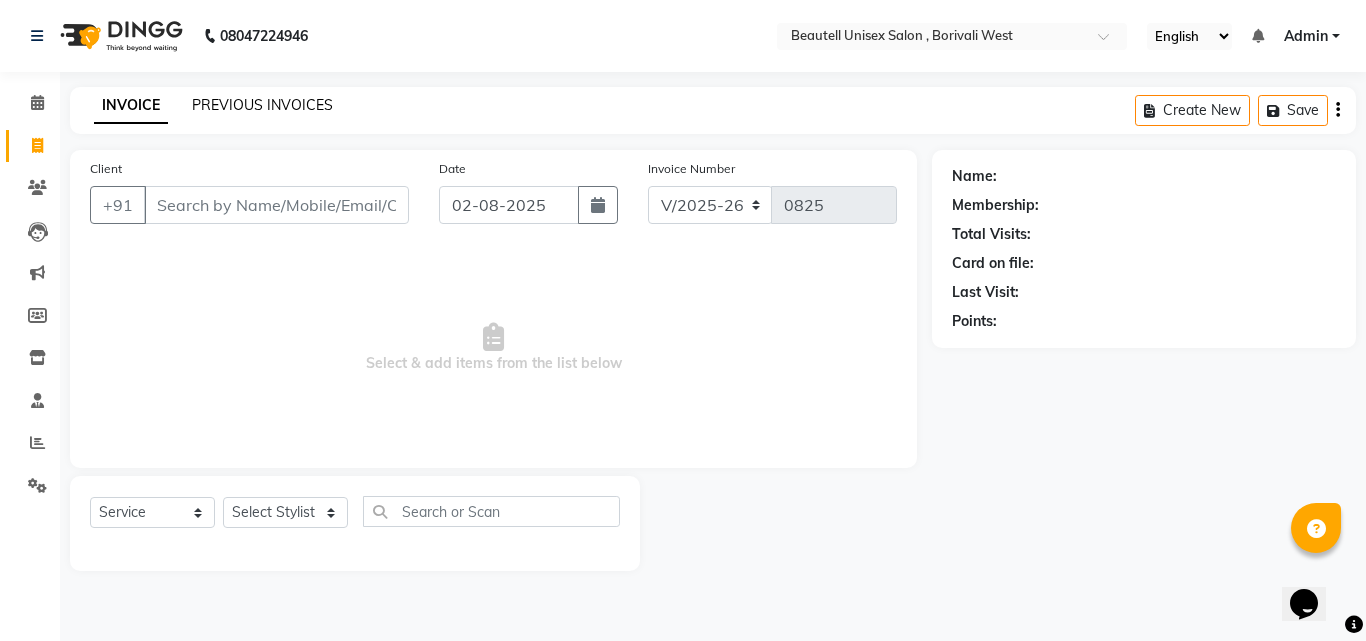 click on "PREVIOUS INVOICES" 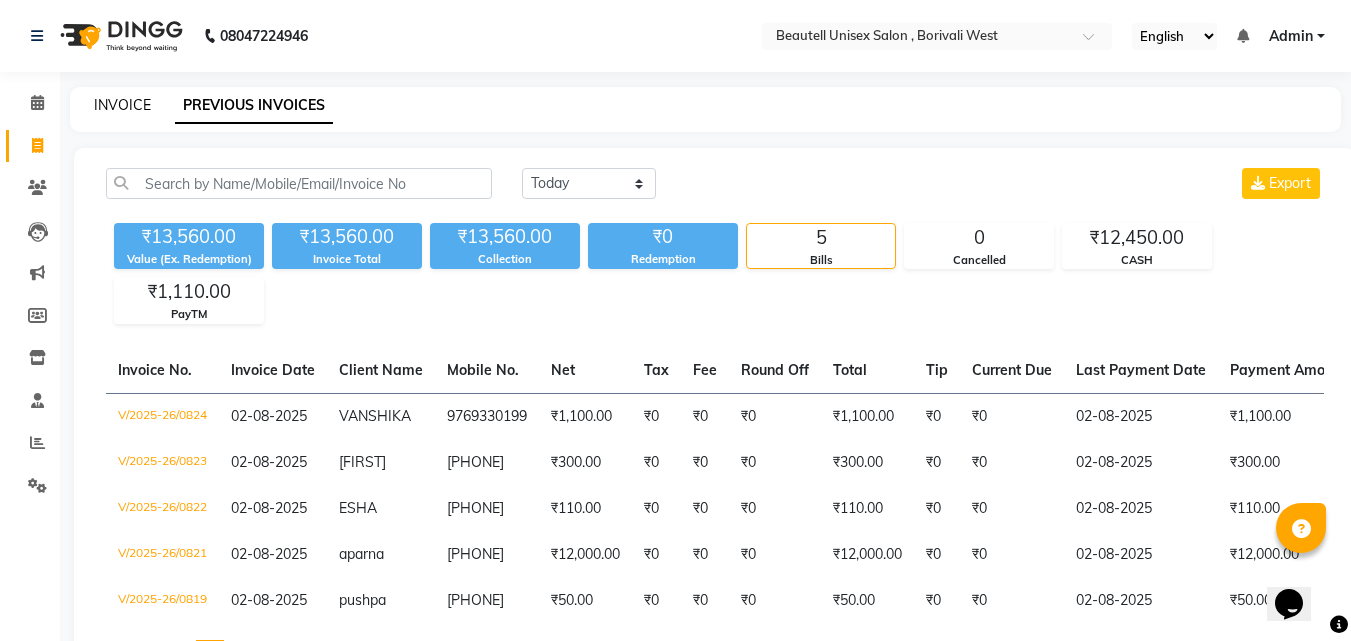click on "INVOICE" 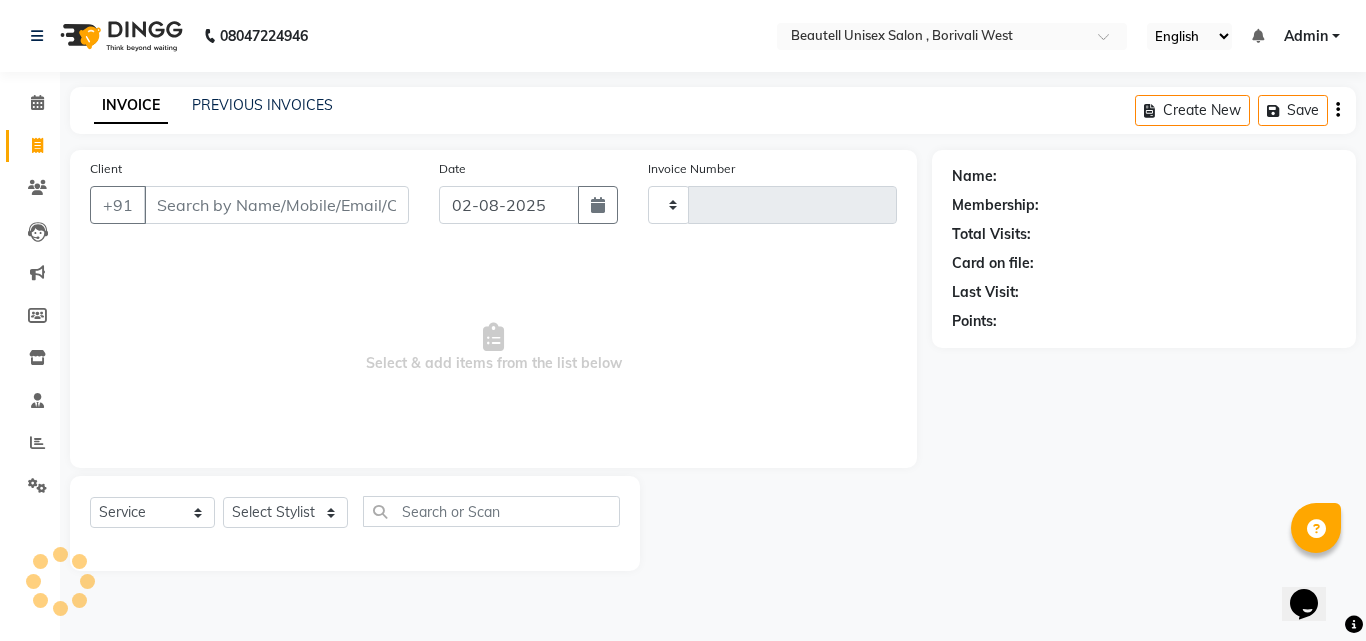 type on "0825" 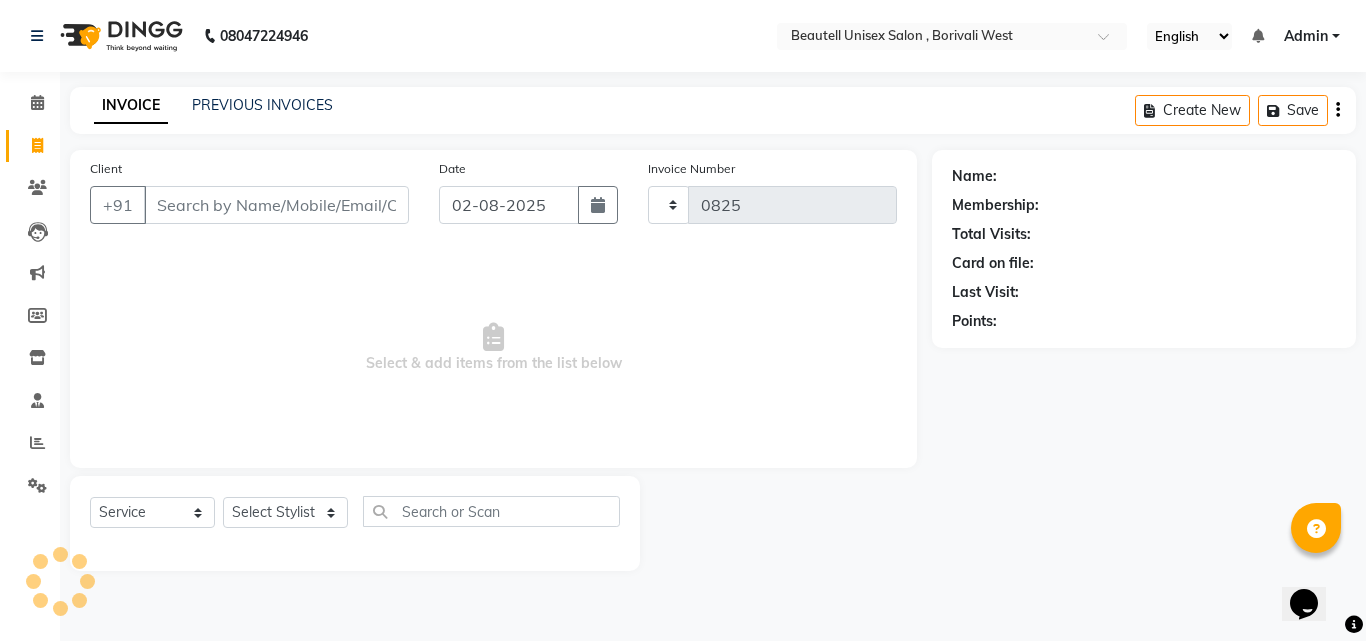 select on "7692" 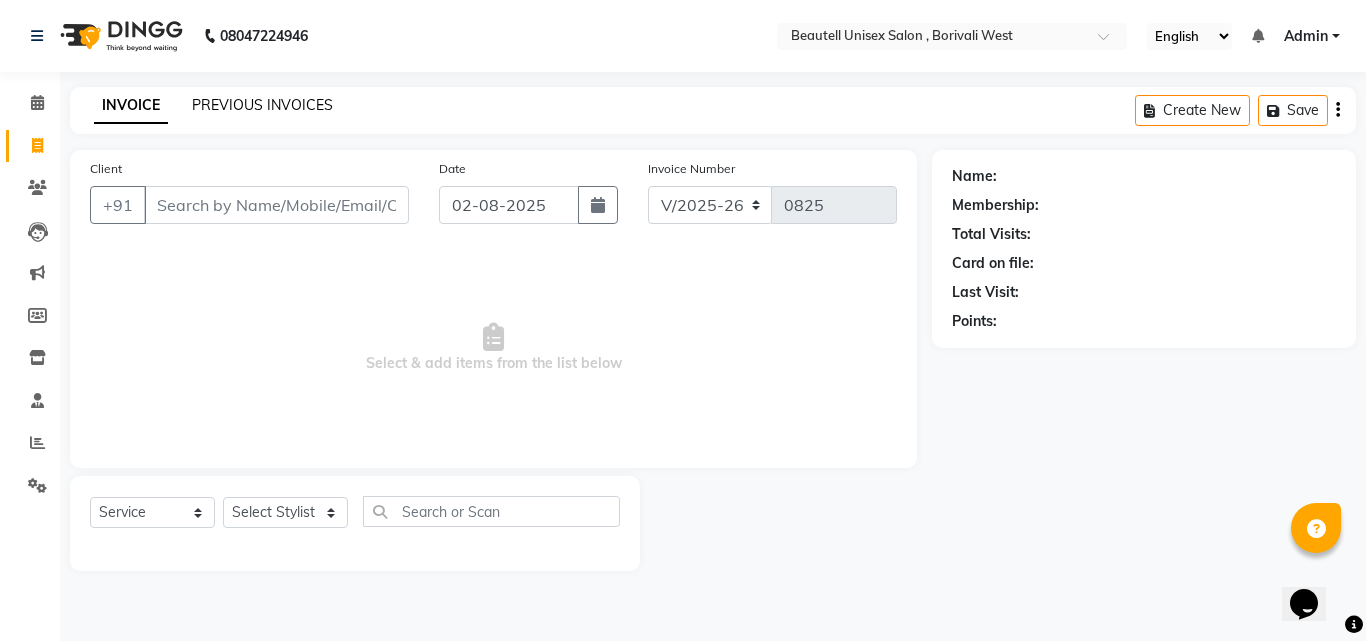 click on "PREVIOUS INVOICES" 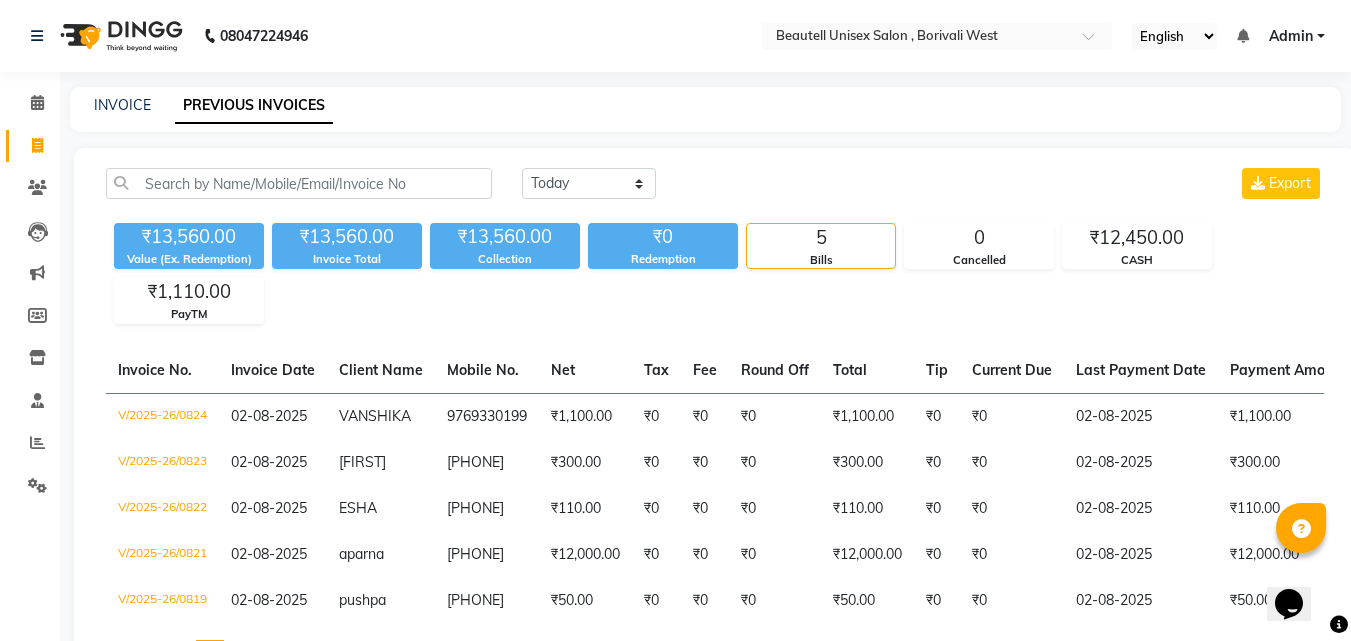 click on "₹13,560.00" 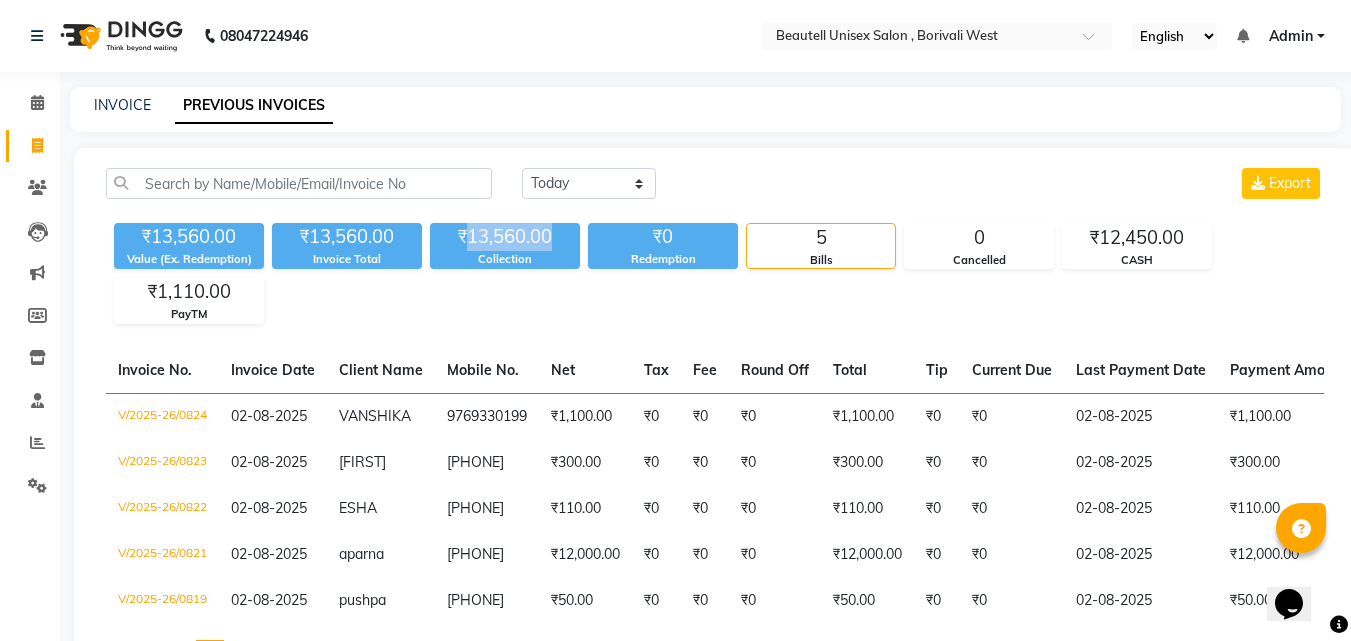 click on "₹13,560.00" 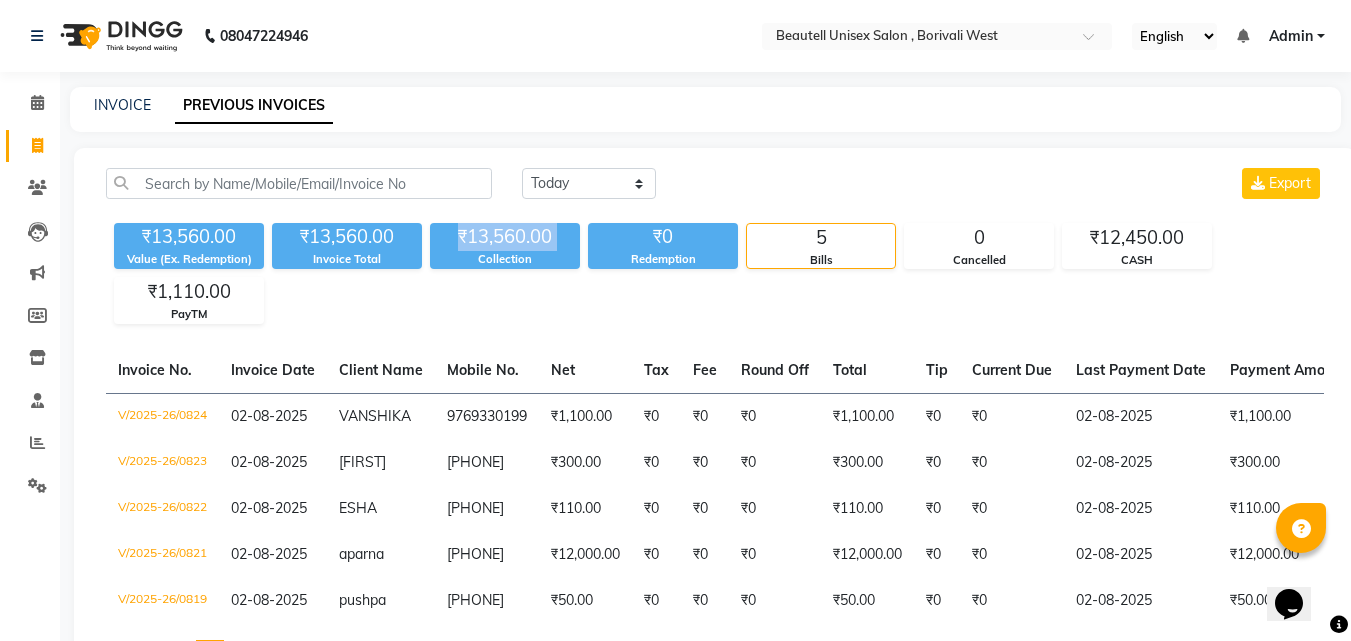 click on "₹13,560.00" 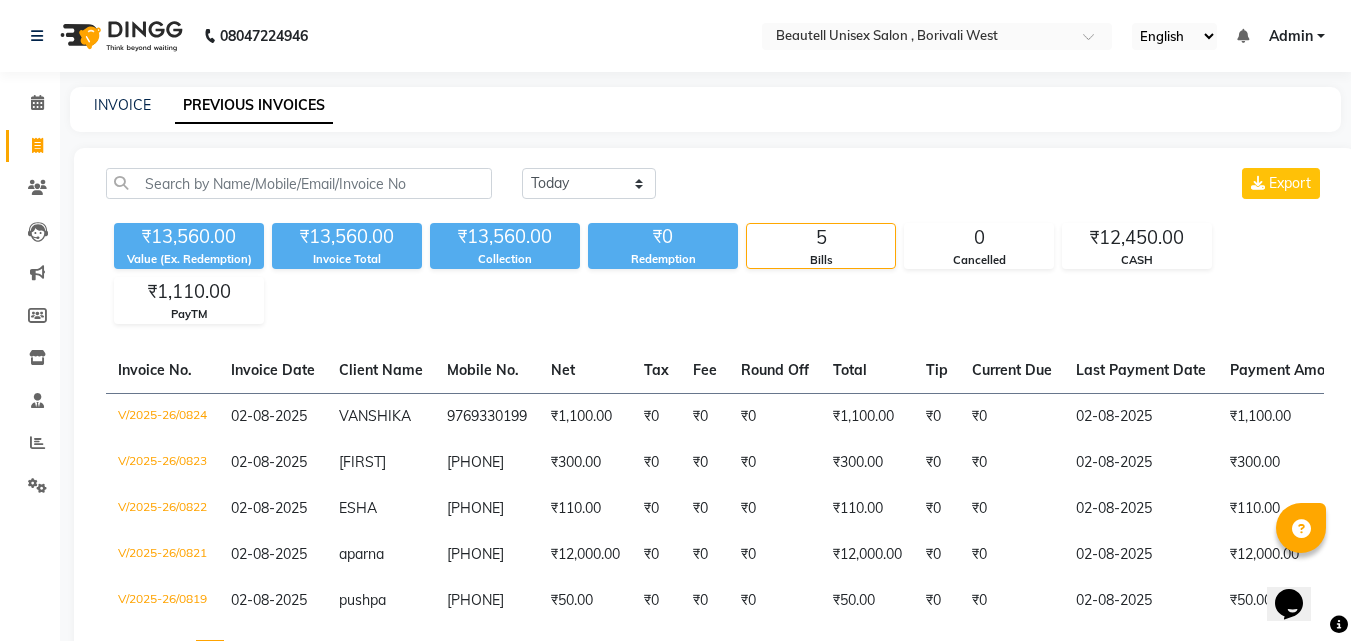 click on "₹13,560.00 Value (Ex. Redemption) ₹13,560.00 Invoice Total  ₹13,560.00 Collection ₹0 Redemption 5 Bills 0 Cancelled ₹12,450.00 CASH ₹1,110.00 PayTM" 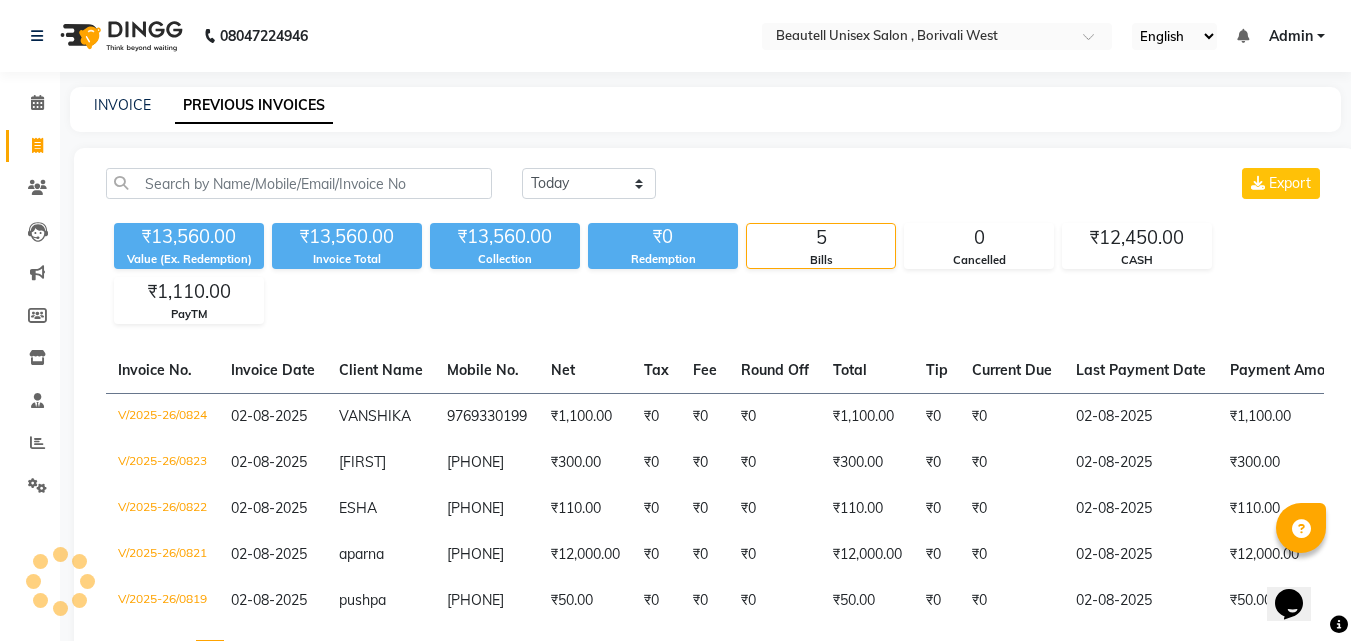click on "₹13,560.00" 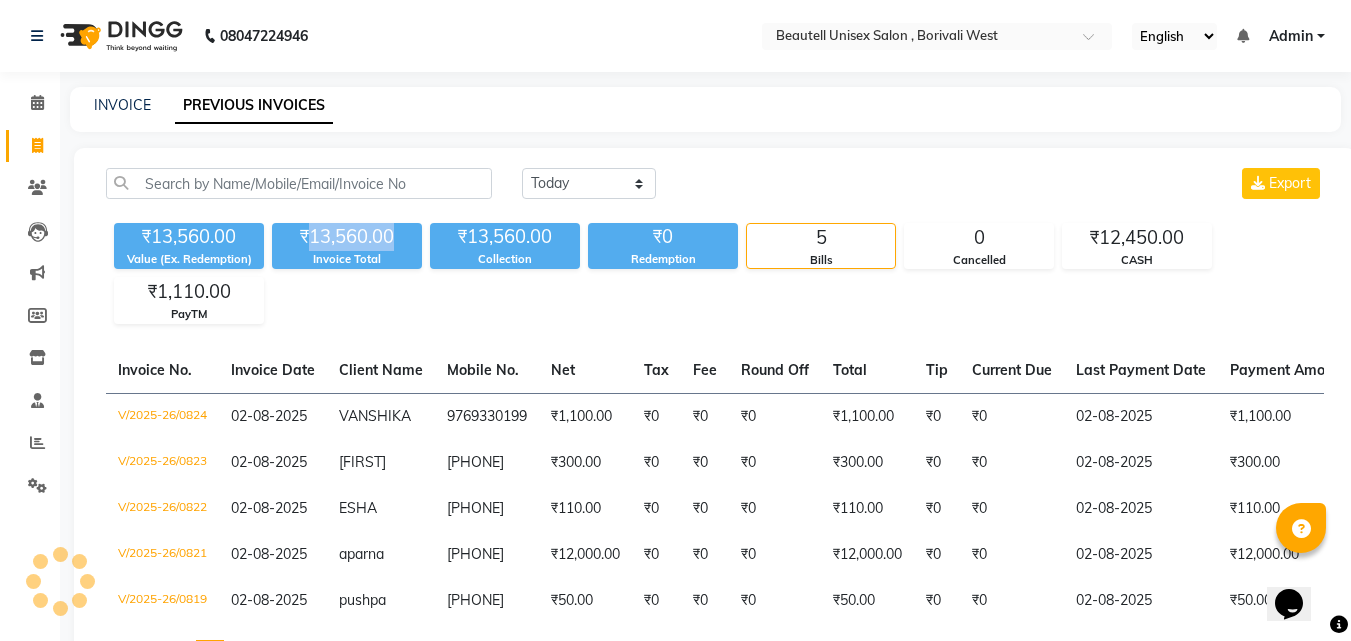 click on "₹13,560.00" 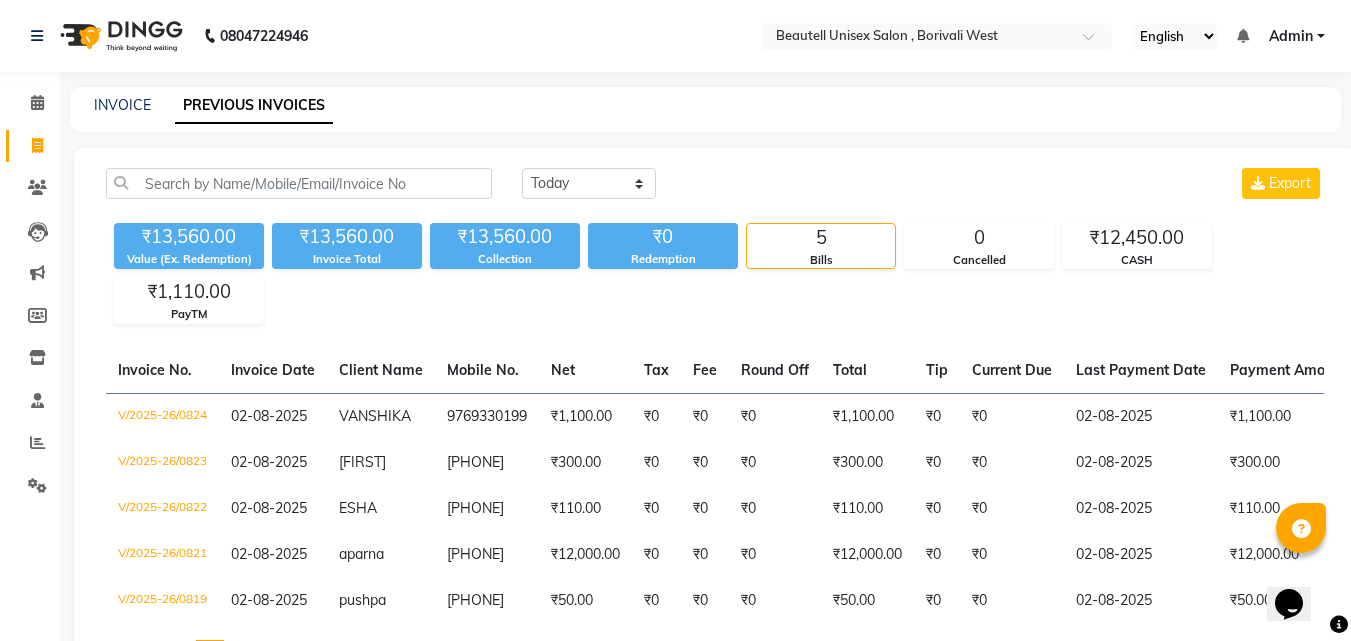 click on "Today Yesterday Custom Range Export ₹13,560.00 Value (Ex. Redemption) ₹13,560.00 Invoice Total  ₹13,560.00 Collection ₹0 Redemption 5 Bills 0 Cancelled ₹12,450.00 CASH ₹1,110.00 PayTM  Invoice No.   Invoice Date   Client Name   Mobile No.   Net   Tax   Fee   Round Off   Total   Tip   Current Due   Last Payment Date   Payment Amount   Payment Methods   Cancel Reason   Status   V/2025-26/0824  02-08-2025 [FIRST]   [PHONE] ₹1,100.00 ₹0  ₹0  ₹0 ₹1,100.00 ₹0 ₹0 02-08-2025 ₹1,100.00  CASH,  PayTM - PAID  V/2025-26/0823  02-08-2025 [FIRST]   [PHONE] ₹300.00 ₹0  ₹0  ₹0 ₹300.00 ₹0 ₹0 02-08-2025 ₹300.00  CASH - PAID  V/2025-26/0822  02-08-2025 [FIRST]   [PHONE] ₹110.00 ₹0  ₹0  ₹0 ₹110.00 ₹0 ₹0 02-08-2025 ₹110.00  PayTM - PAID  V/2025-26/0821  02-08-2025 [FIRST]   [PHONE] ₹12,000.00 ₹0  ₹0  ₹0 ₹12,000.00 ₹0 ₹0 02-08-2025 ₹12,000.00  CASH - PAID  V/2025-26/0819  02-08-2025 [FIRST]   [PHONE] ₹50.00 ₹0  ₹0  ₹0 ₹50.00 ₹0 ₹0 - 1" 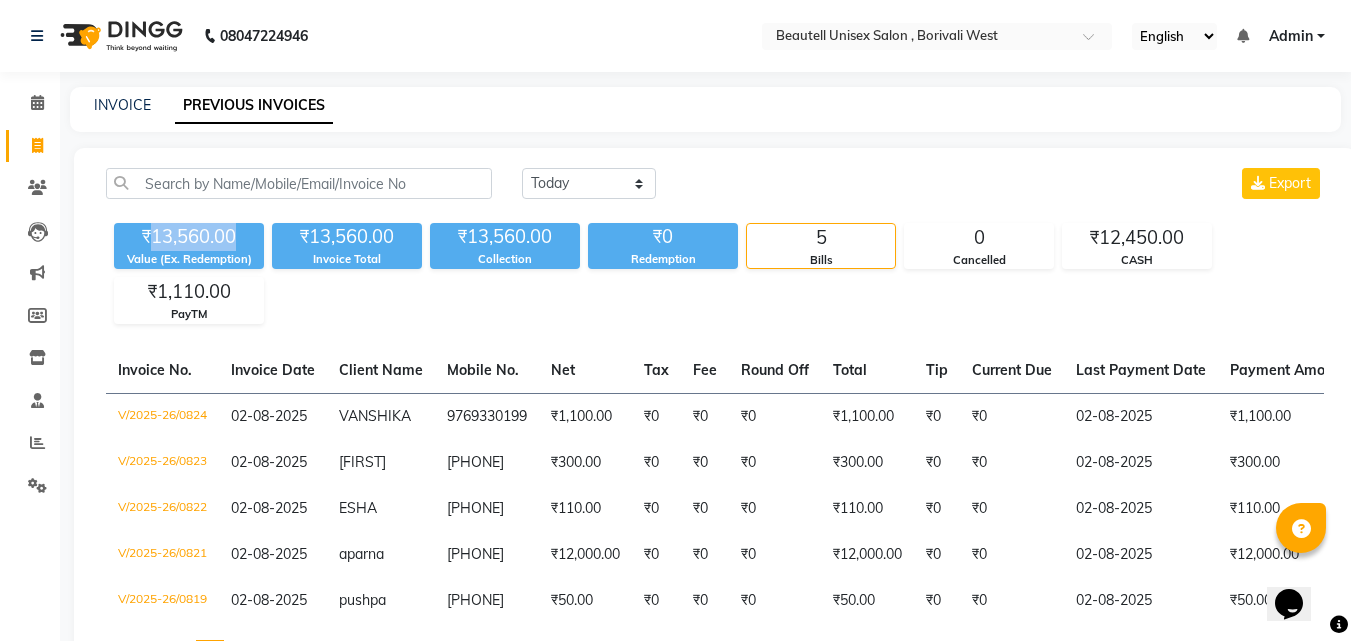 click on "₹13,560.00" 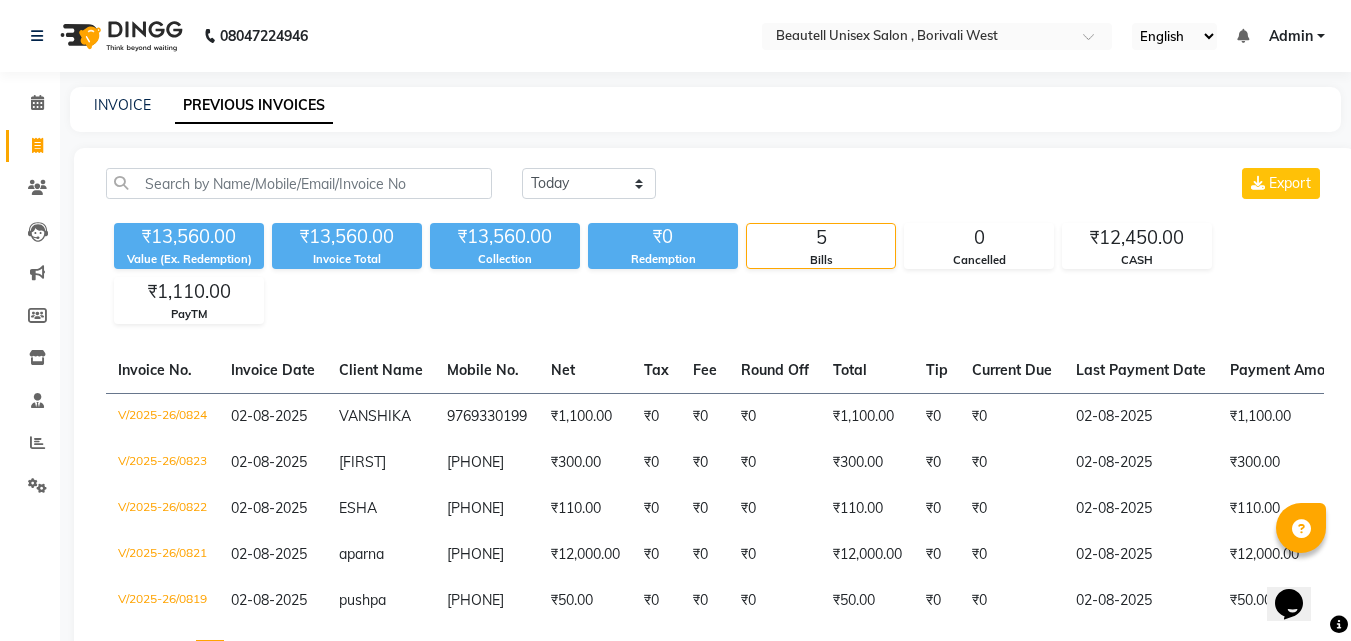 click on "Today Yesterday Custom Range Export ₹13,560.00 Value (Ex. Redemption) ₹13,560.00 Invoice Total  ₹13,560.00 Collection ₹0 Redemption 5 Bills 0 Cancelled ₹12,450.00 CASH ₹1,110.00 PayTM  Invoice No.   Invoice Date   Client Name   Mobile No.   Net   Tax   Fee   Round Off   Total   Tip   Current Due   Last Payment Date   Payment Amount   Payment Methods   Cancel Reason   Status   V/2025-26/0824  02-08-2025 [FIRST]   [PHONE] ₹1,100.00 ₹0  ₹0  ₹0 ₹1,100.00 ₹0 ₹0 02-08-2025 ₹1,100.00  CASH,  PayTM - PAID  V/2025-26/0823  02-08-2025 [FIRST]   [PHONE] ₹300.00 ₹0  ₹0  ₹0 ₹300.00 ₹0 ₹0 02-08-2025 ₹300.00  CASH - PAID  V/2025-26/0822  02-08-2025 [FIRST]   [PHONE] ₹110.00 ₹0  ₹0  ₹0 ₹110.00 ₹0 ₹0 02-08-2025 ₹110.00  PayTM - PAID  V/2025-26/0821  02-08-2025 [FIRST]   [PHONE] ₹12,000.00 ₹0  ₹0  ₹0 ₹12,000.00 ₹0 ₹0 02-08-2025 ₹12,000.00  CASH - PAID  V/2025-26/0819  02-08-2025 [FIRST]   [PHONE] ₹50.00 ₹0  ₹0  ₹0 ₹50.00 ₹0 ₹0 - 1" 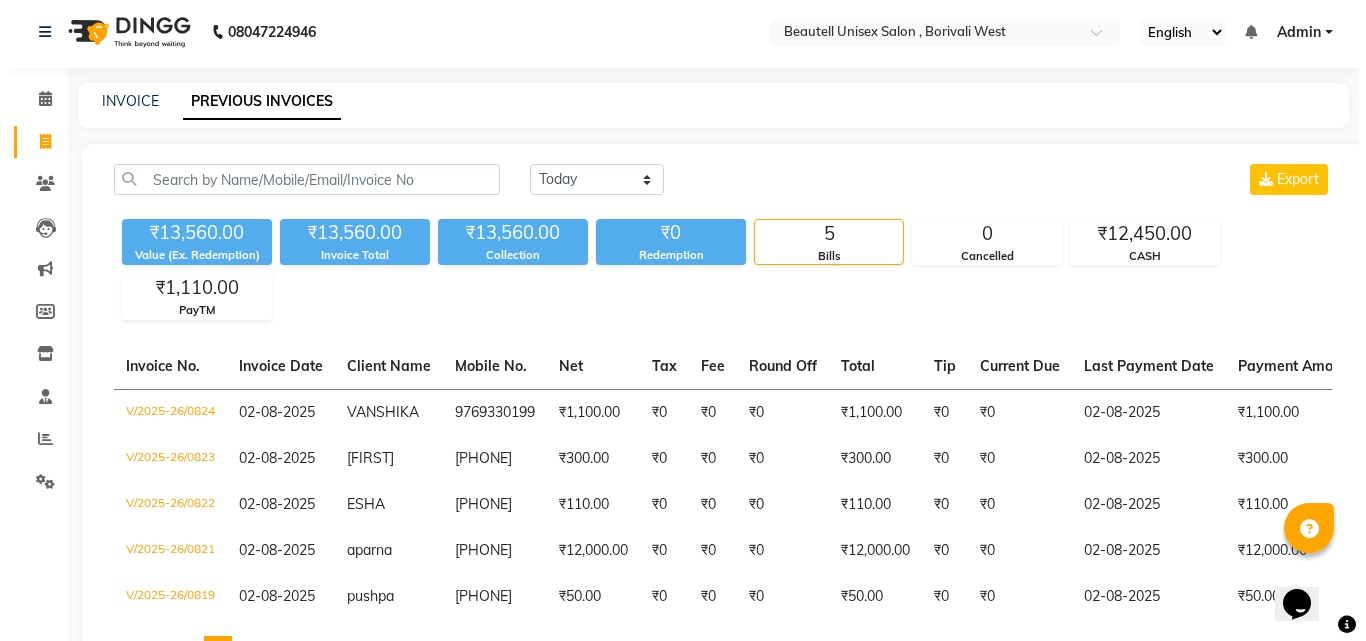 scroll, scrollTop: 0, scrollLeft: 0, axis: both 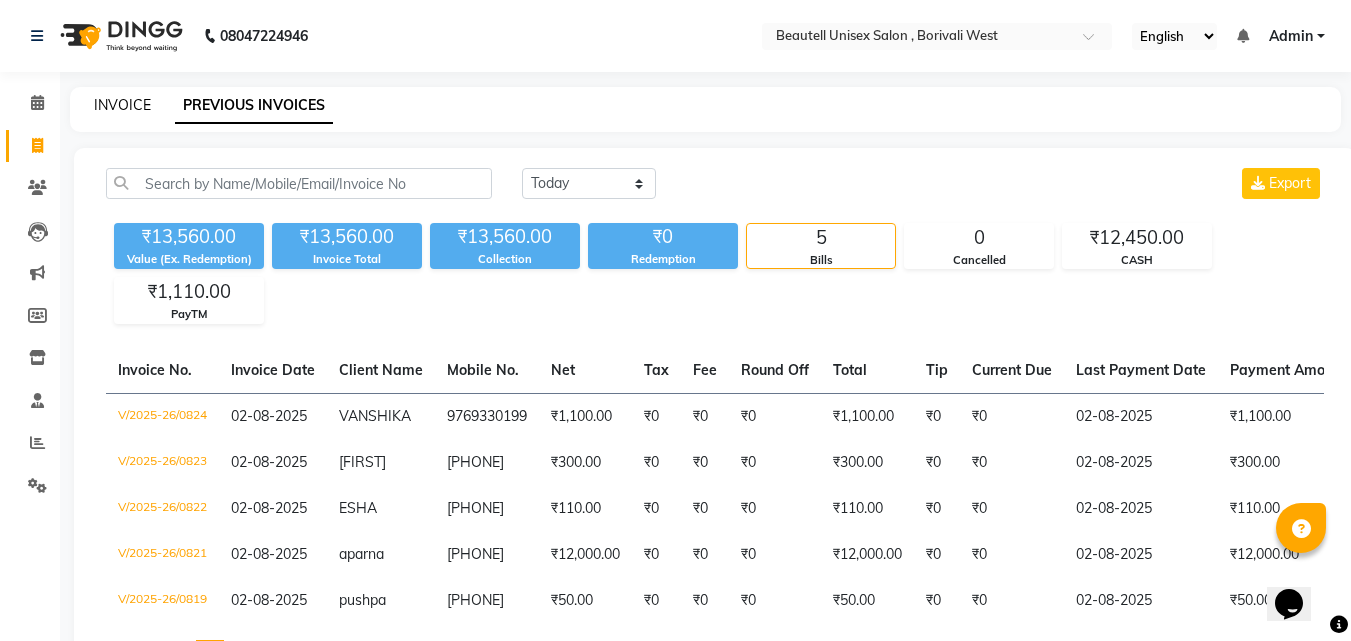 click on "INVOICE" 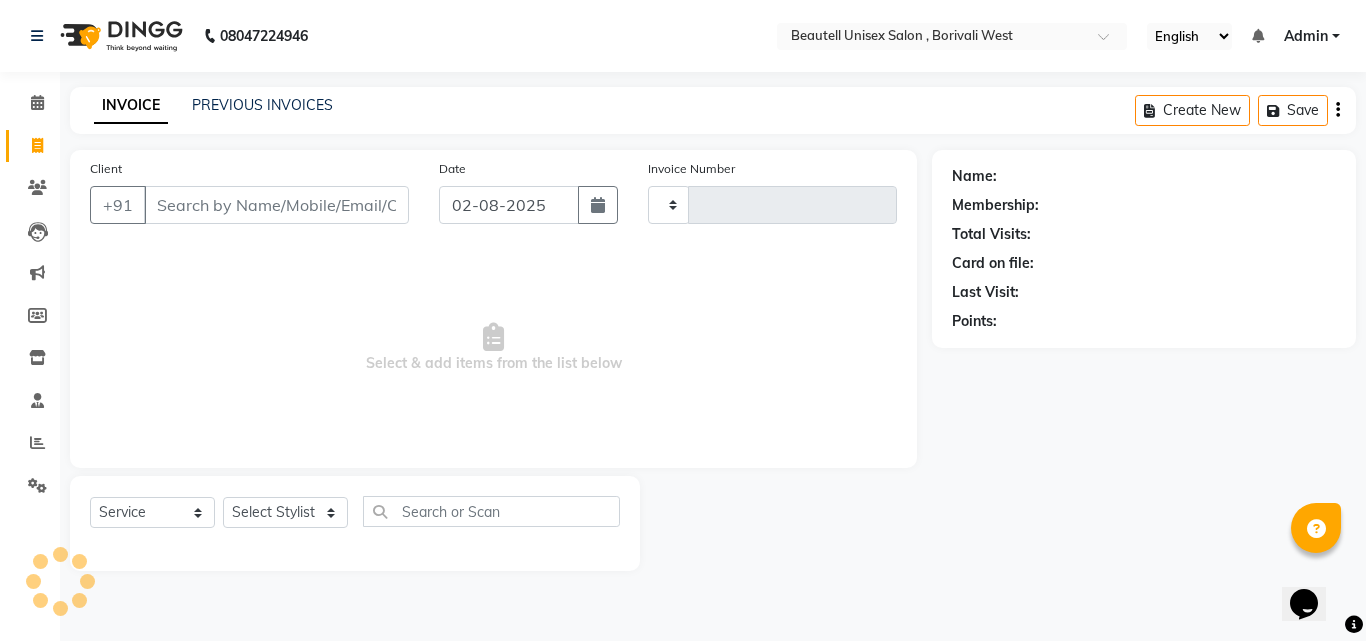type on "0825" 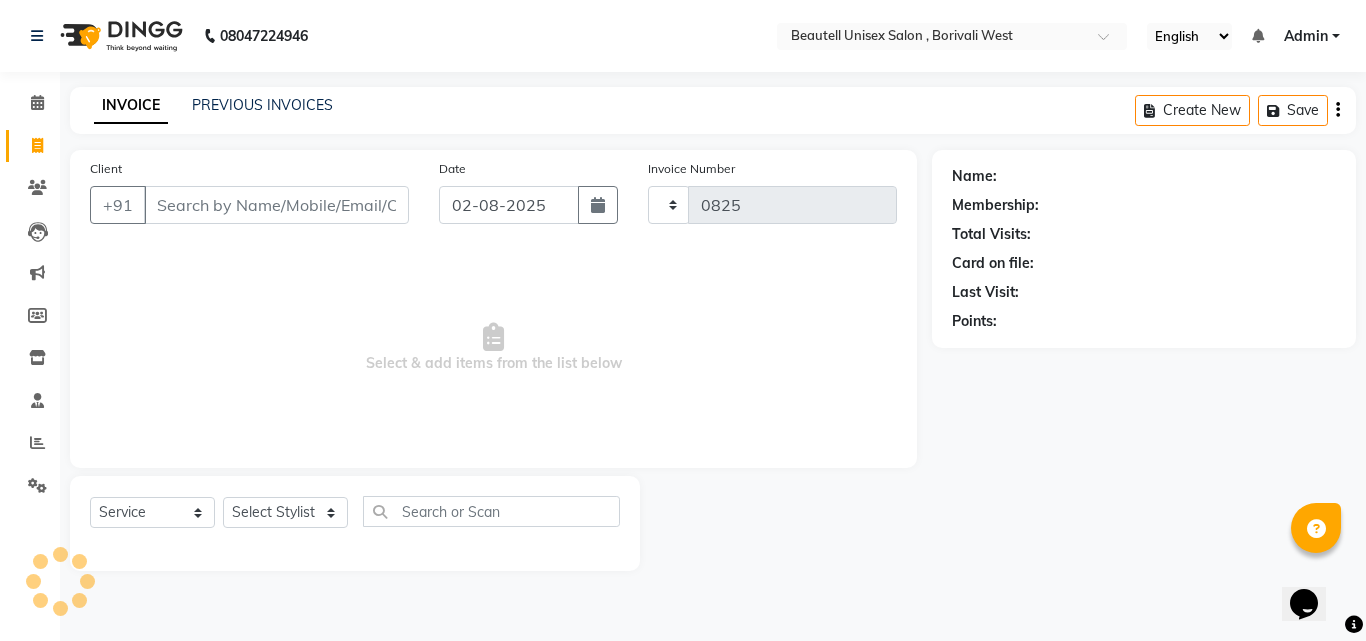 select on "7692" 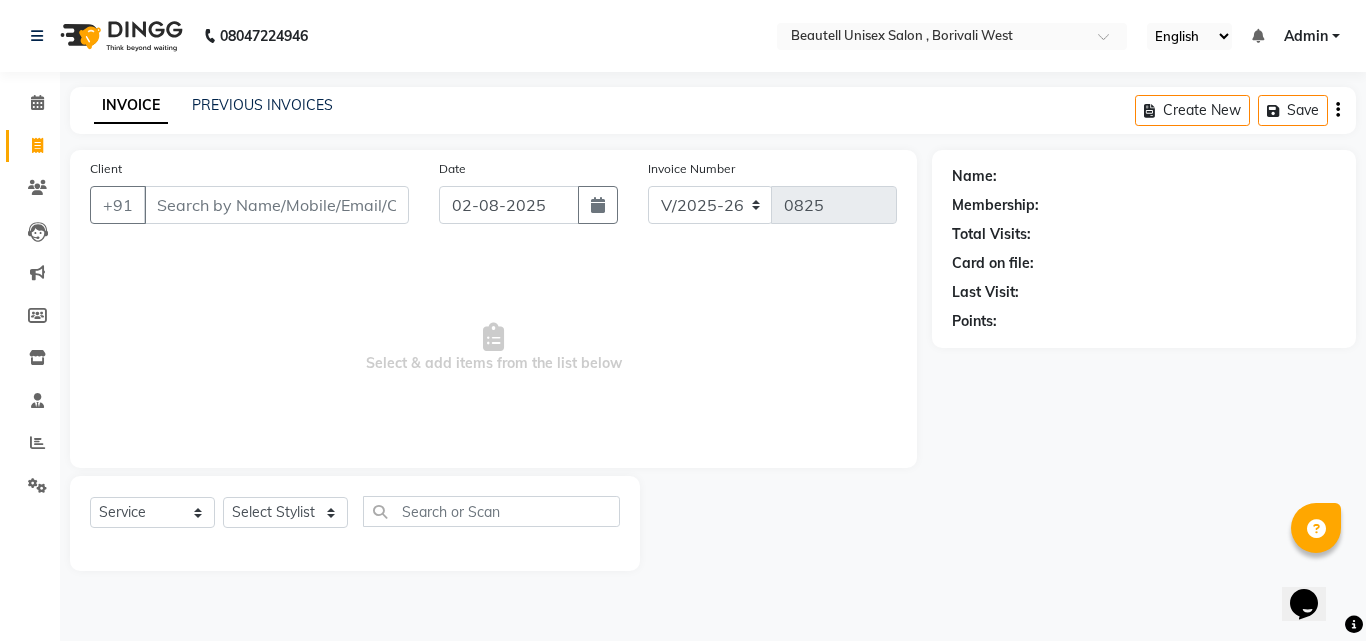 click on "INVOICE" 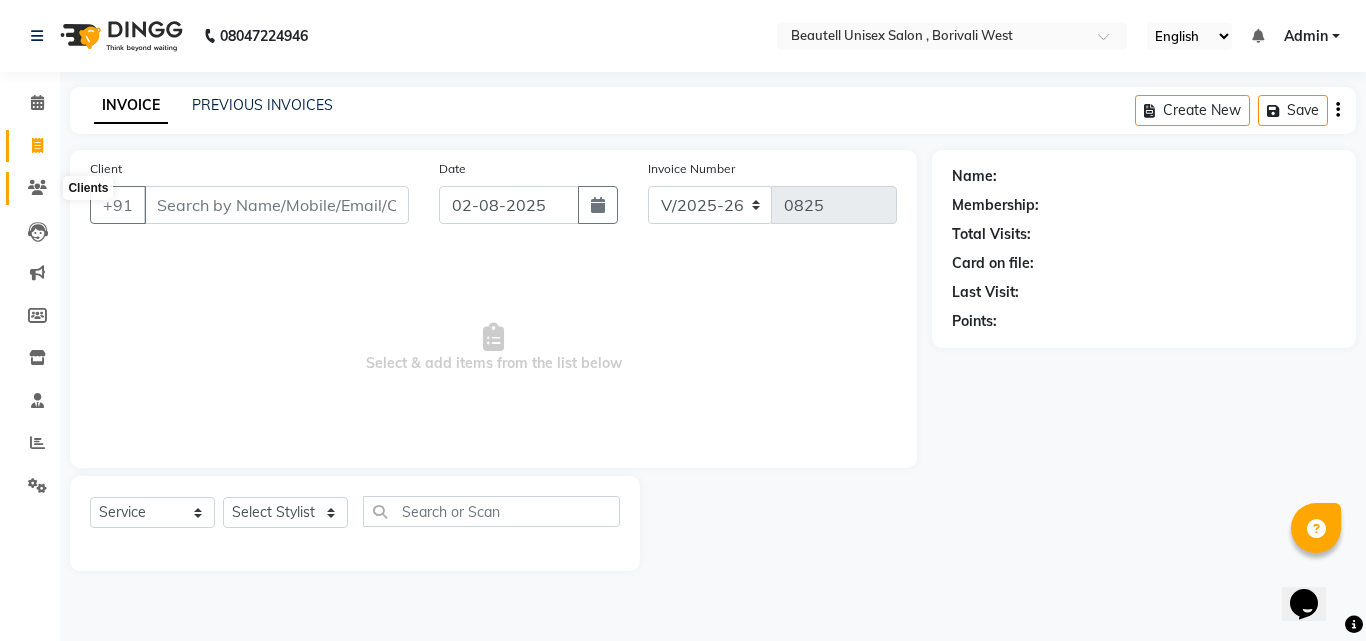 click 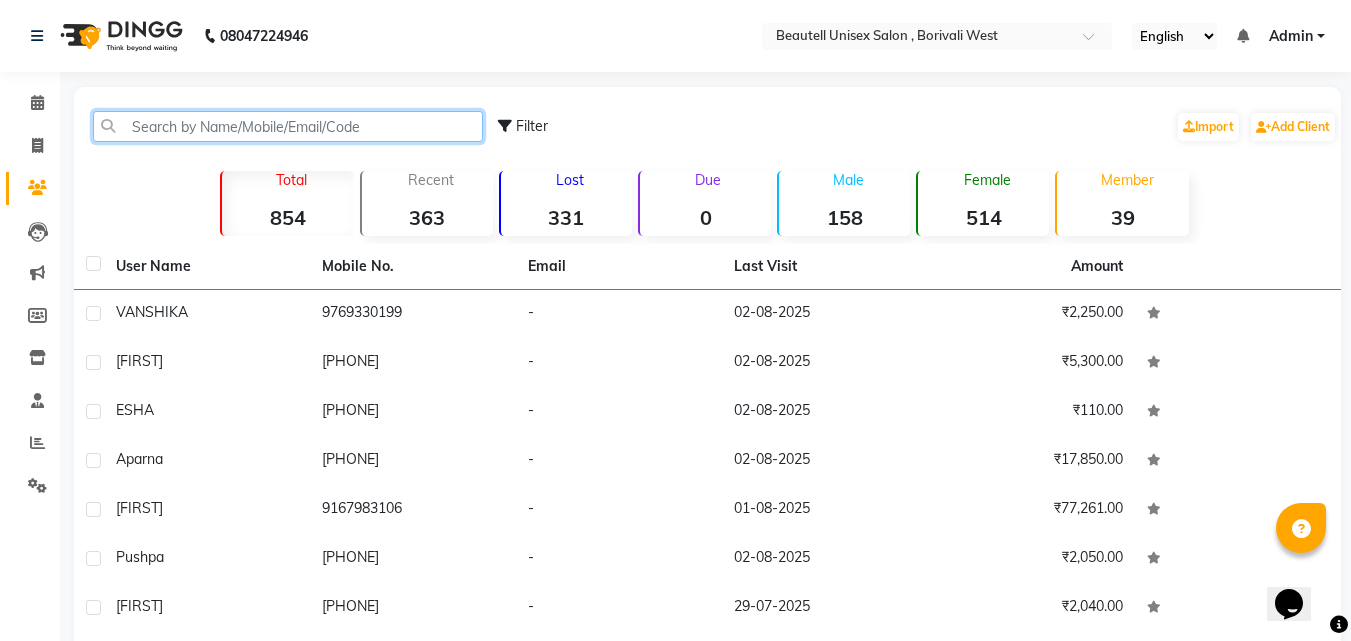 click 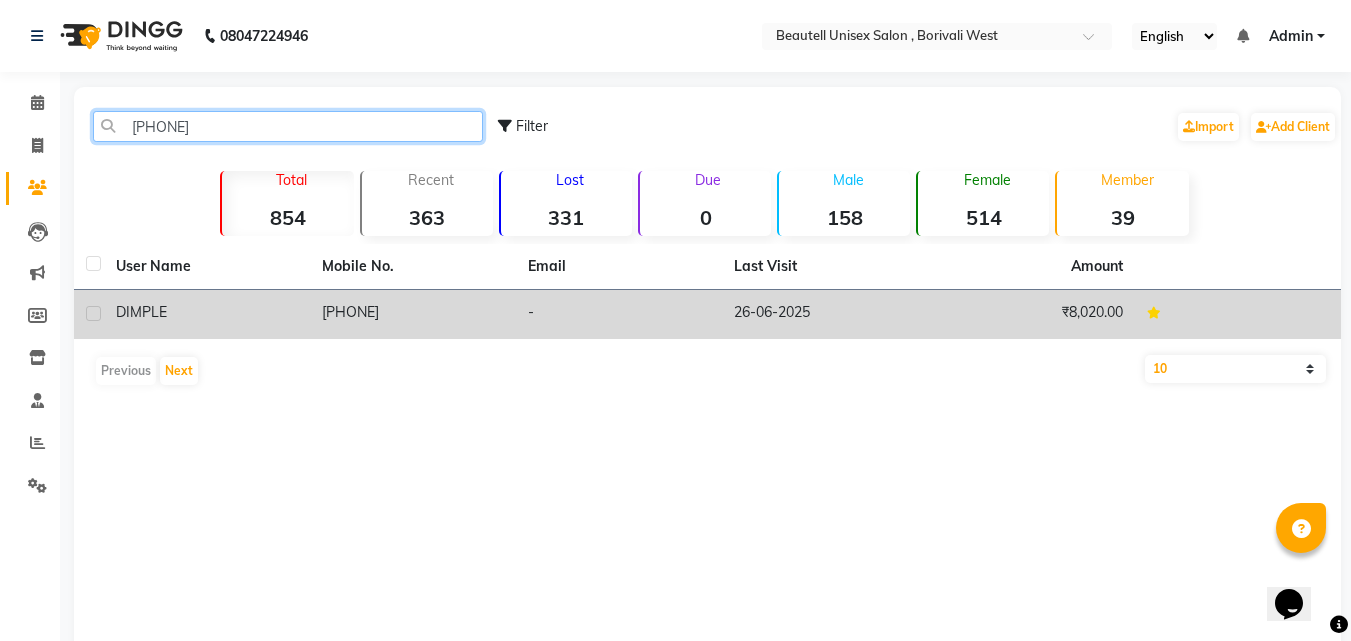 type on "[PHONE]" 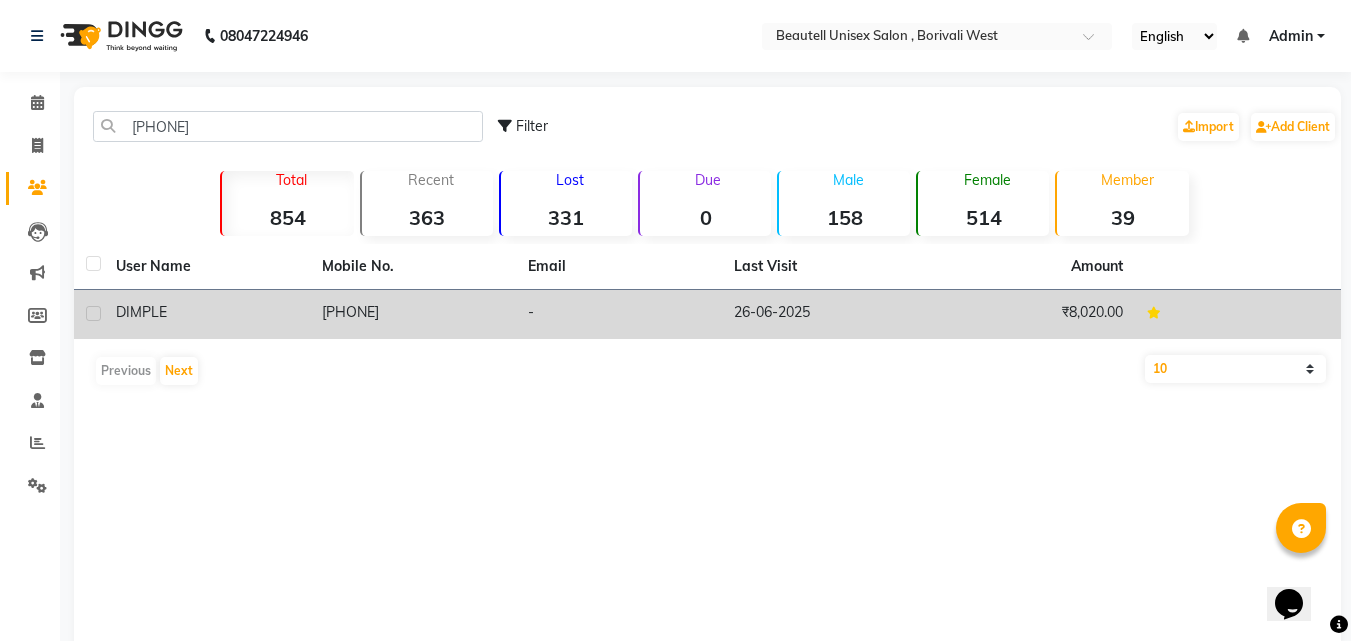 click on "[PHONE]" 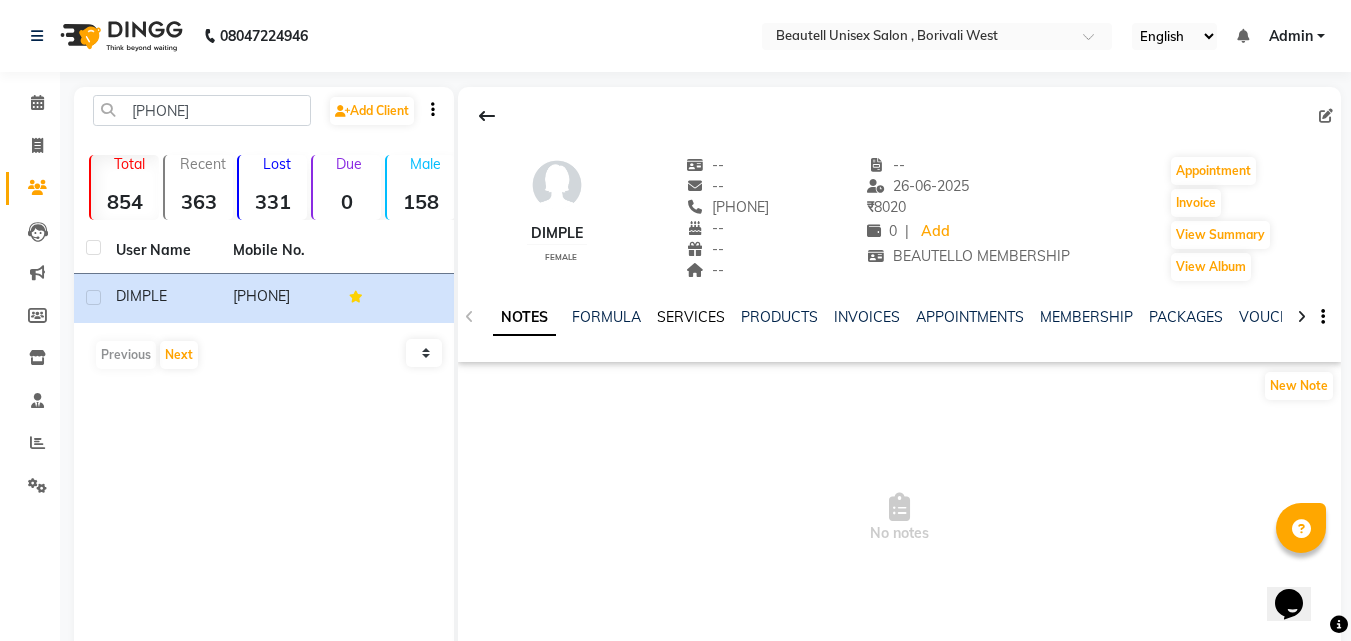click on "SERVICES" 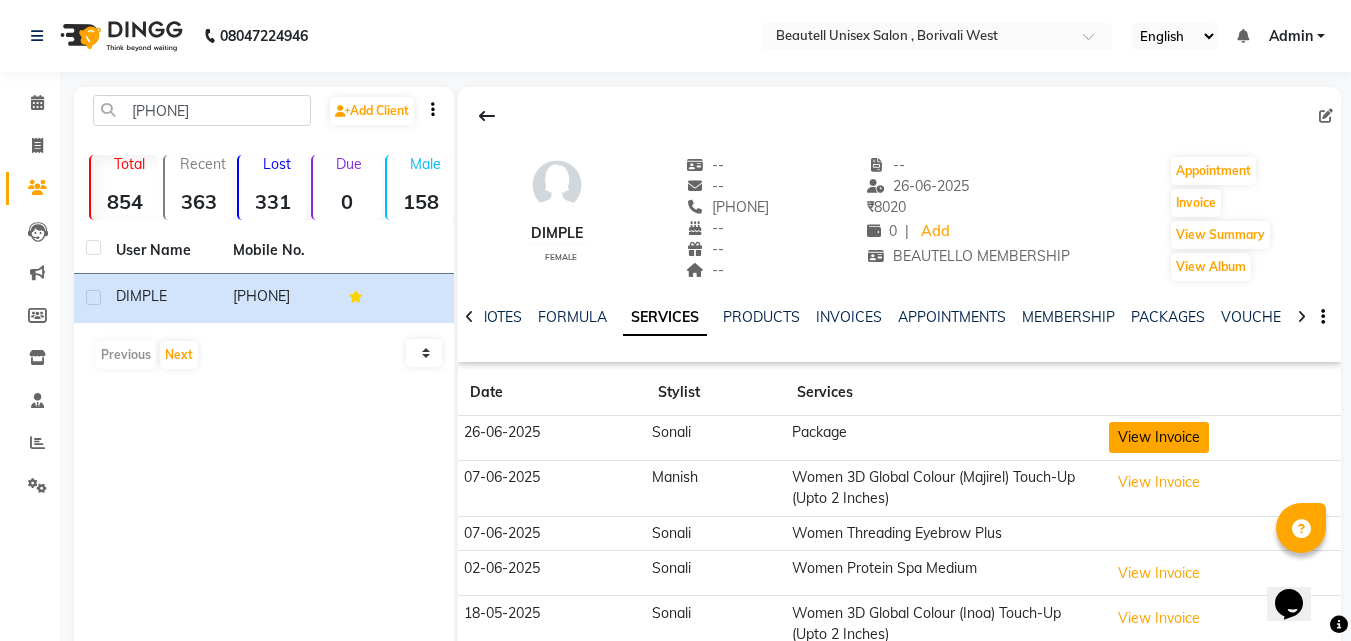 click on "View Invoice" 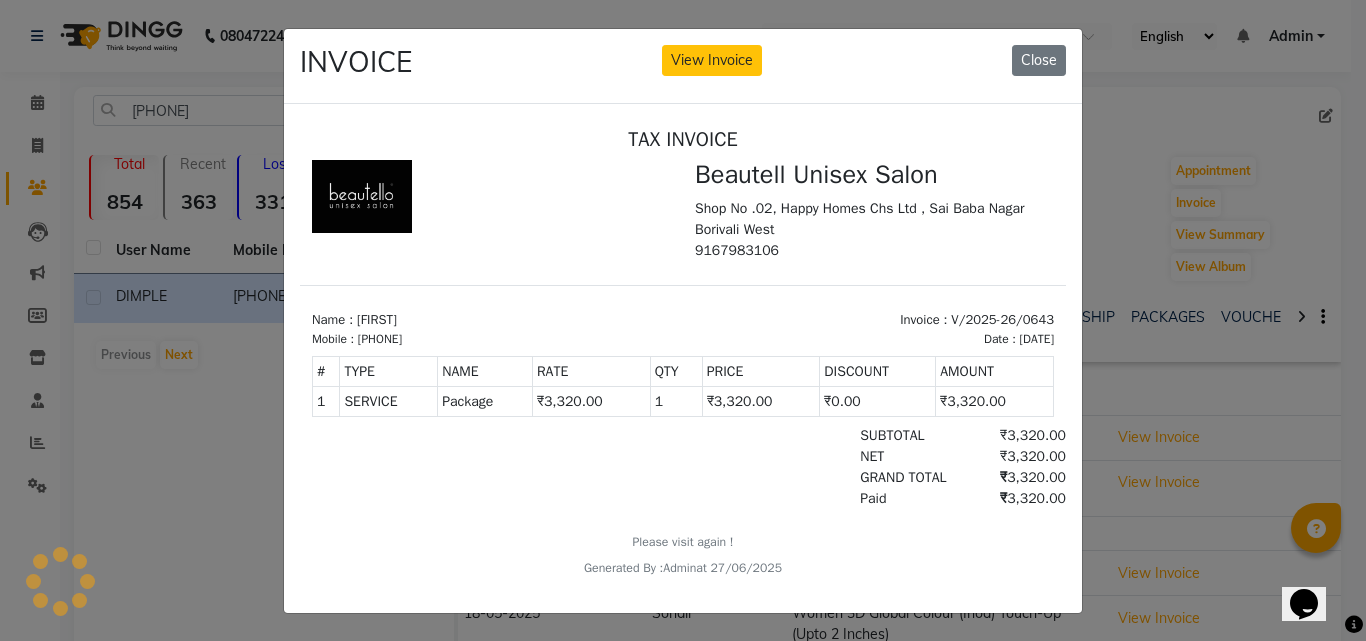 scroll, scrollTop: 0, scrollLeft: 0, axis: both 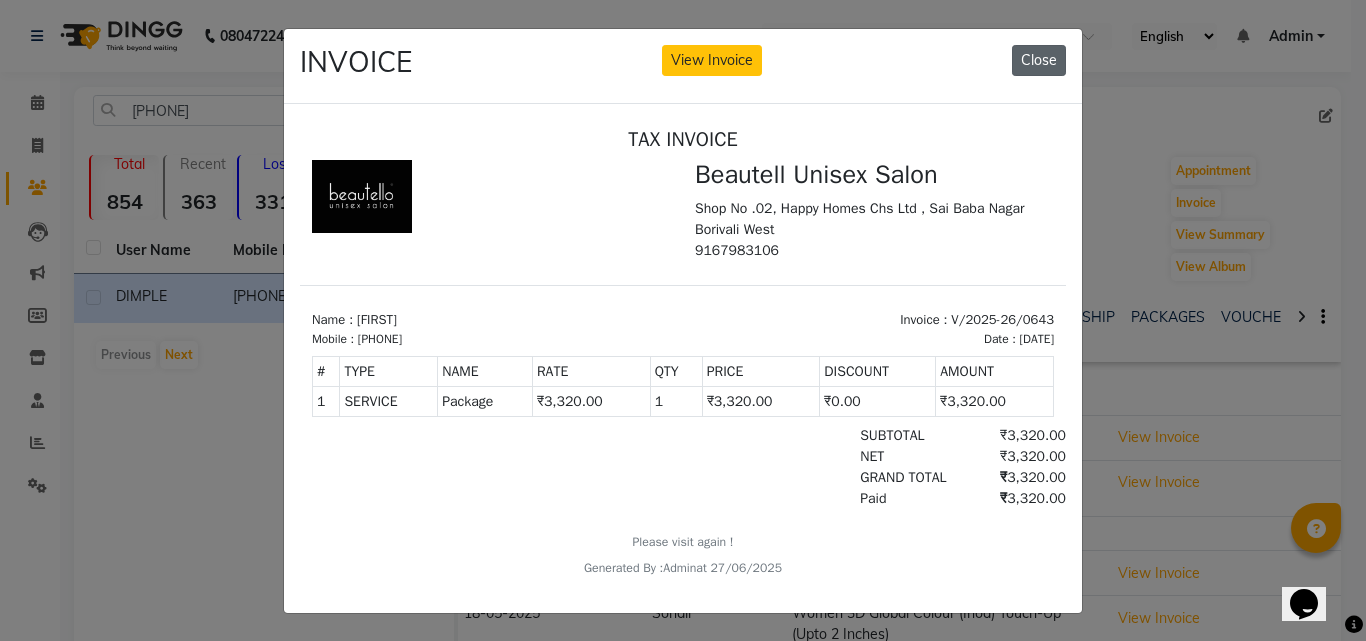 drag, startPoint x: 1024, startPoint y: 54, endPoint x: 744, endPoint y: 88, distance: 282.05673 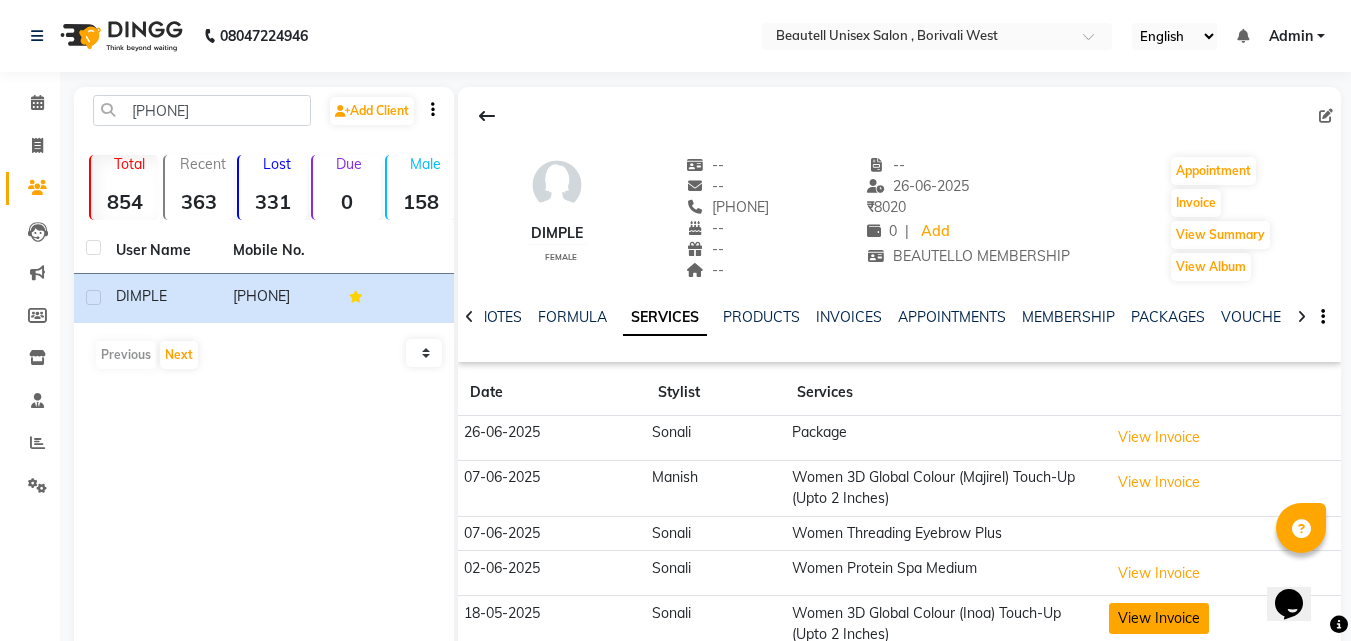 click on "View Invoice" 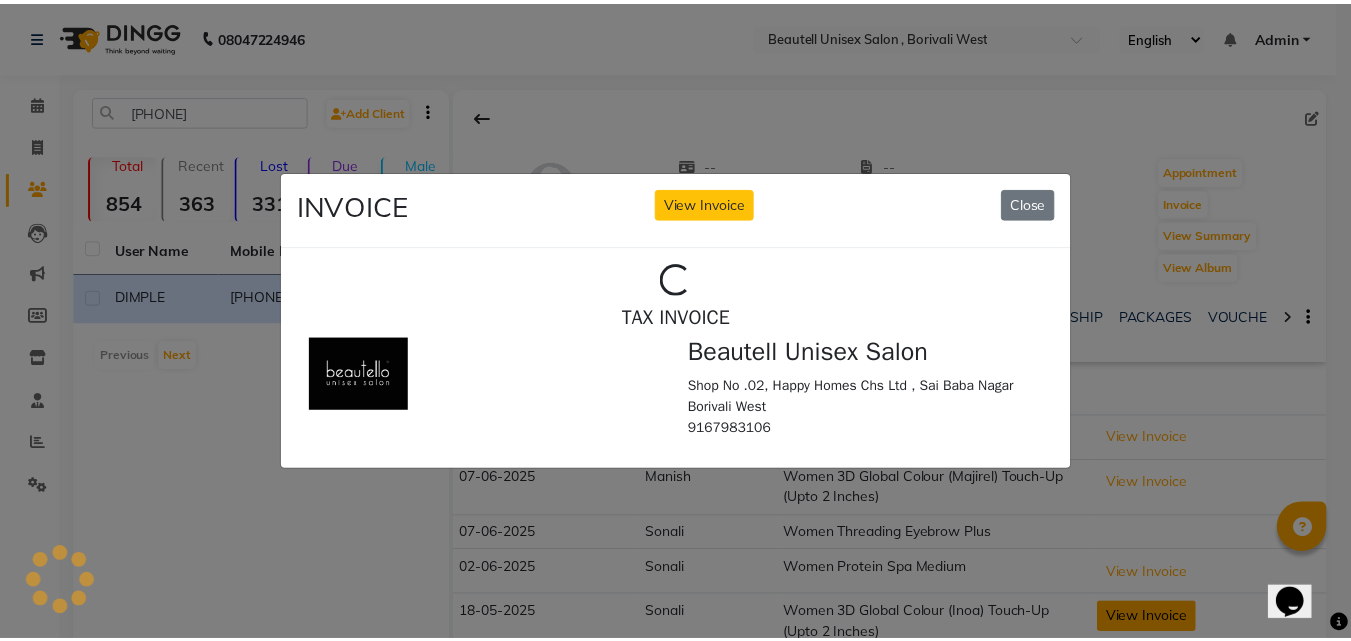 scroll, scrollTop: 0, scrollLeft: 0, axis: both 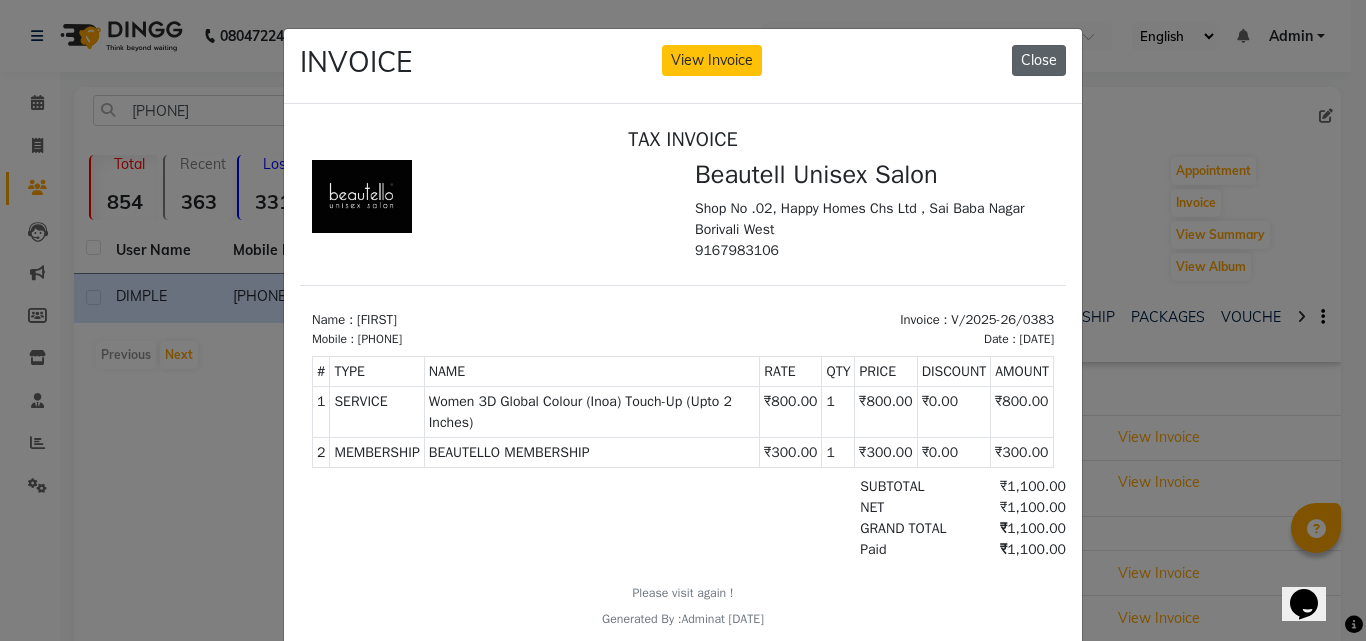 click on "Close" 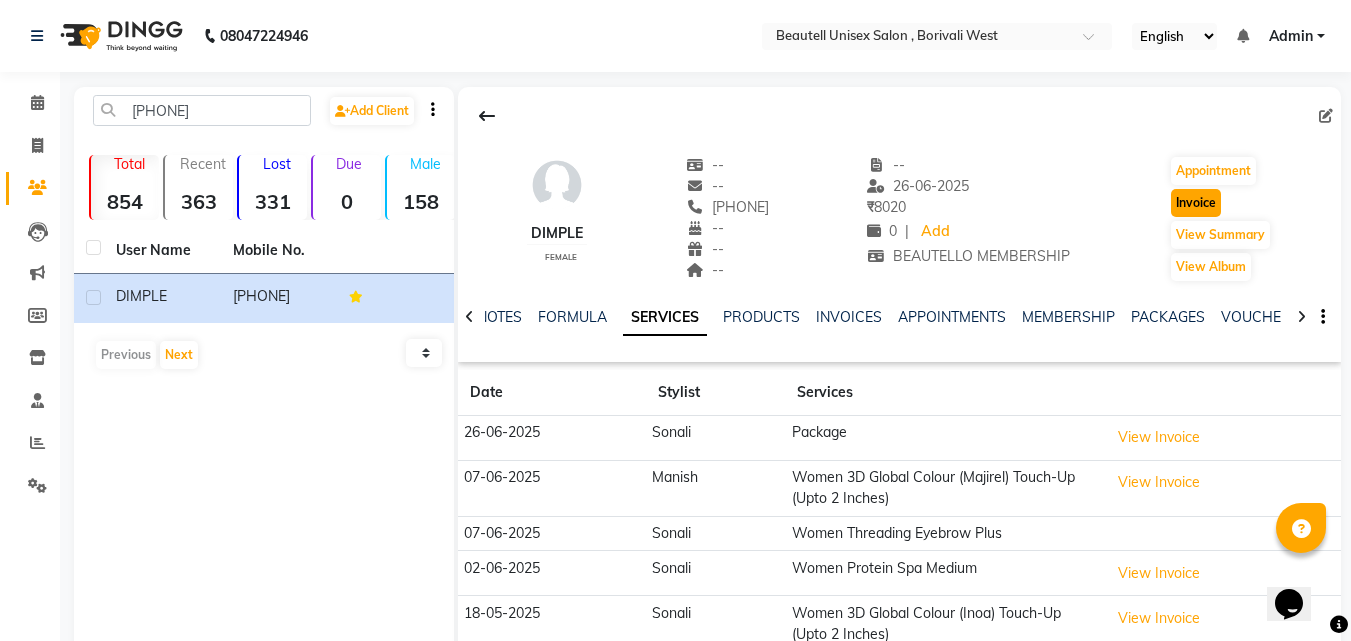 click on "Invoice" 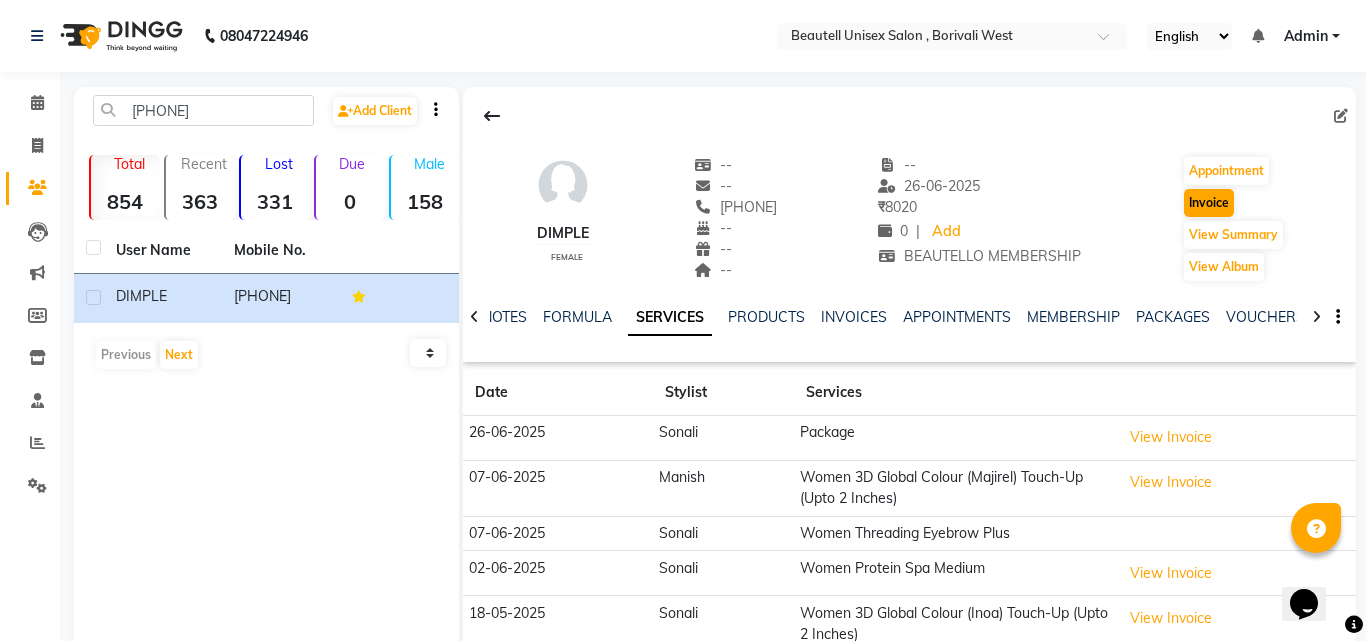 select on "service" 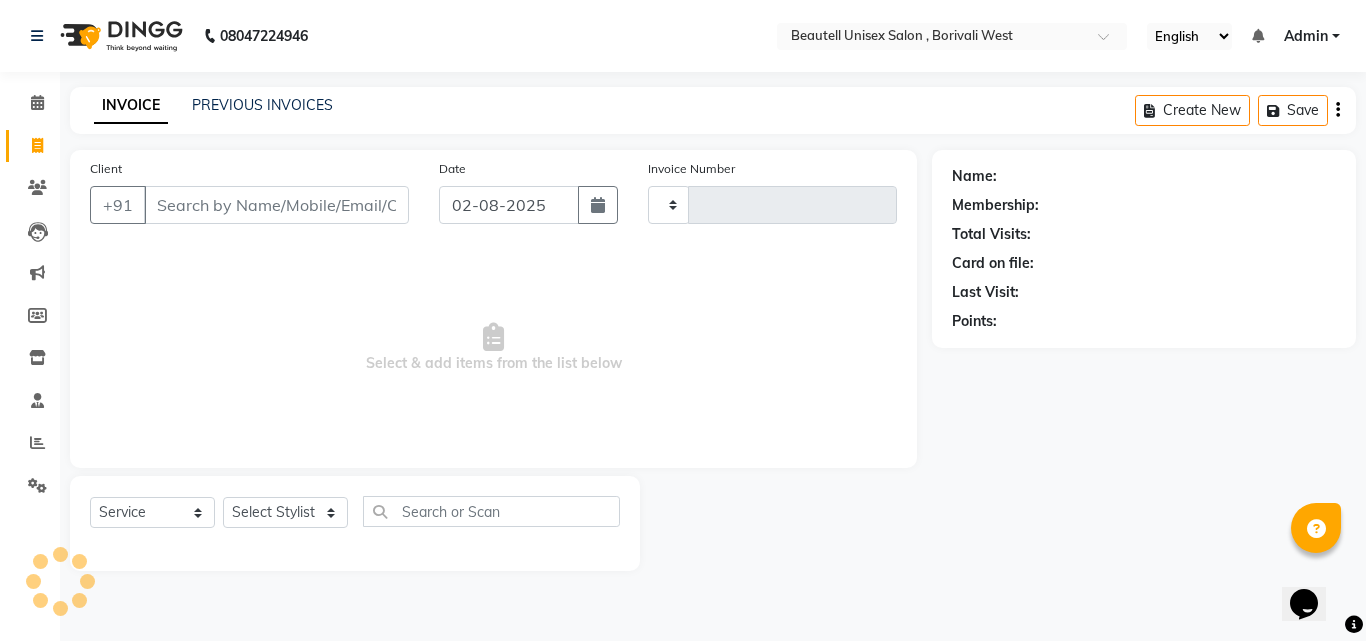 type on "0825" 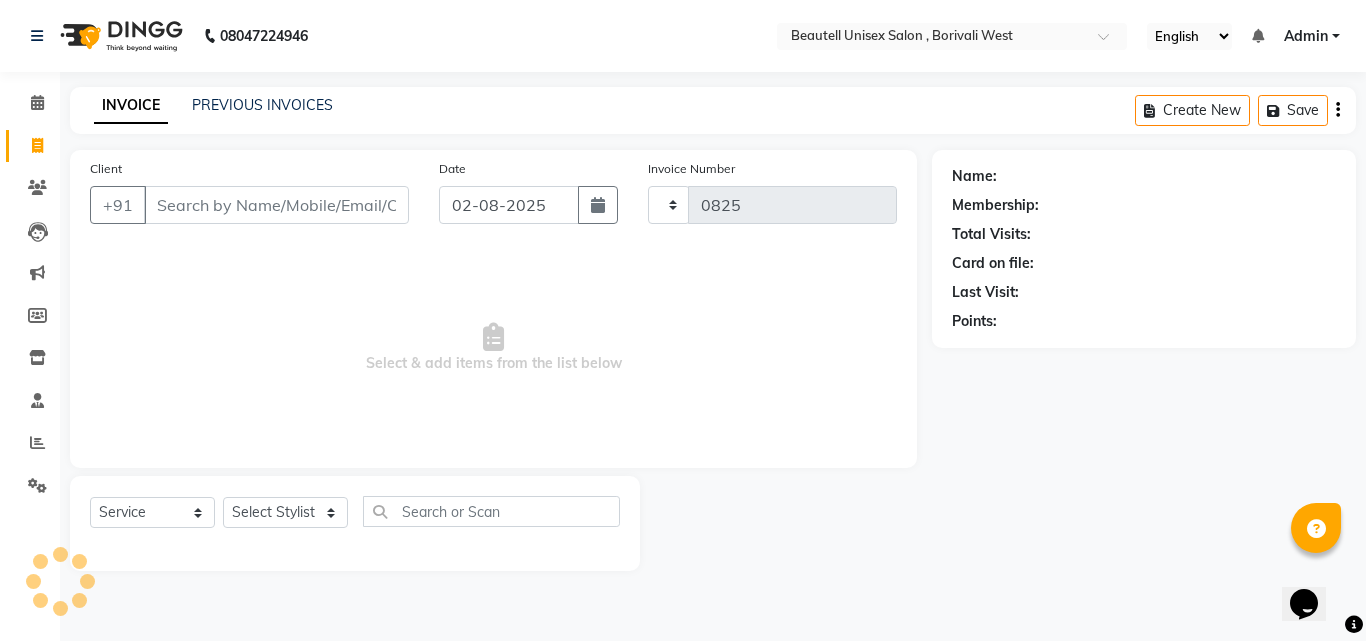 select on "7692" 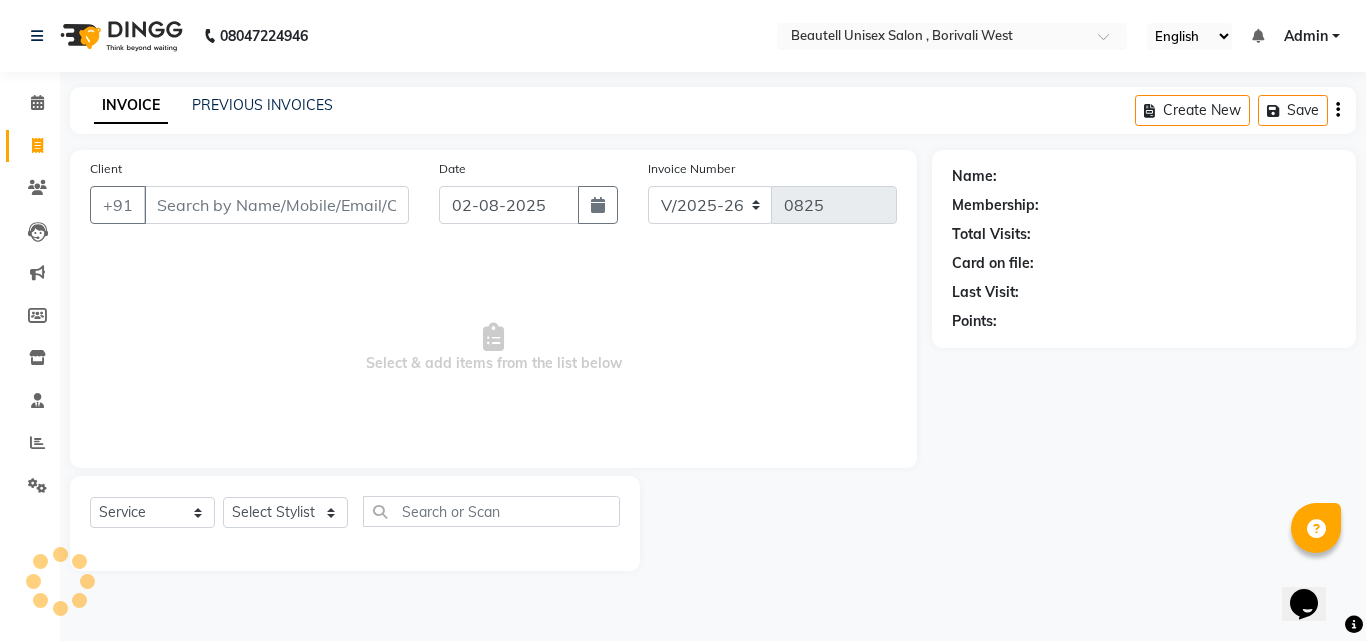 type on "[PHONE]" 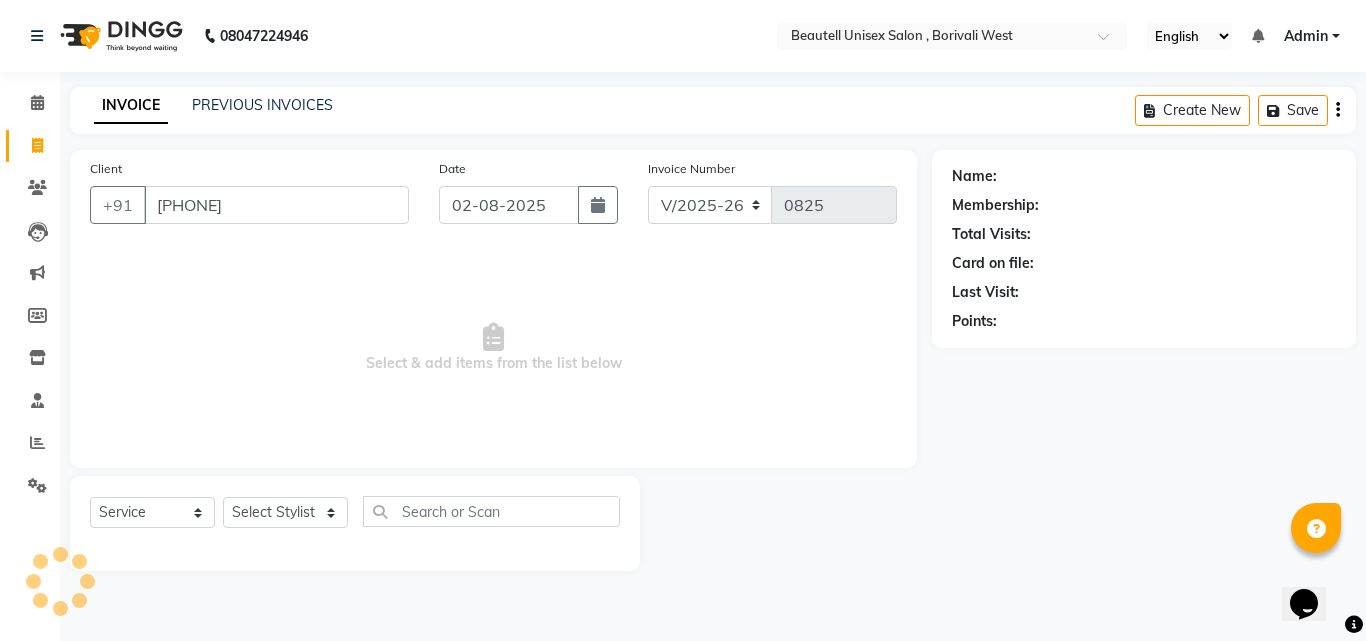 select on "1: Object" 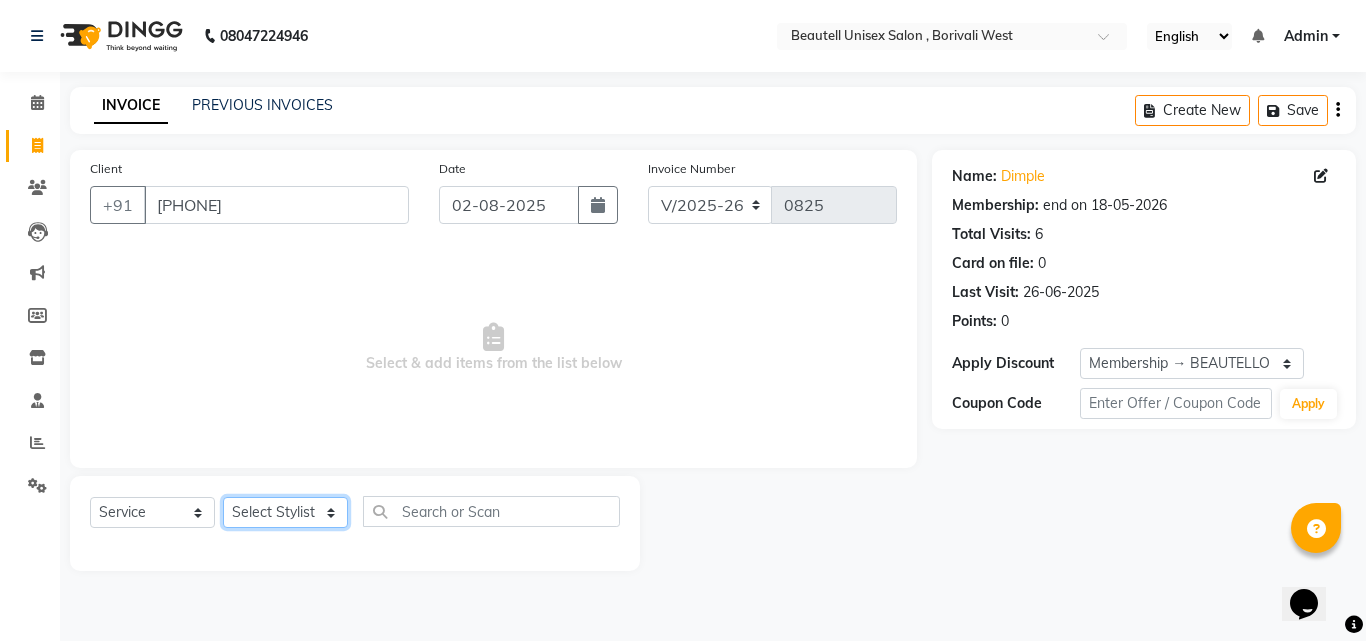 click on "Select Stylist [FIRST] [FIRST] Manager [FIRST] [FIRST] [FIRST] [FIRST]" 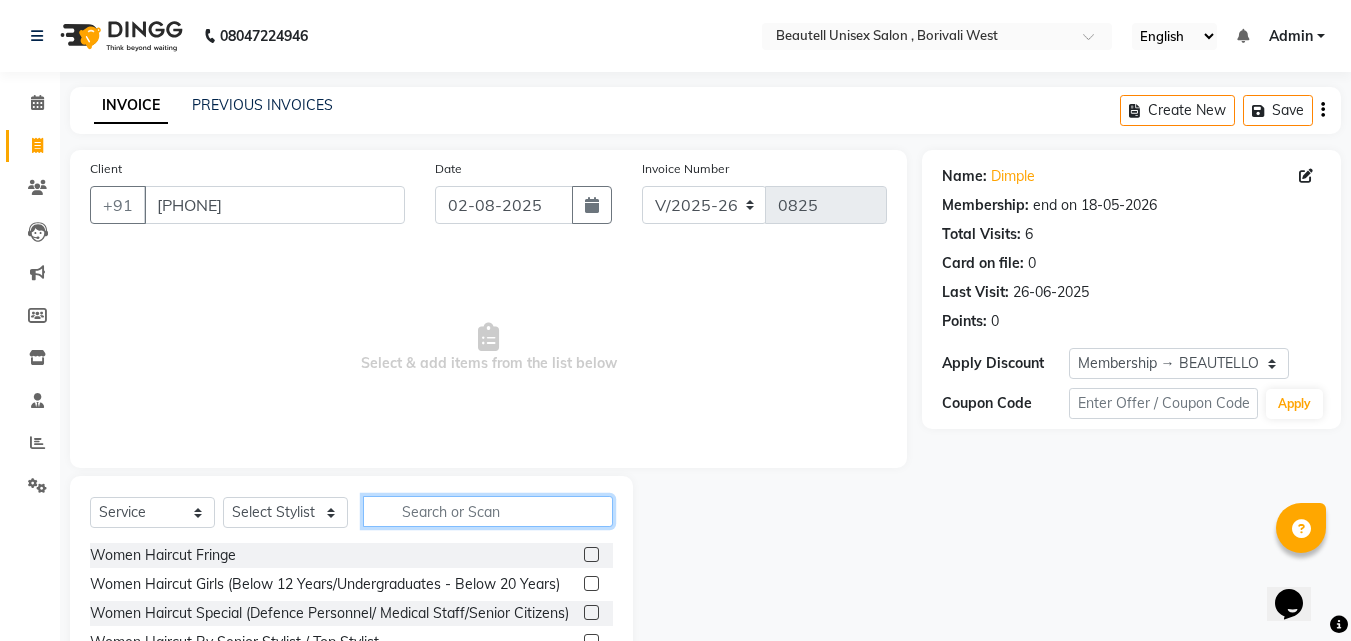 click 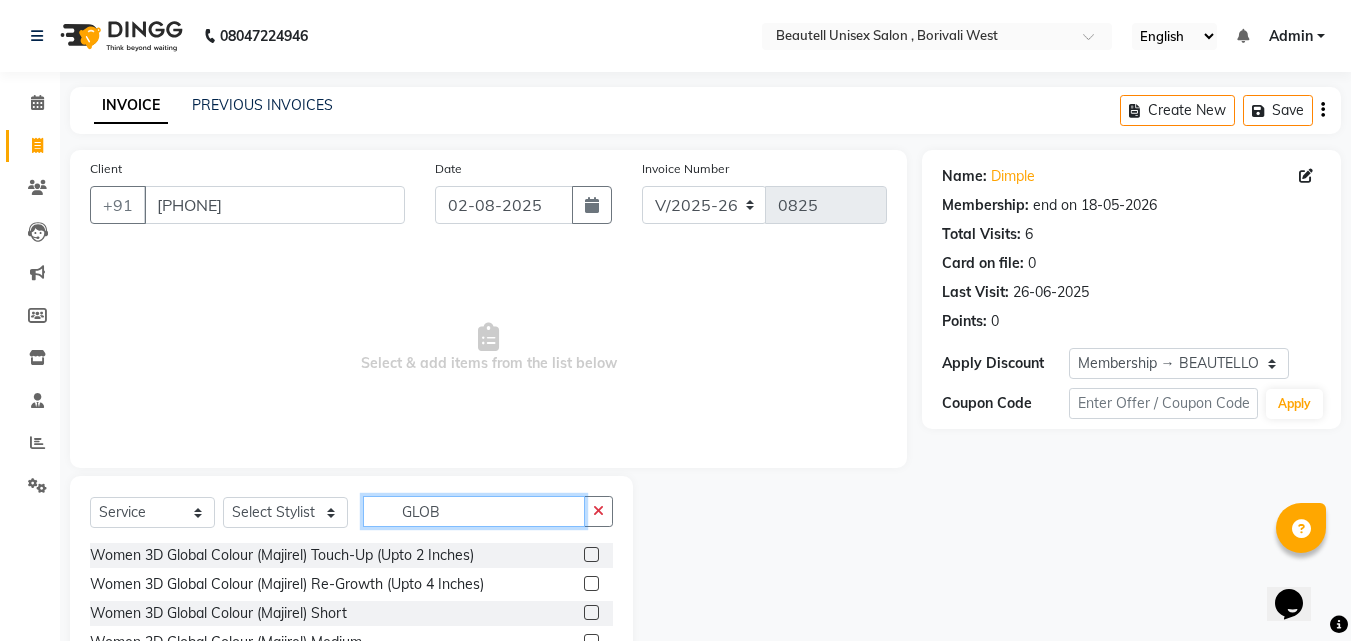 type on "GLOB" 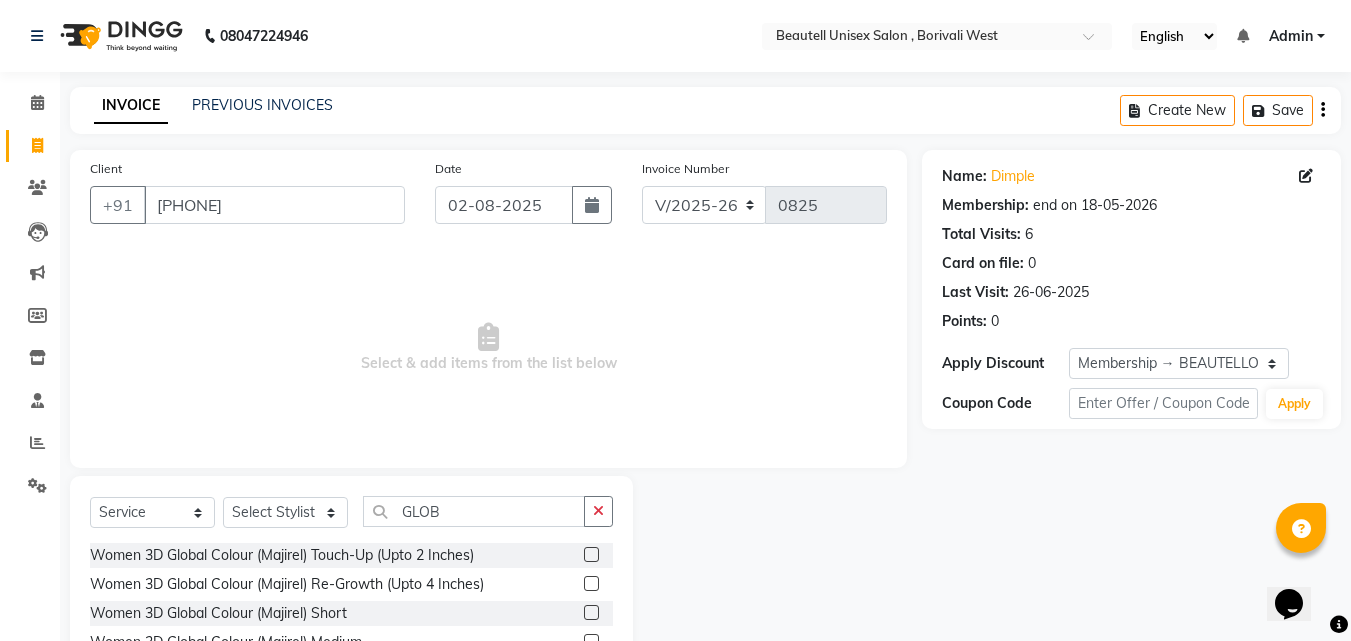 click 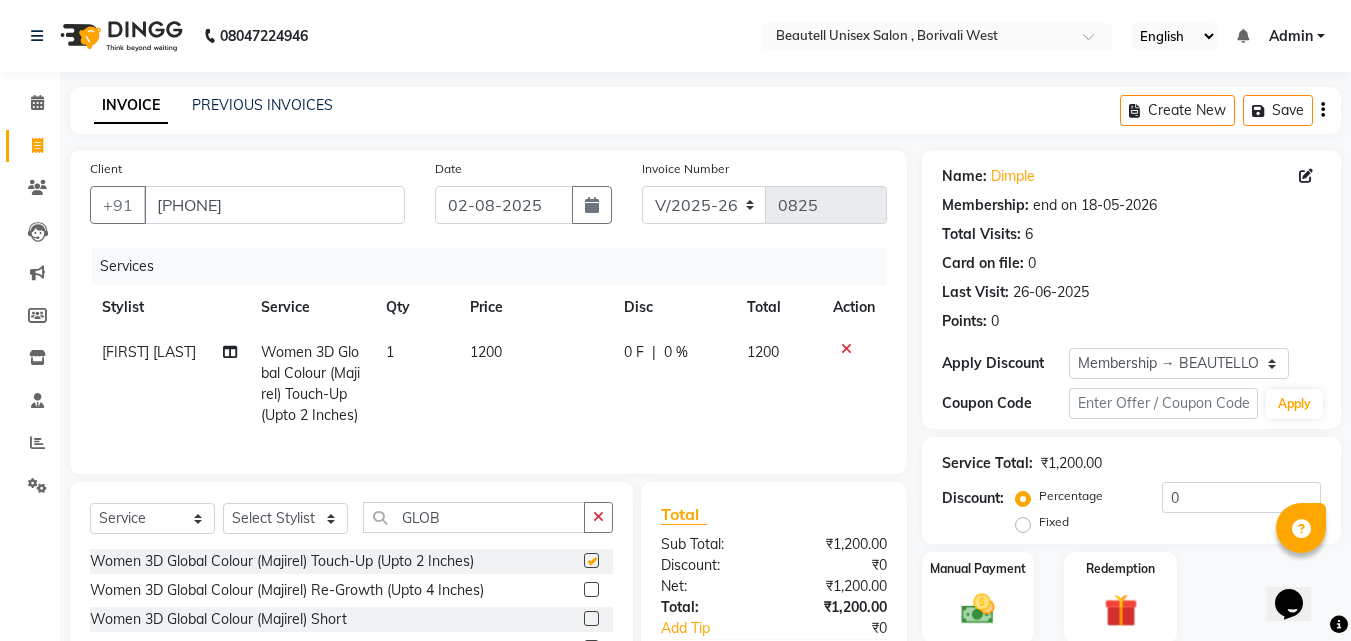 checkbox on "false" 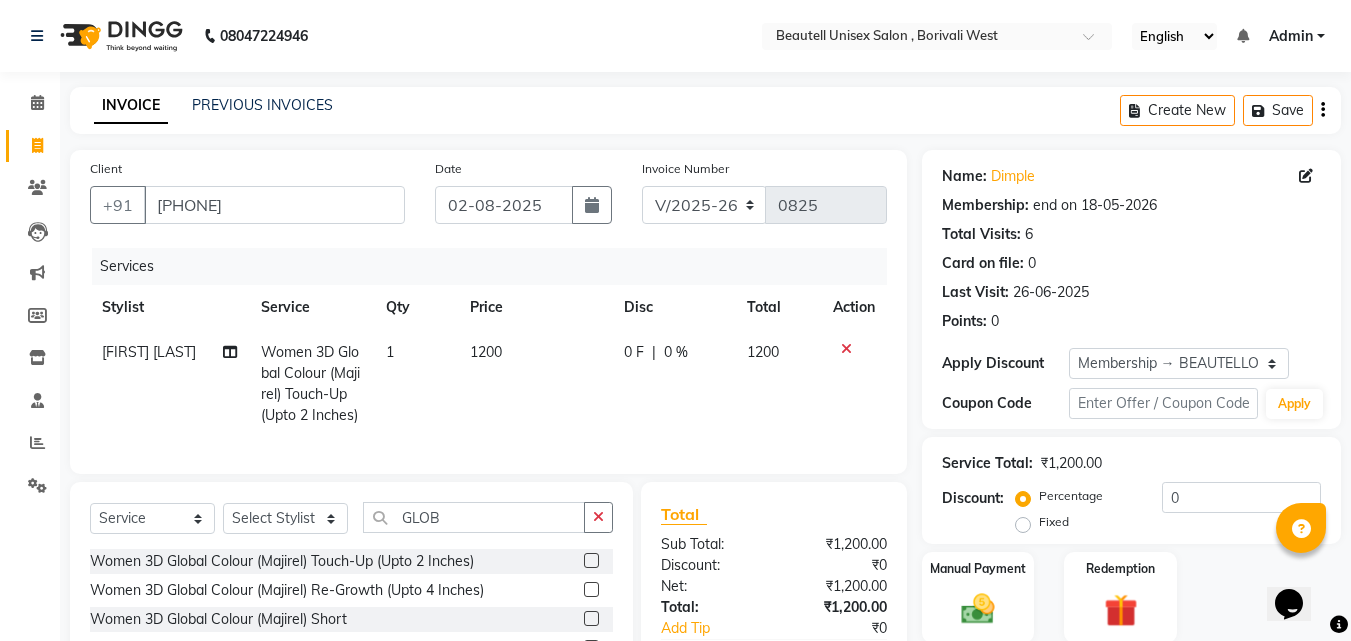 click on "1200" 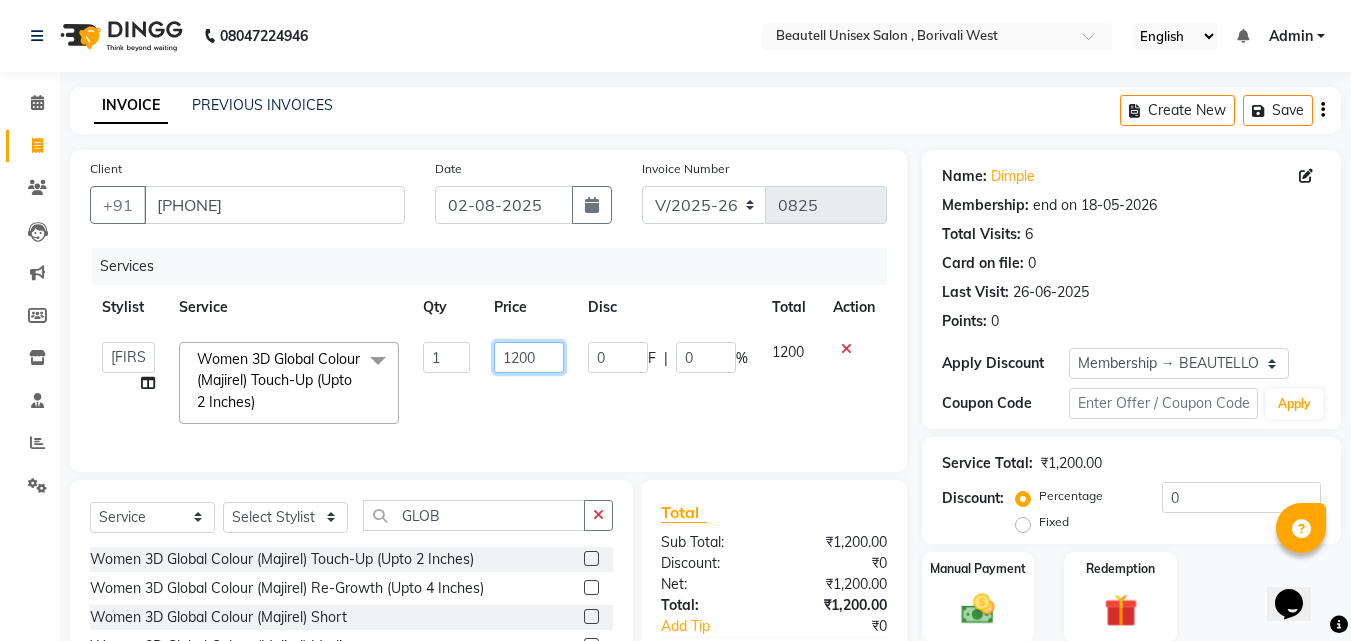 click on "1200" 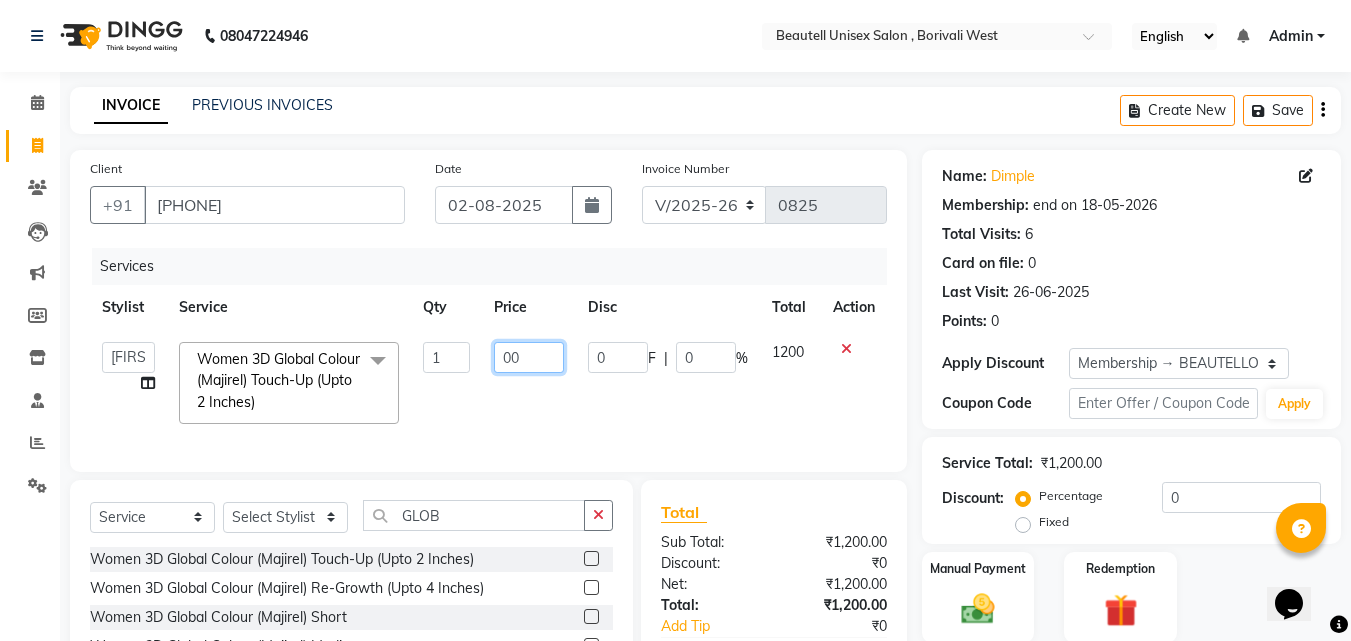 type on "800" 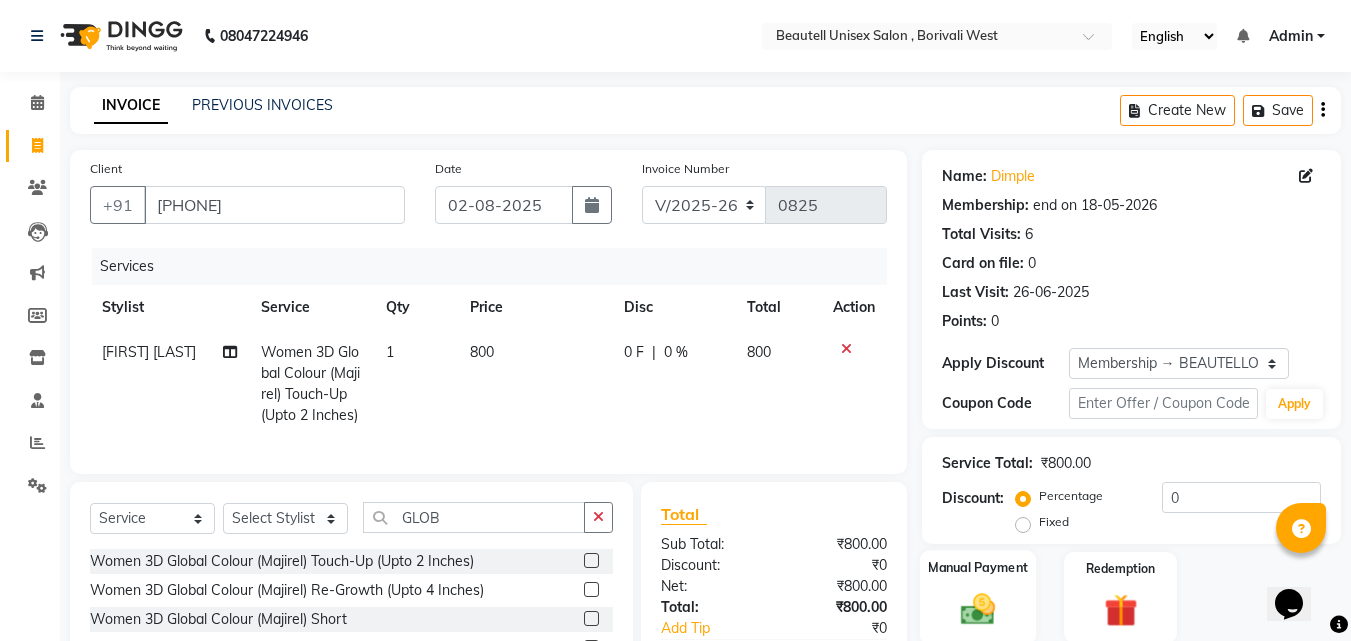 click 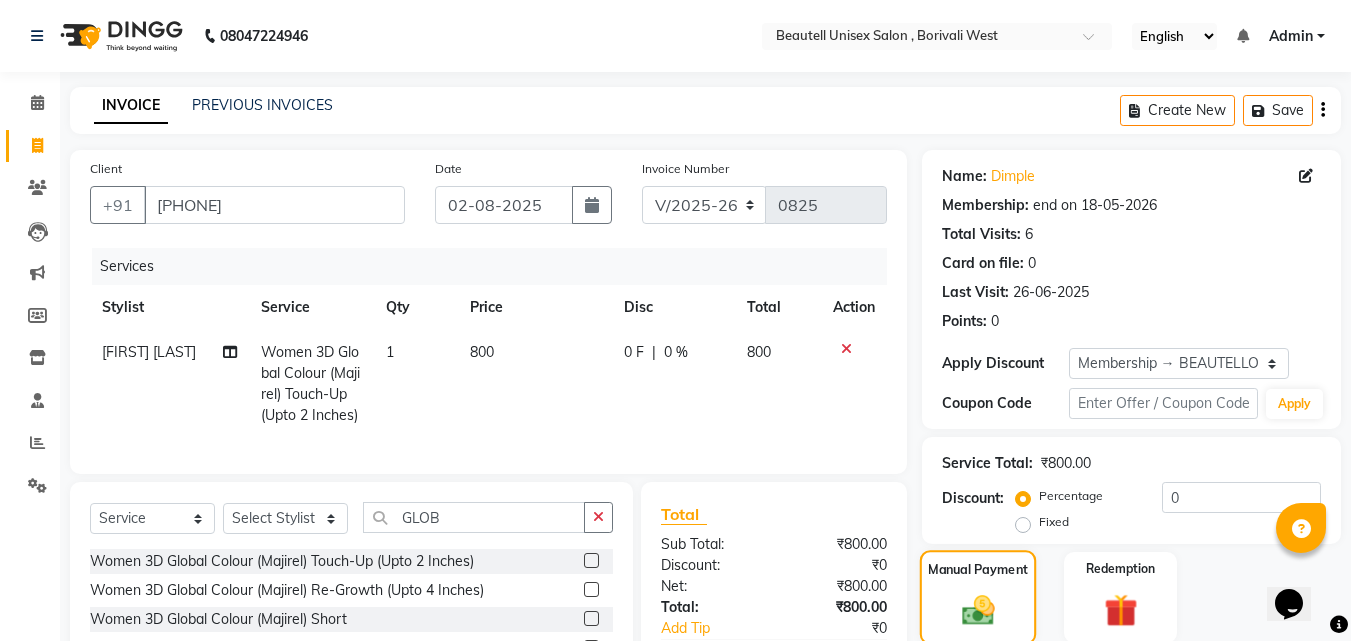 scroll, scrollTop: 260, scrollLeft: 0, axis: vertical 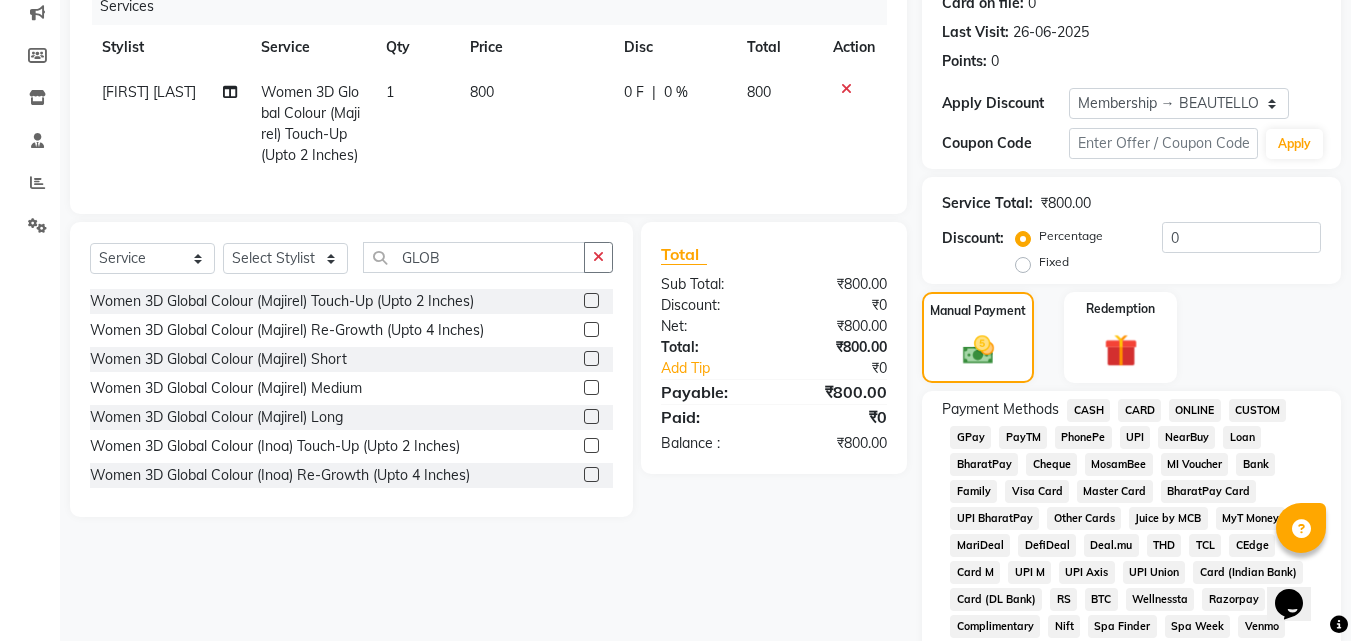 click on "CASH" 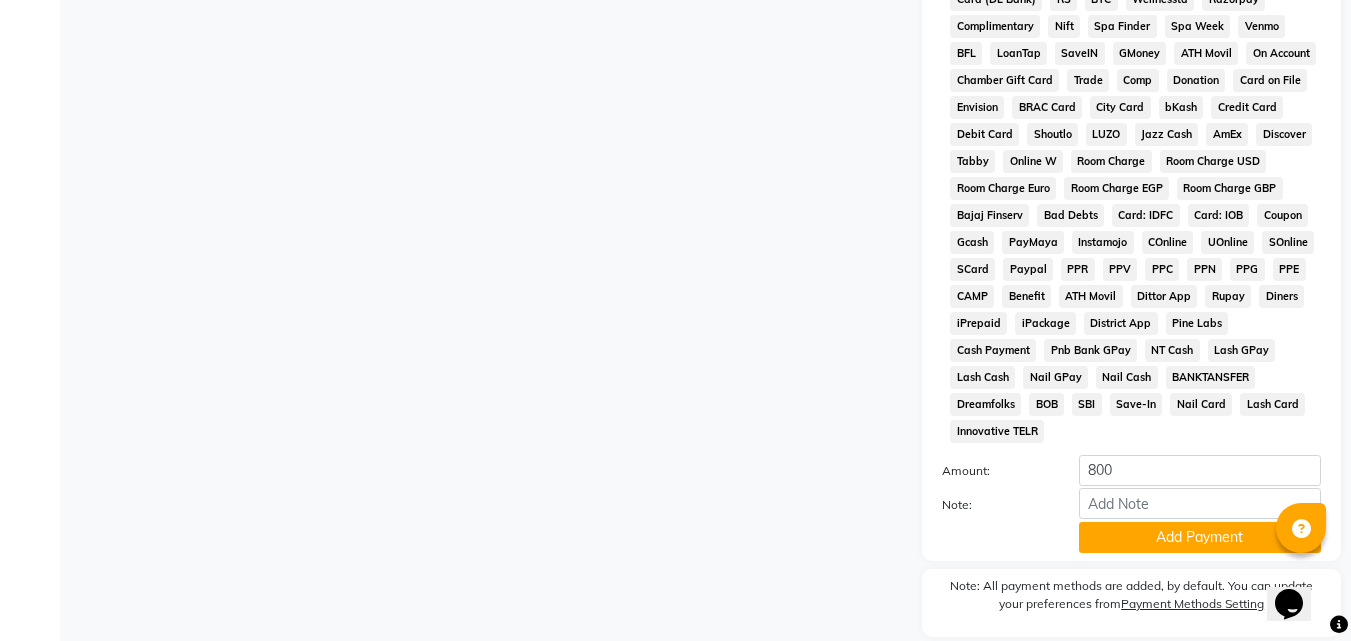 scroll, scrollTop: 881, scrollLeft: 0, axis: vertical 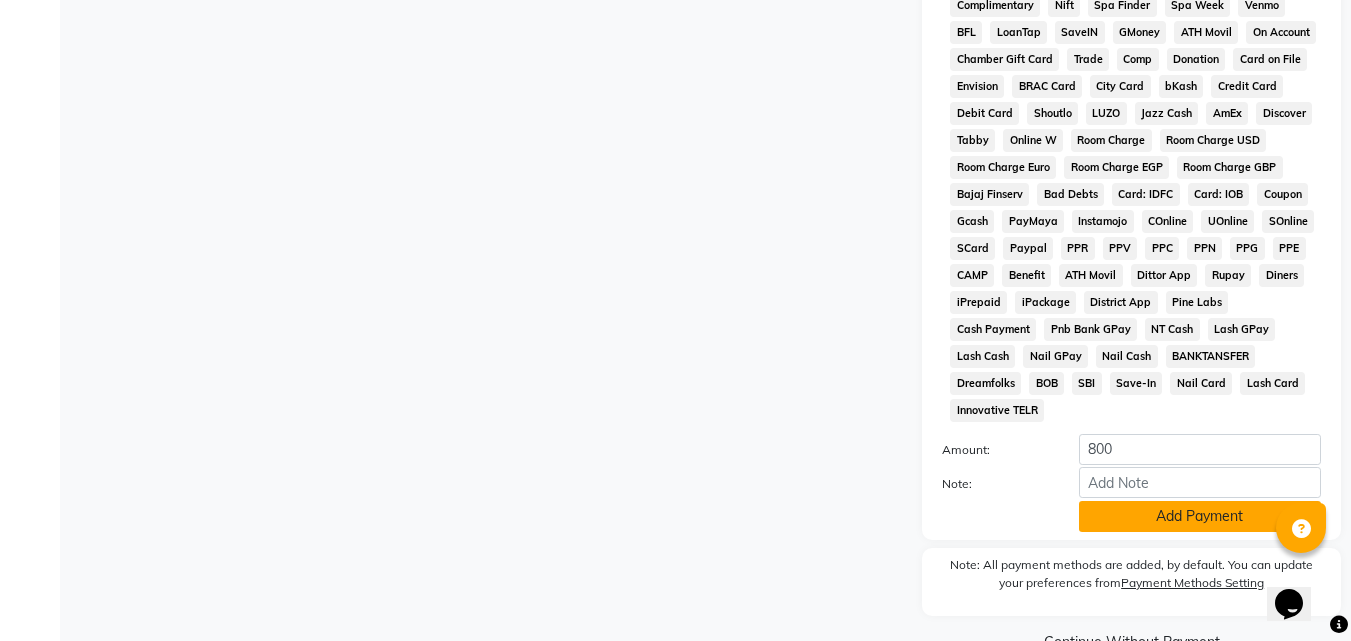 click on "Add Payment" 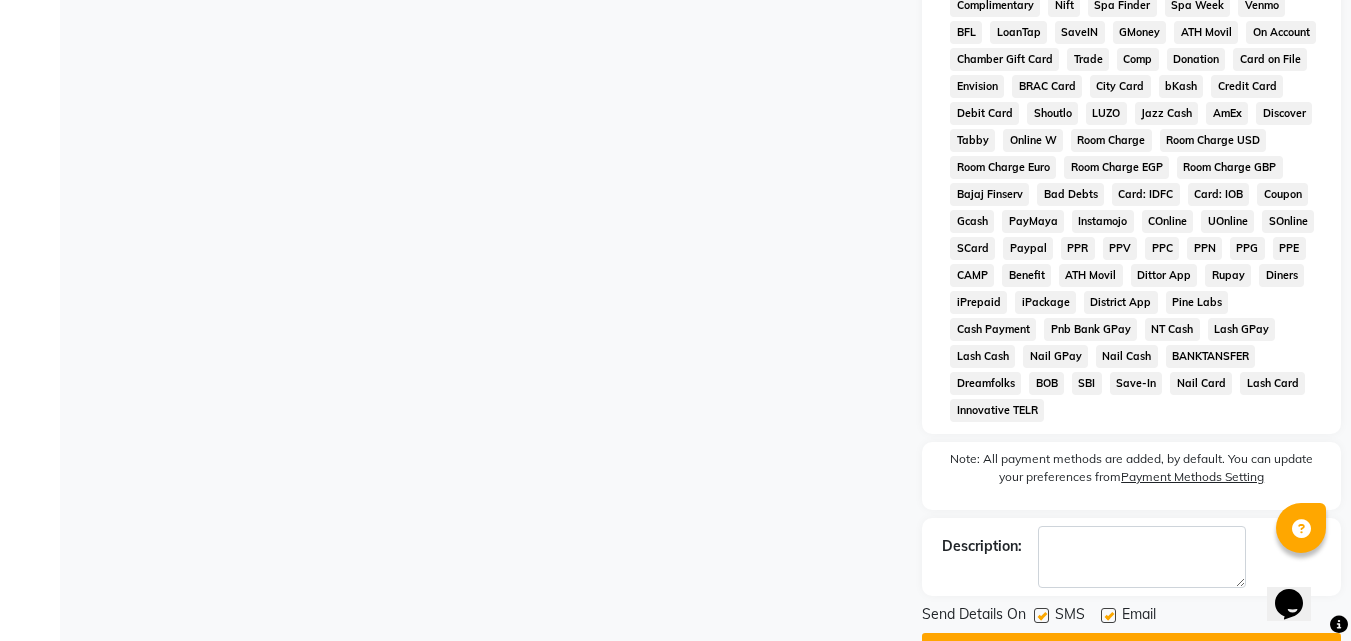 scroll, scrollTop: 907, scrollLeft: 0, axis: vertical 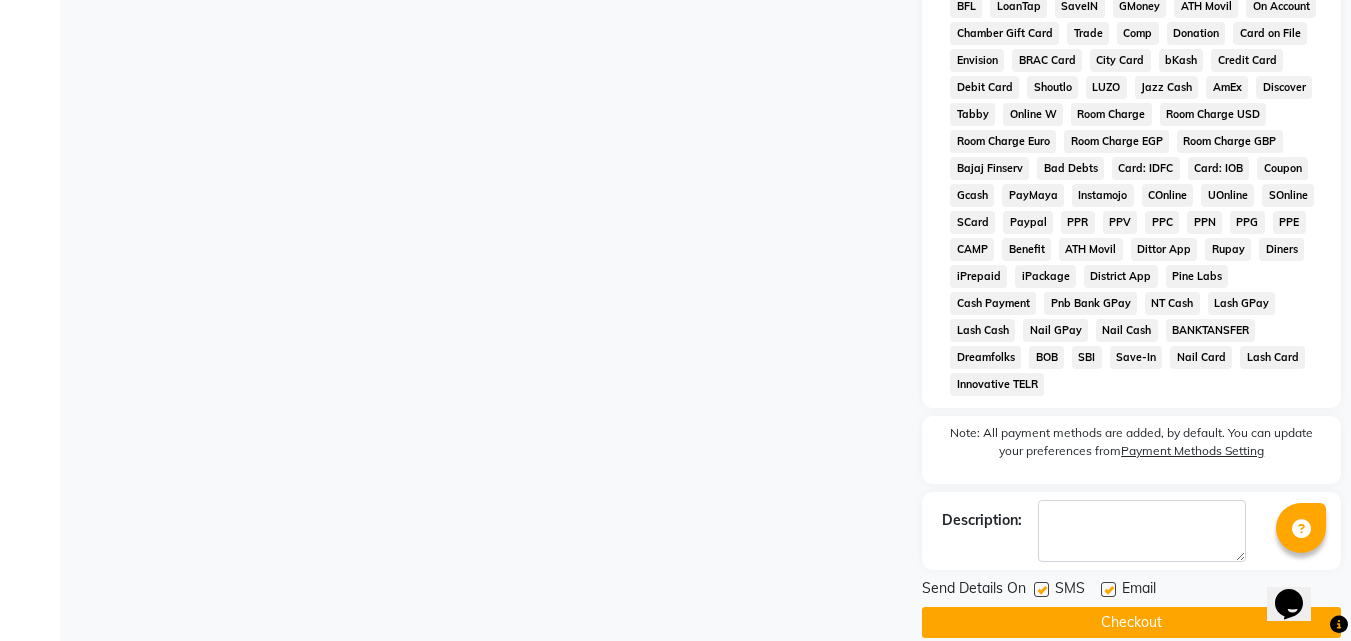 click 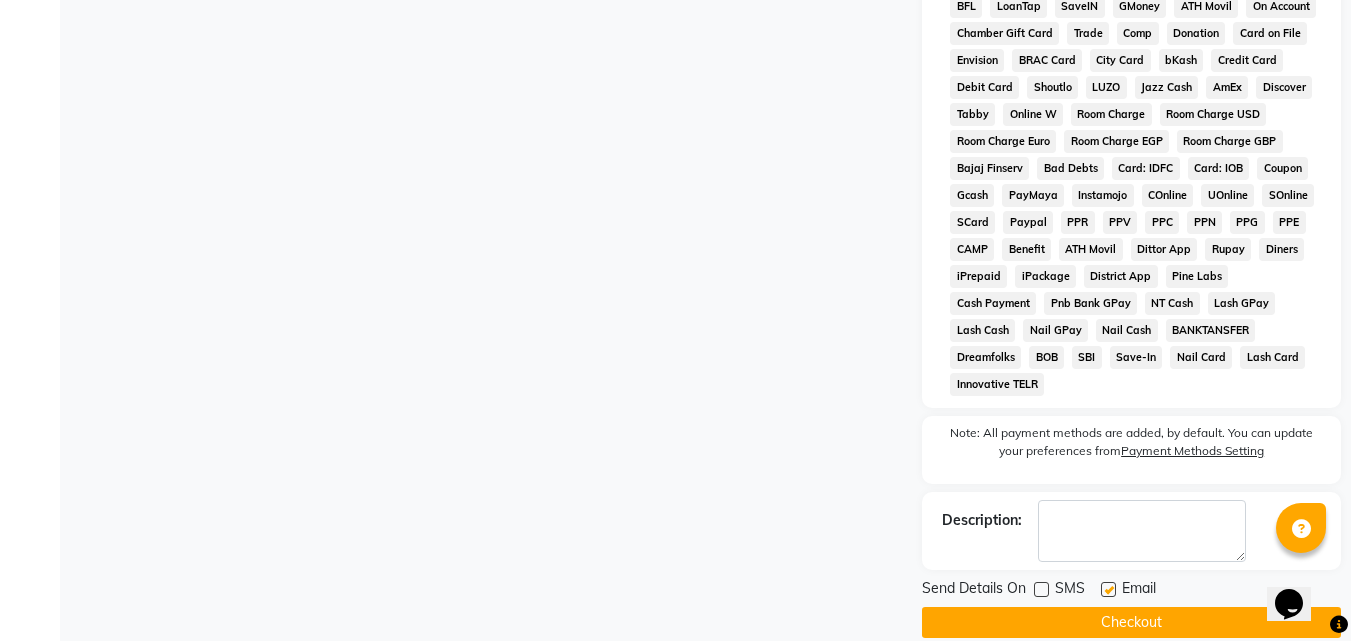 click on "Checkout" 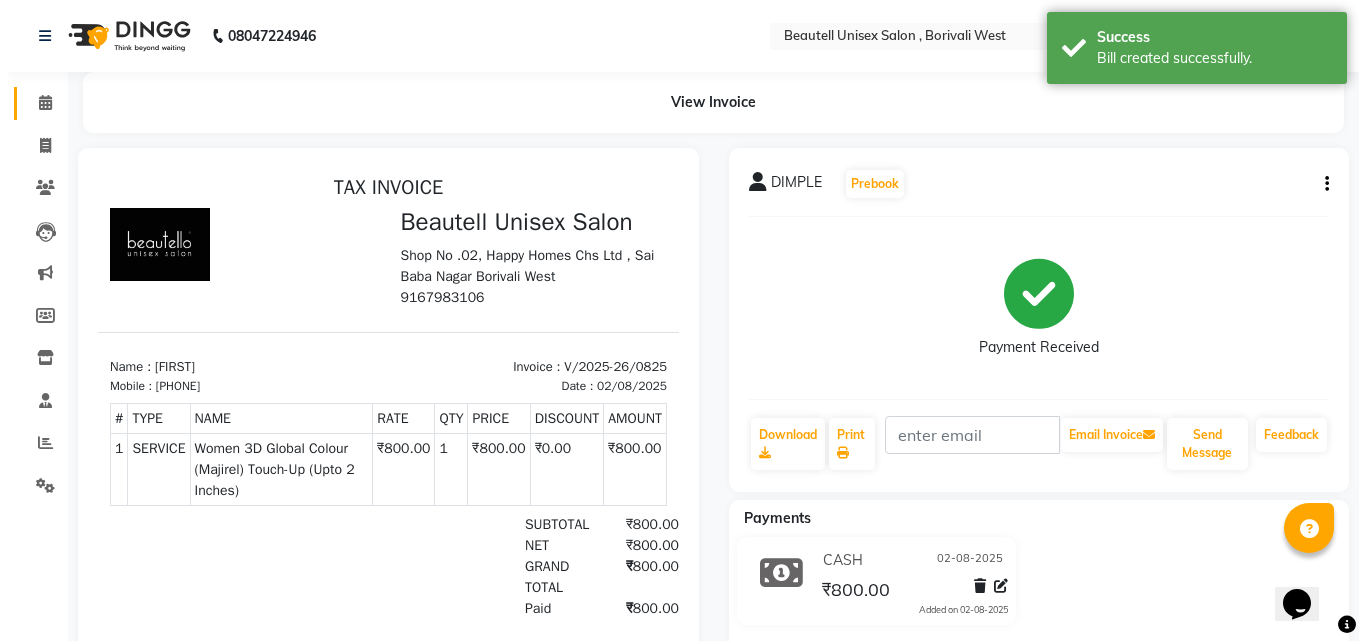 scroll, scrollTop: 0, scrollLeft: 0, axis: both 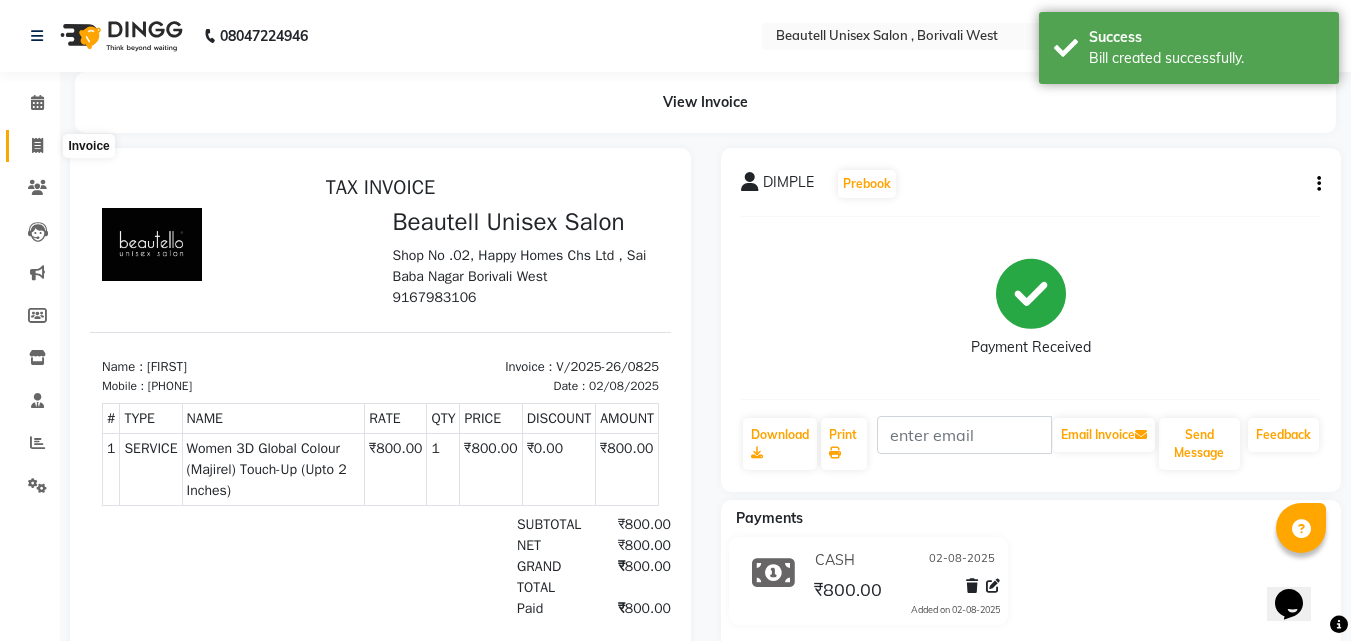 click 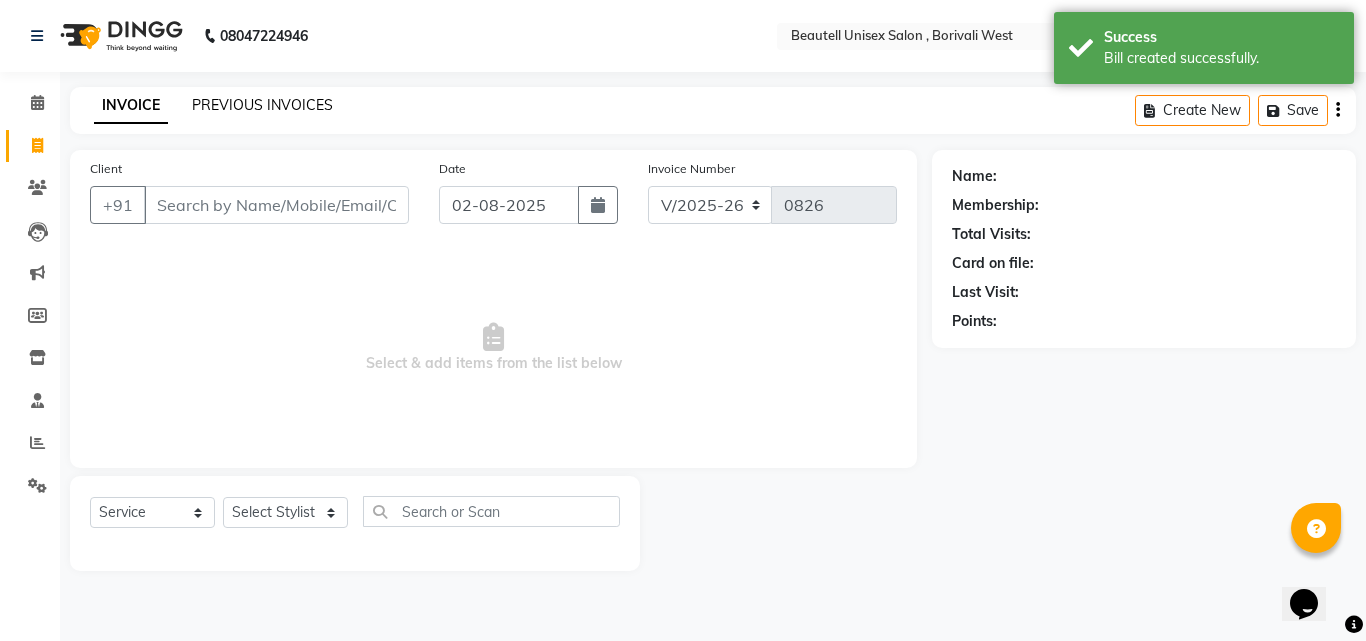 click on "PREVIOUS INVOICES" 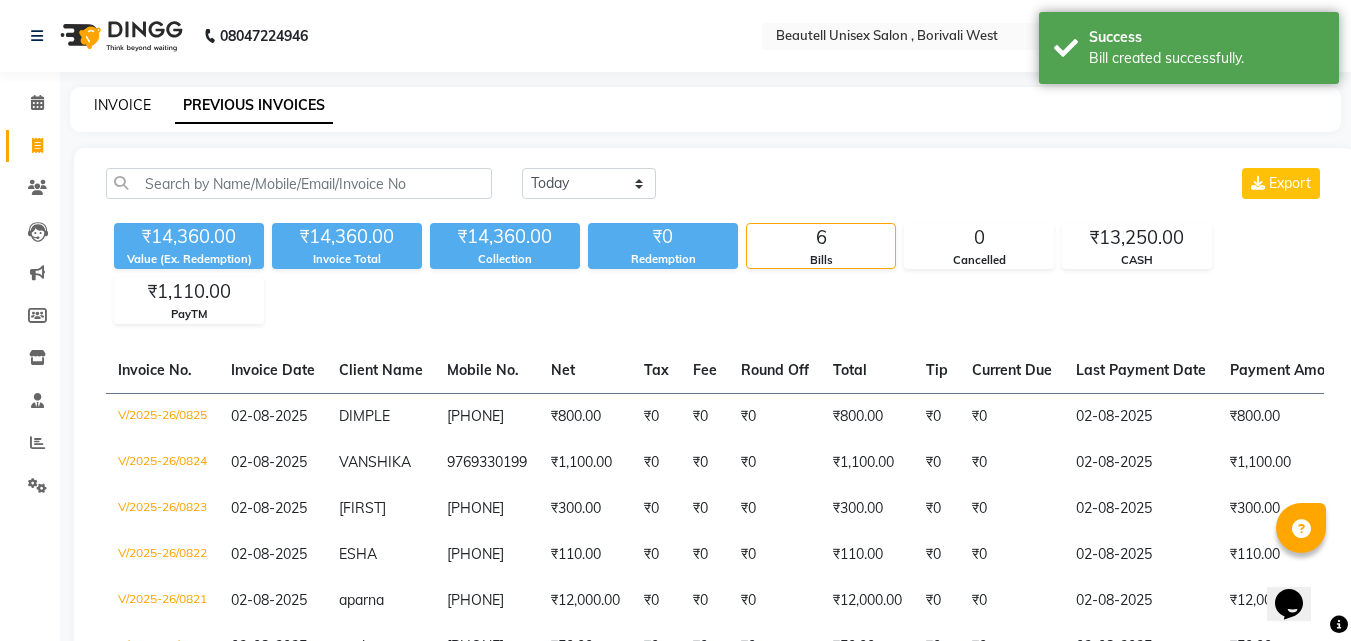 click on "INVOICE" 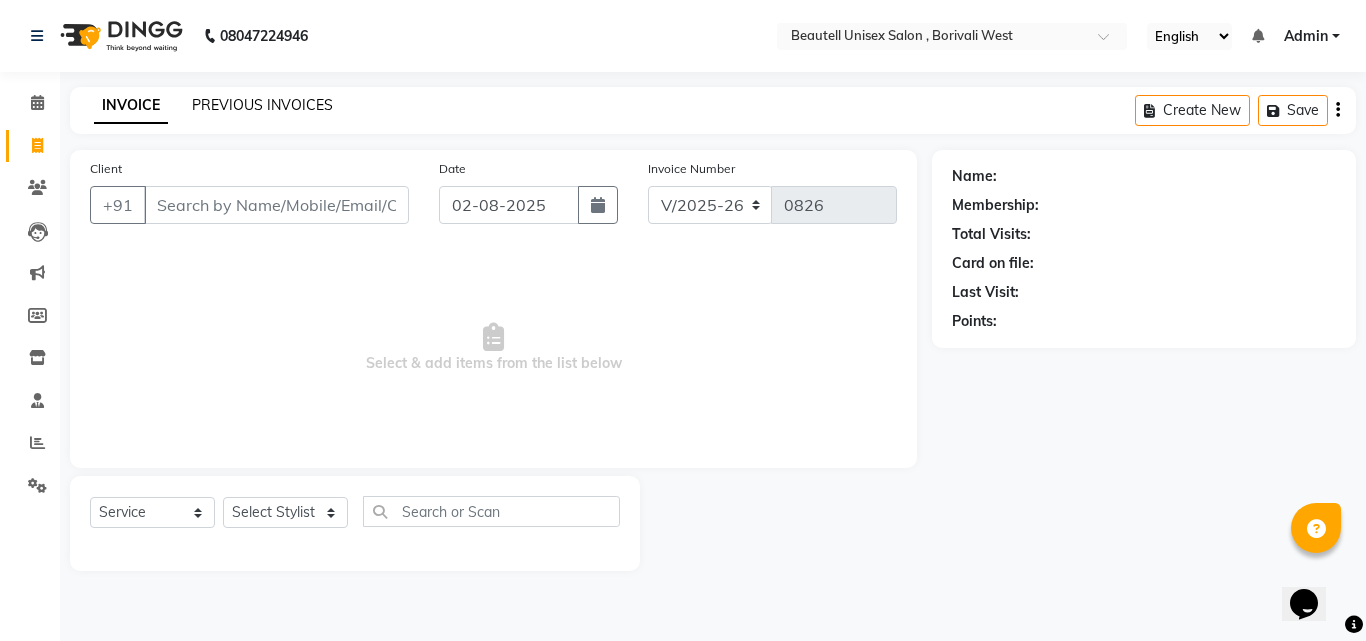 click on "PREVIOUS INVOICES" 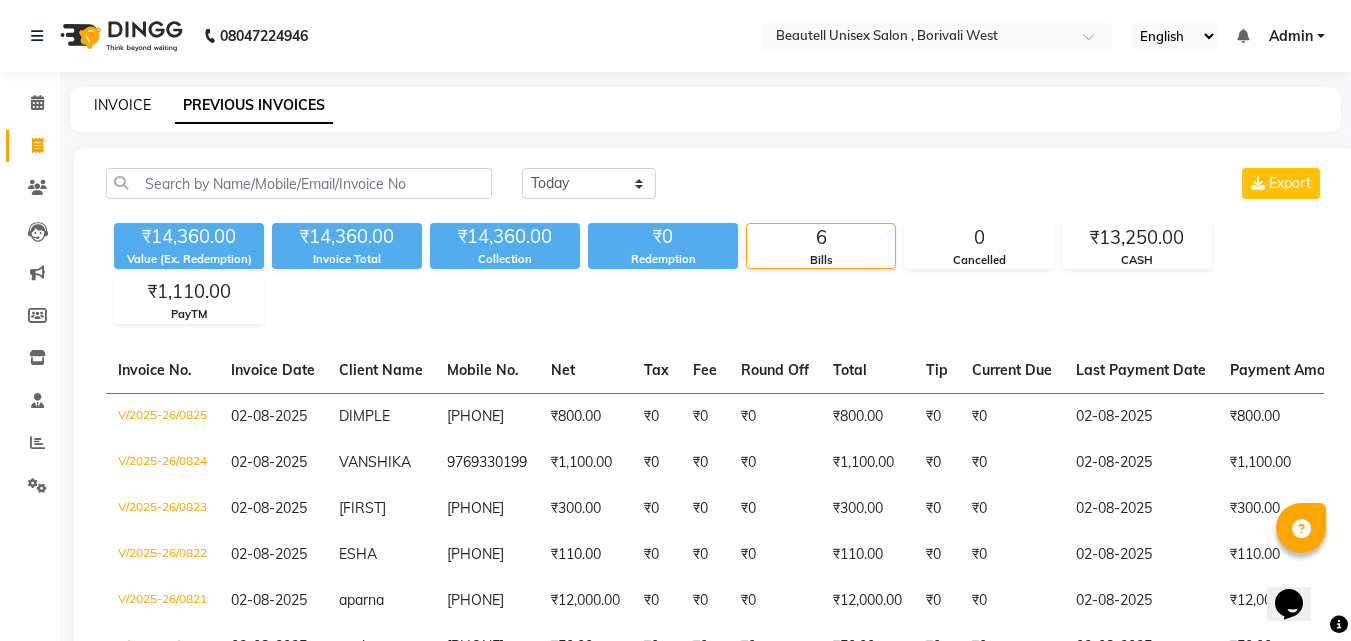 click on "INVOICE" 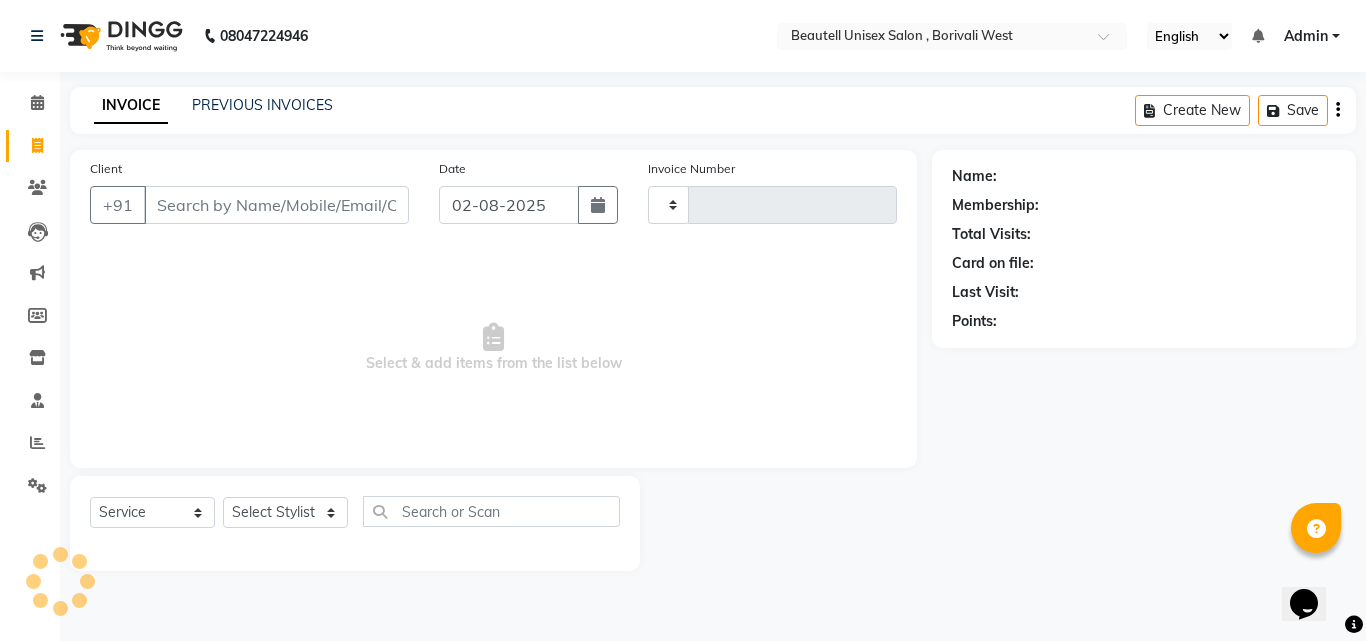 type on "0826" 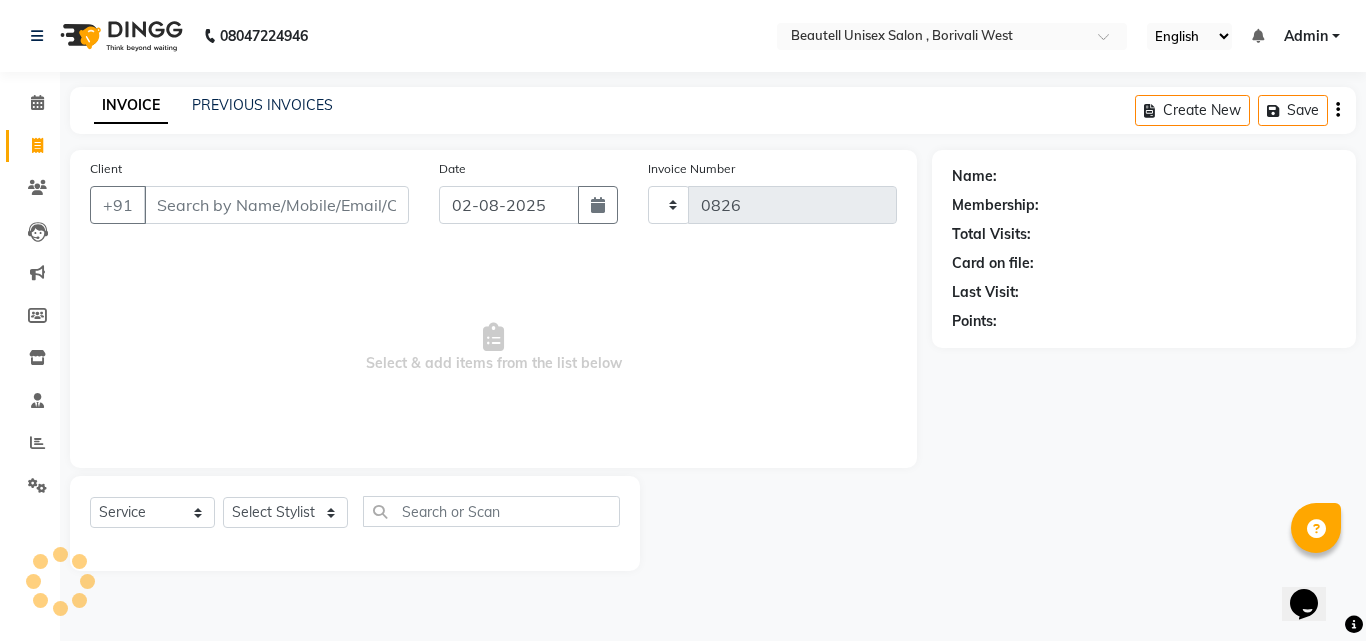 select on "7692" 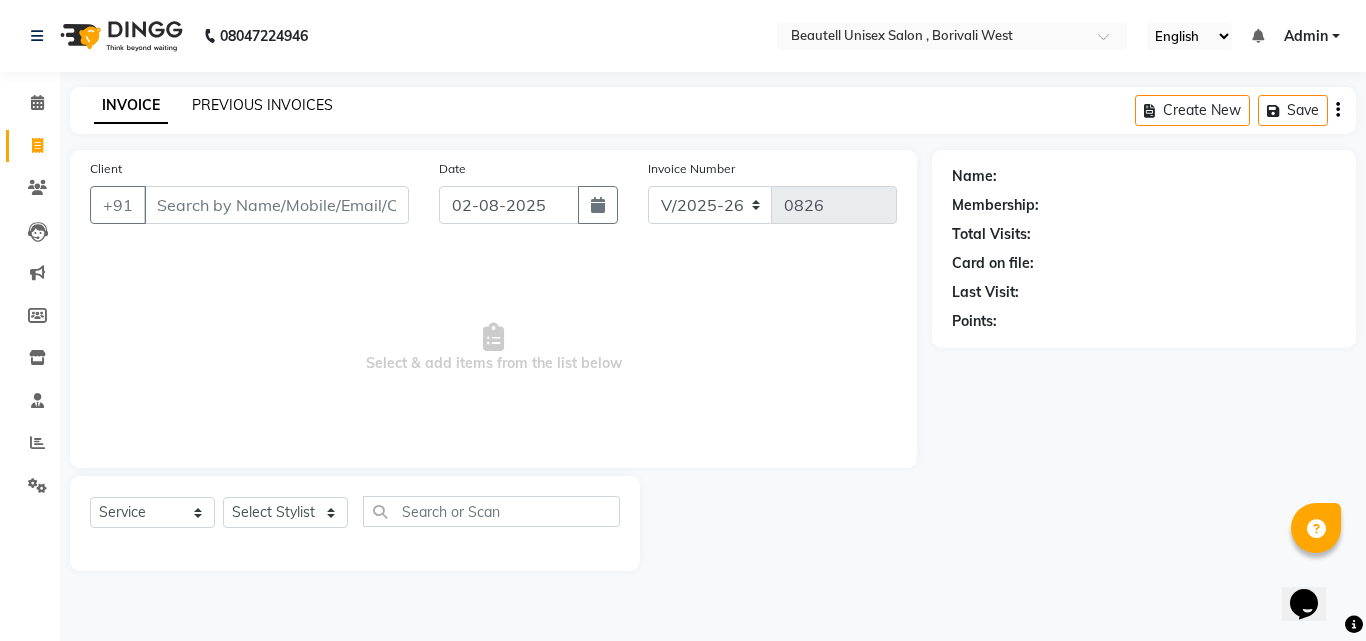 click on "PREVIOUS INVOICES" 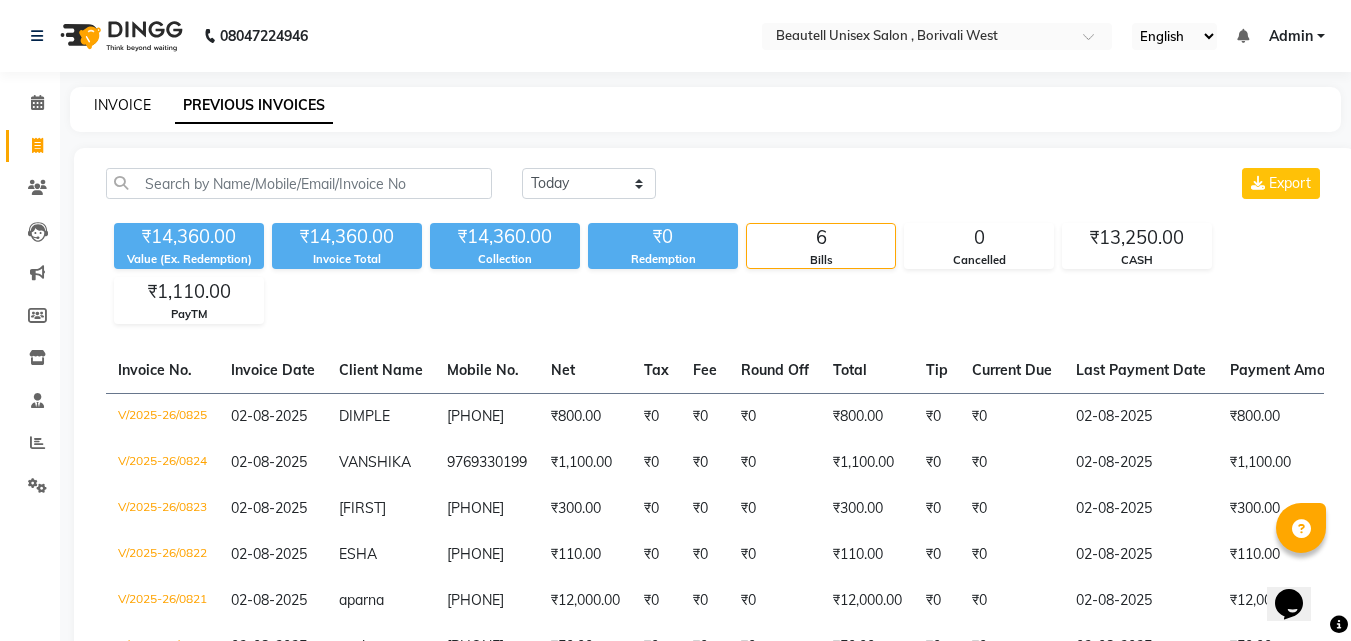 click on "INVOICE" 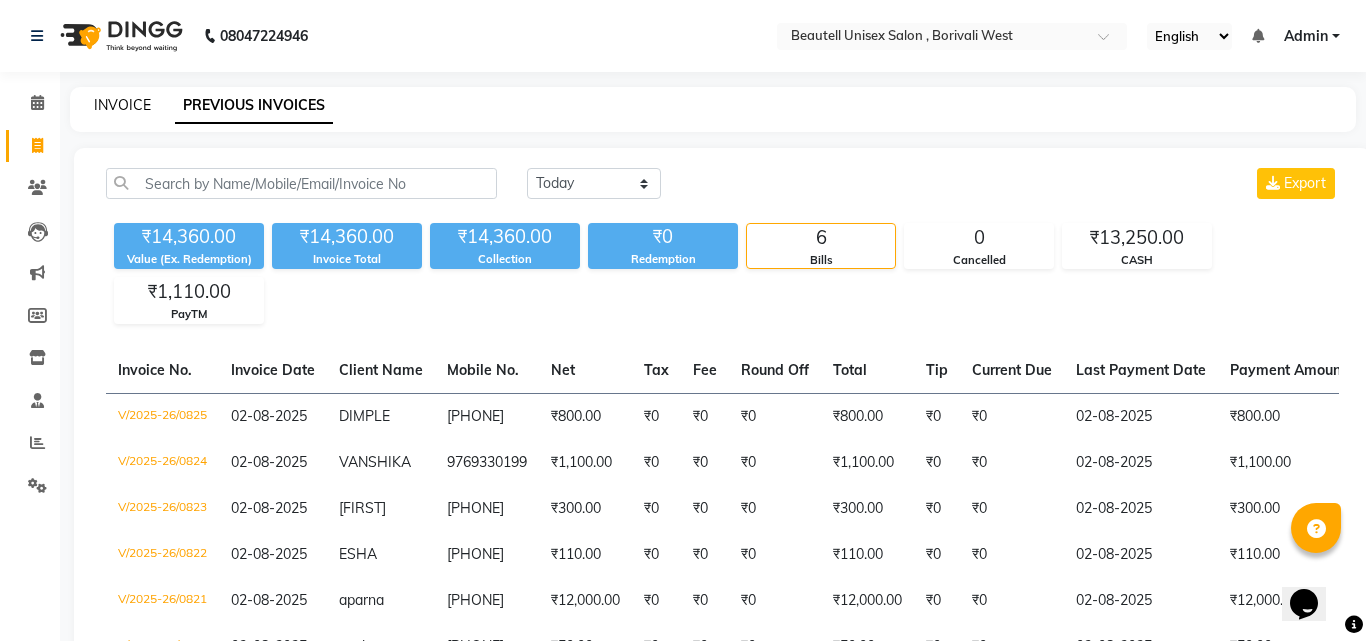 select on "7692" 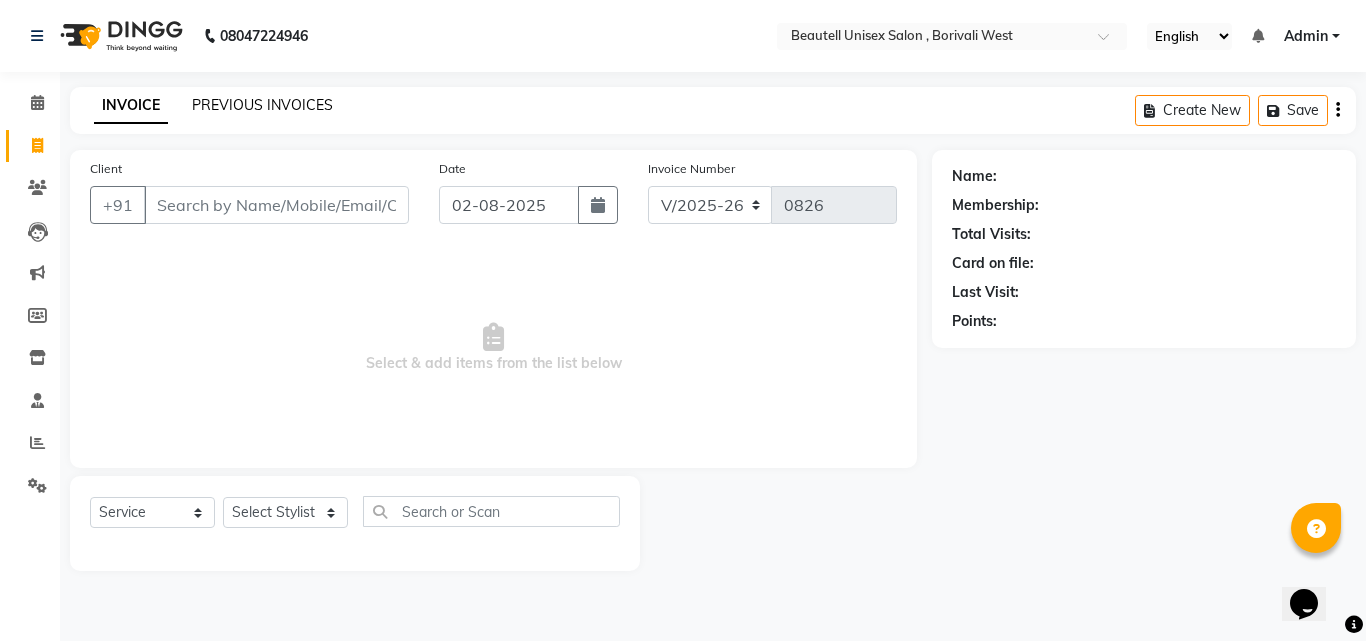 click on "PREVIOUS INVOICES" 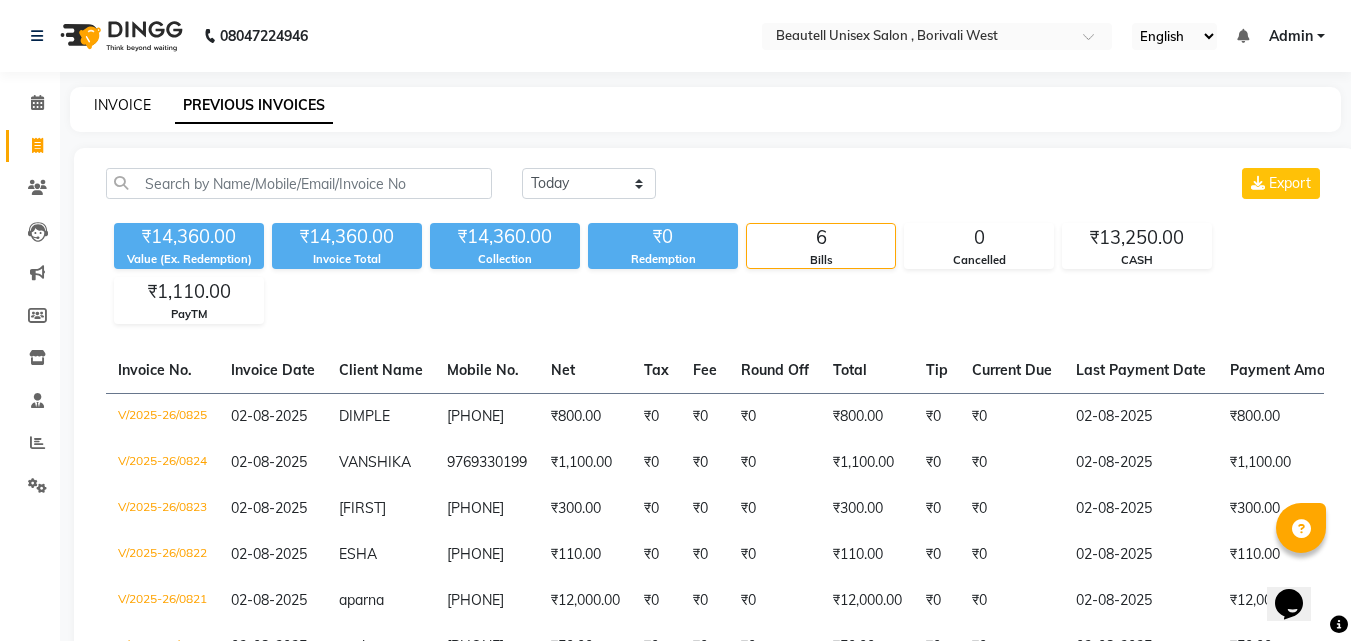 click on "INVOICE" 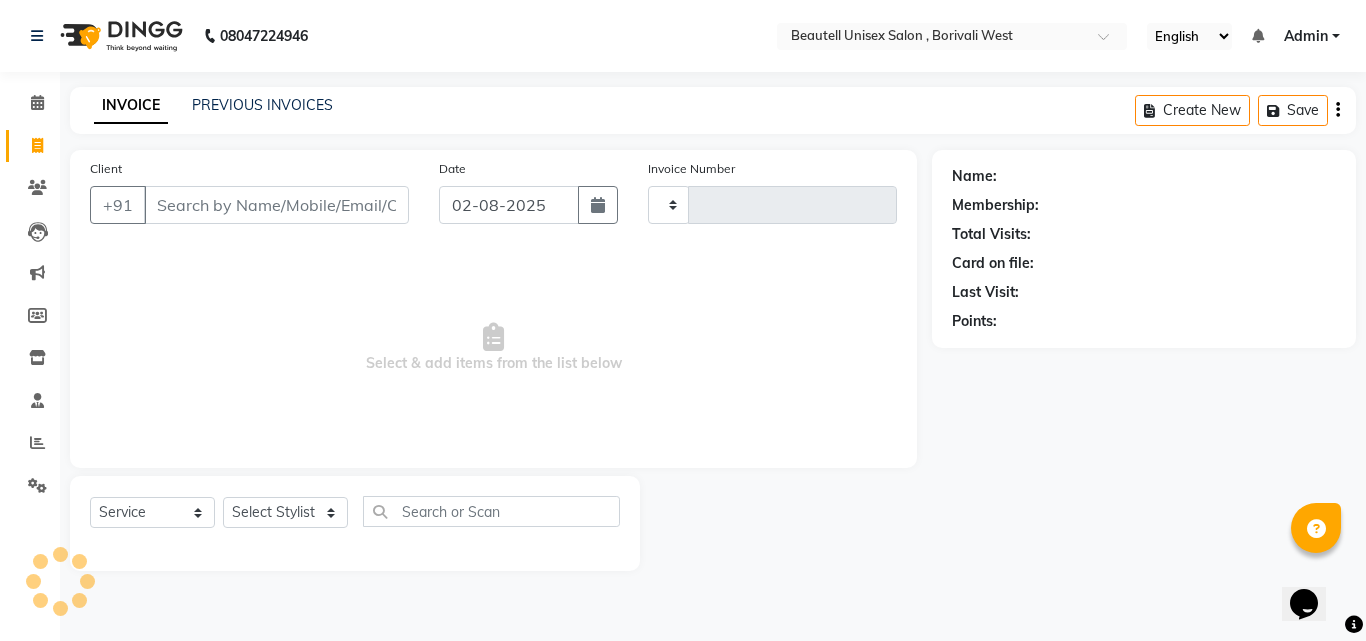 type on "0826" 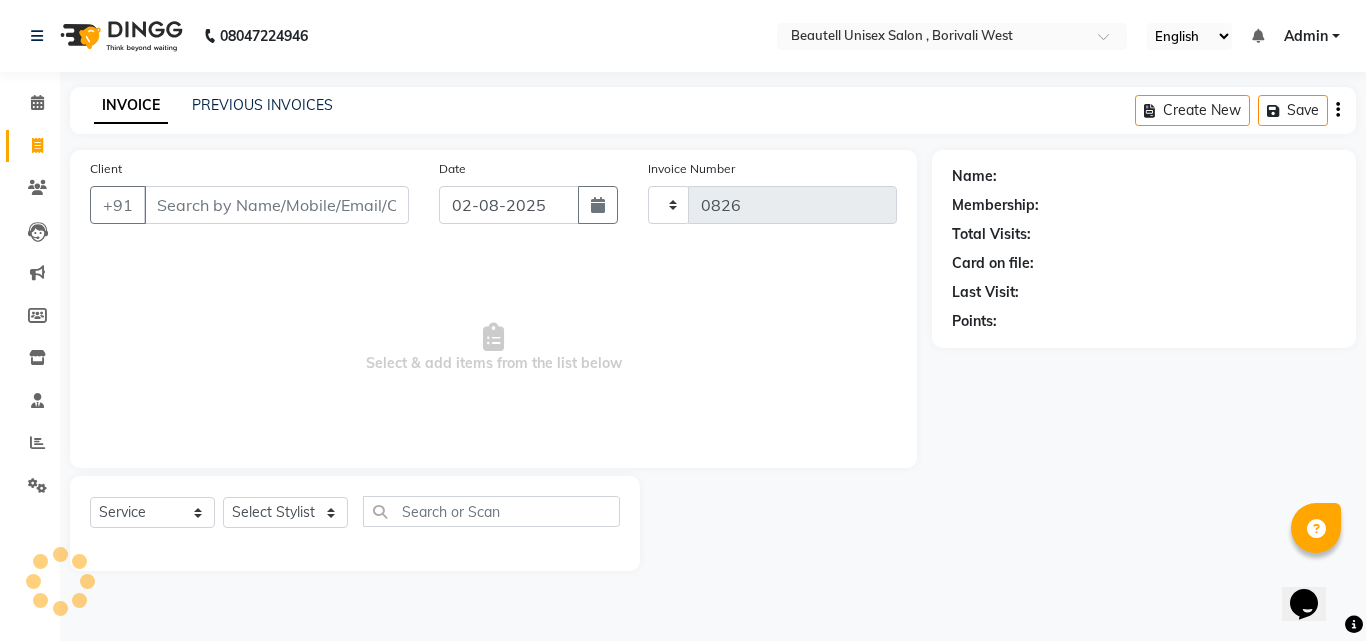select on "7692" 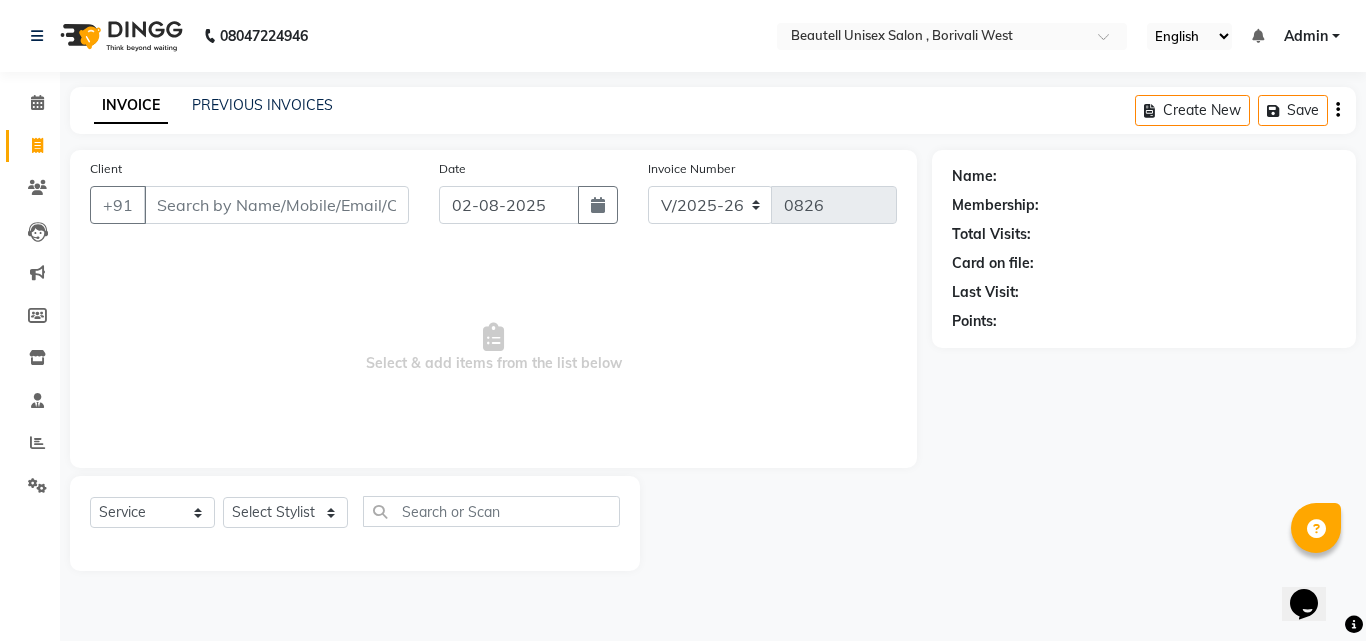 click on "Client" at bounding box center (276, 205) 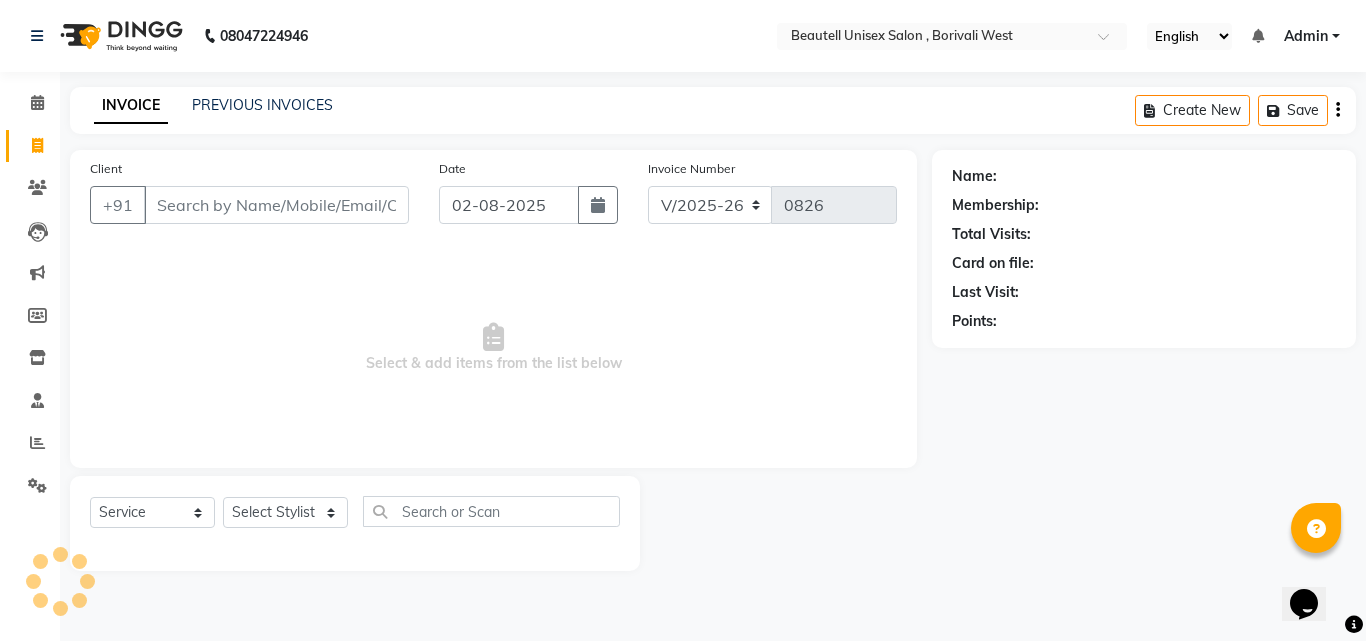 click on "Client" at bounding box center [276, 205] 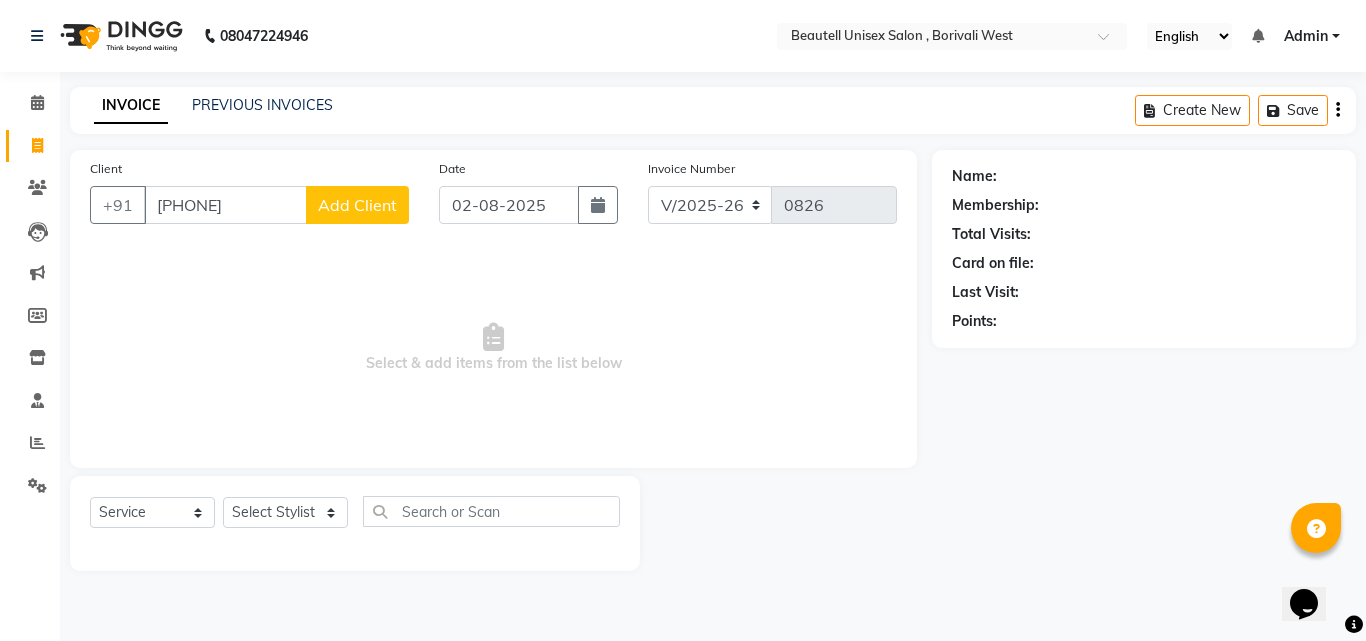 type on "[PHONE]" 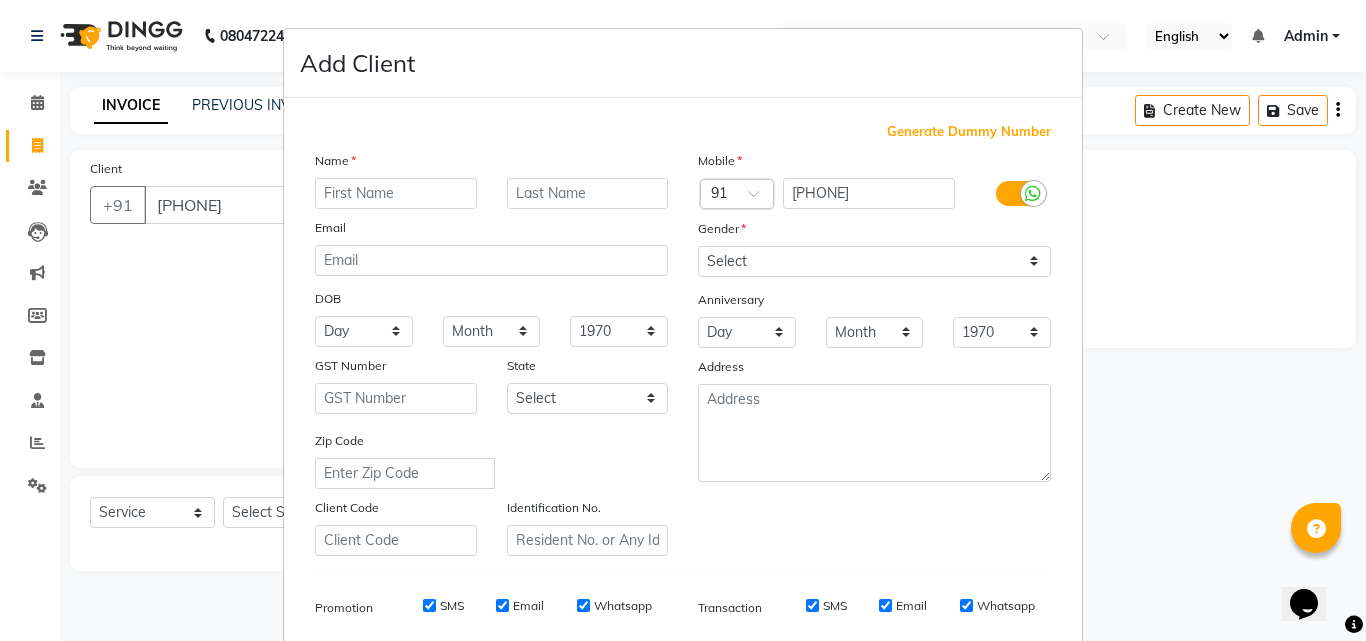 click at bounding box center [396, 193] 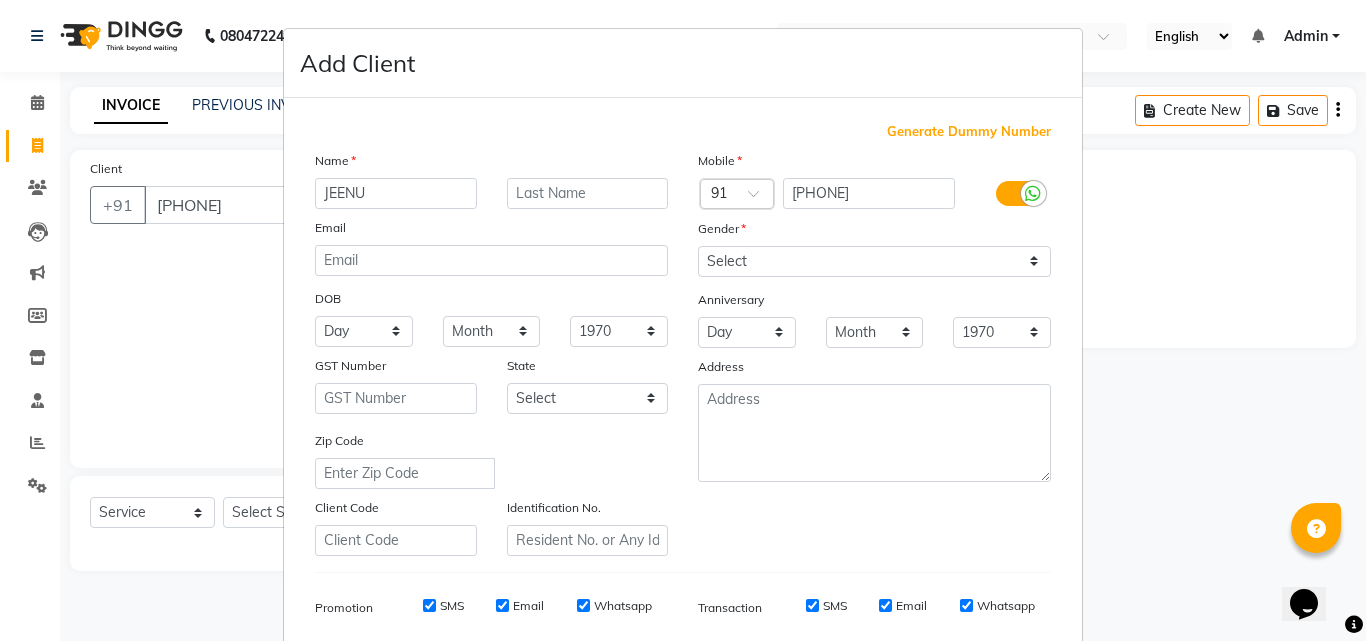 type on "JEENU" 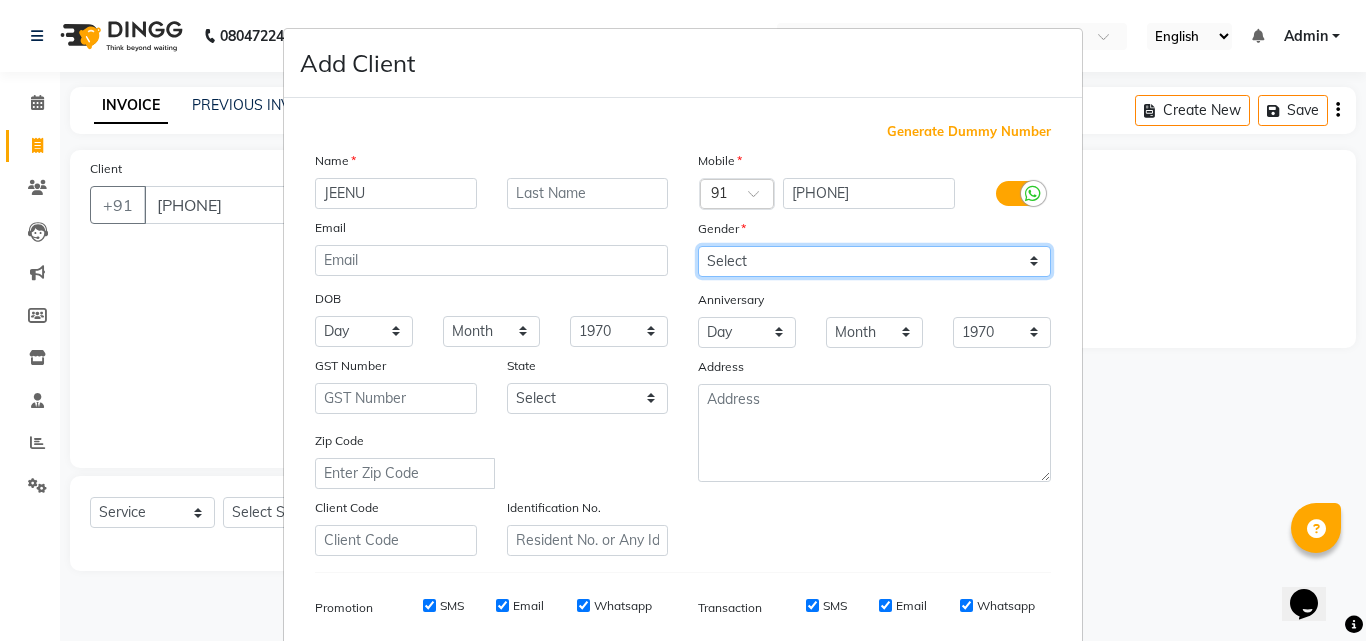 click on "Select Male Female Other Prefer Not To Say" at bounding box center [874, 261] 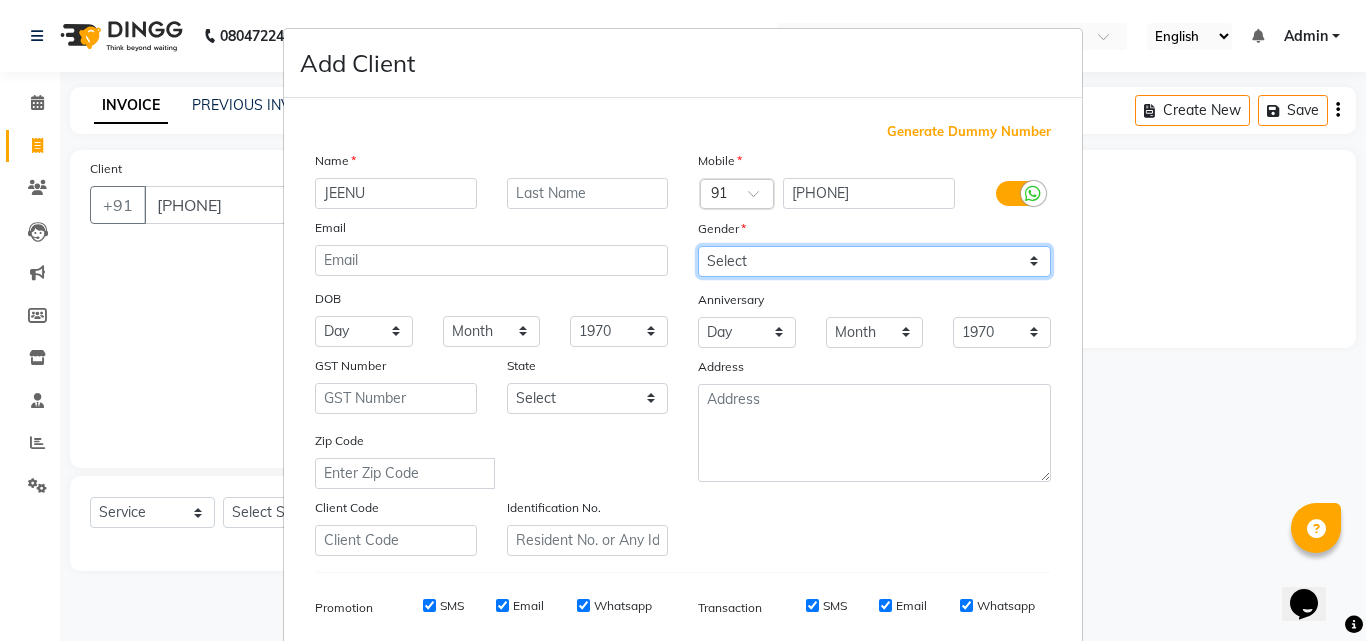 select on "female" 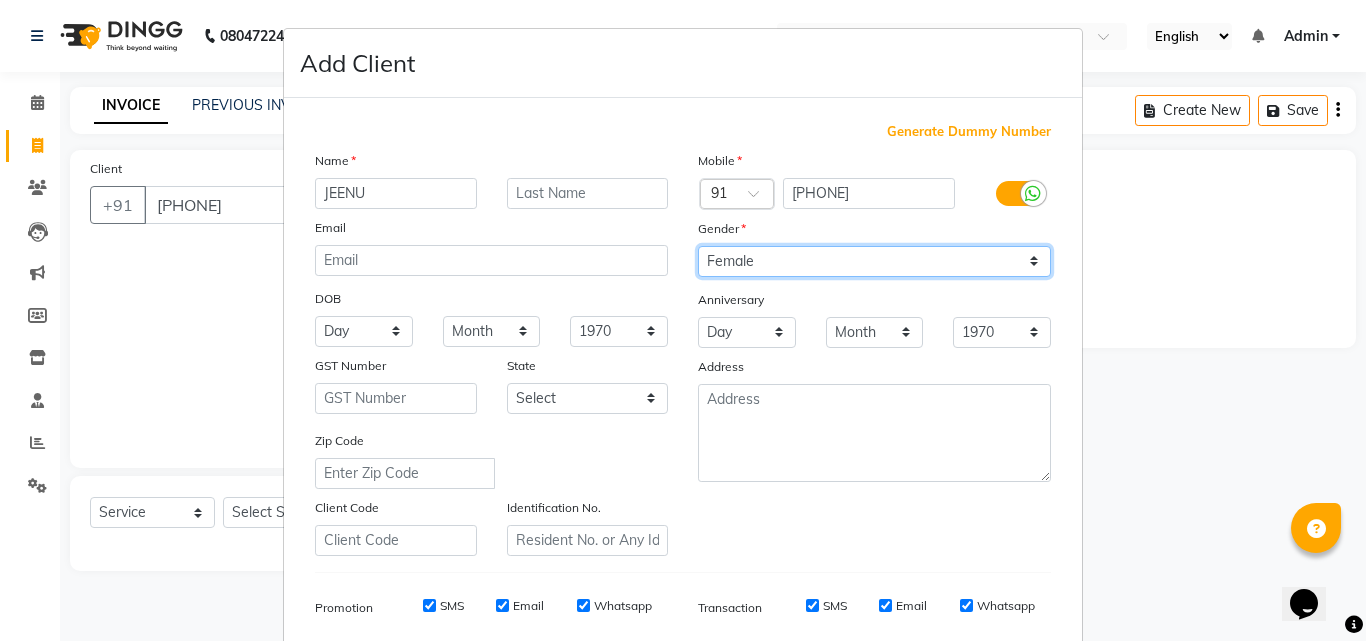 click on "Select Male Female Other Prefer Not To Say" at bounding box center [874, 261] 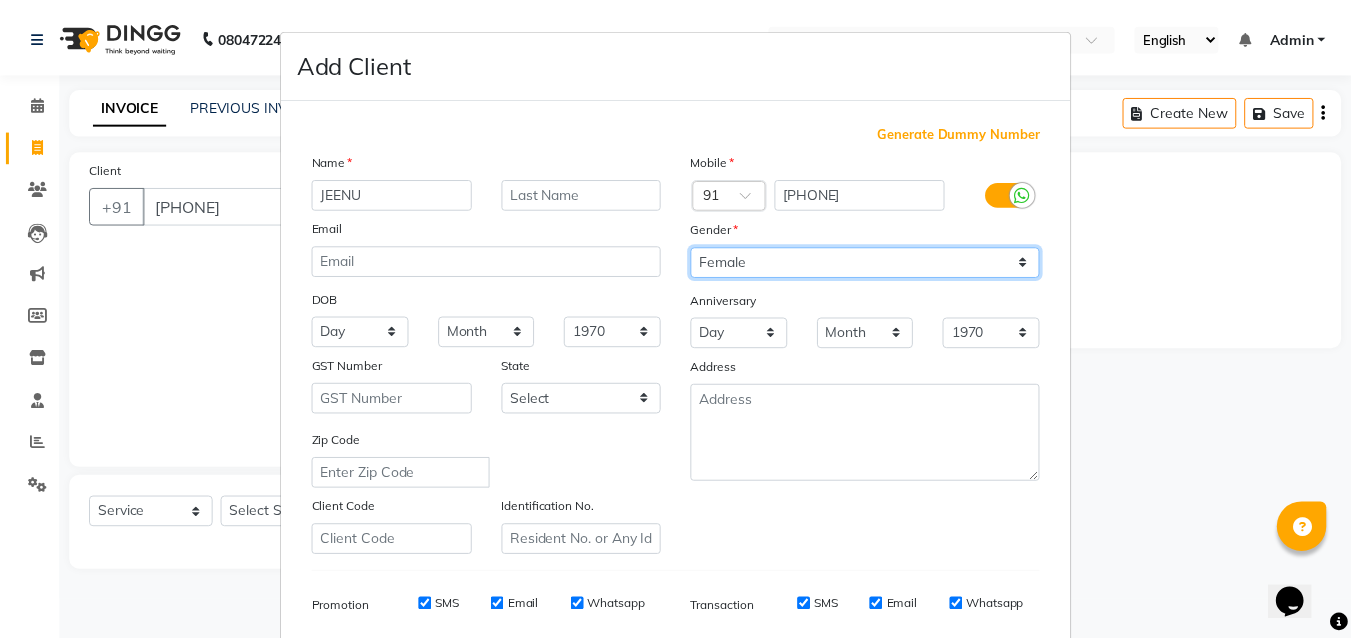 scroll, scrollTop: 282, scrollLeft: 0, axis: vertical 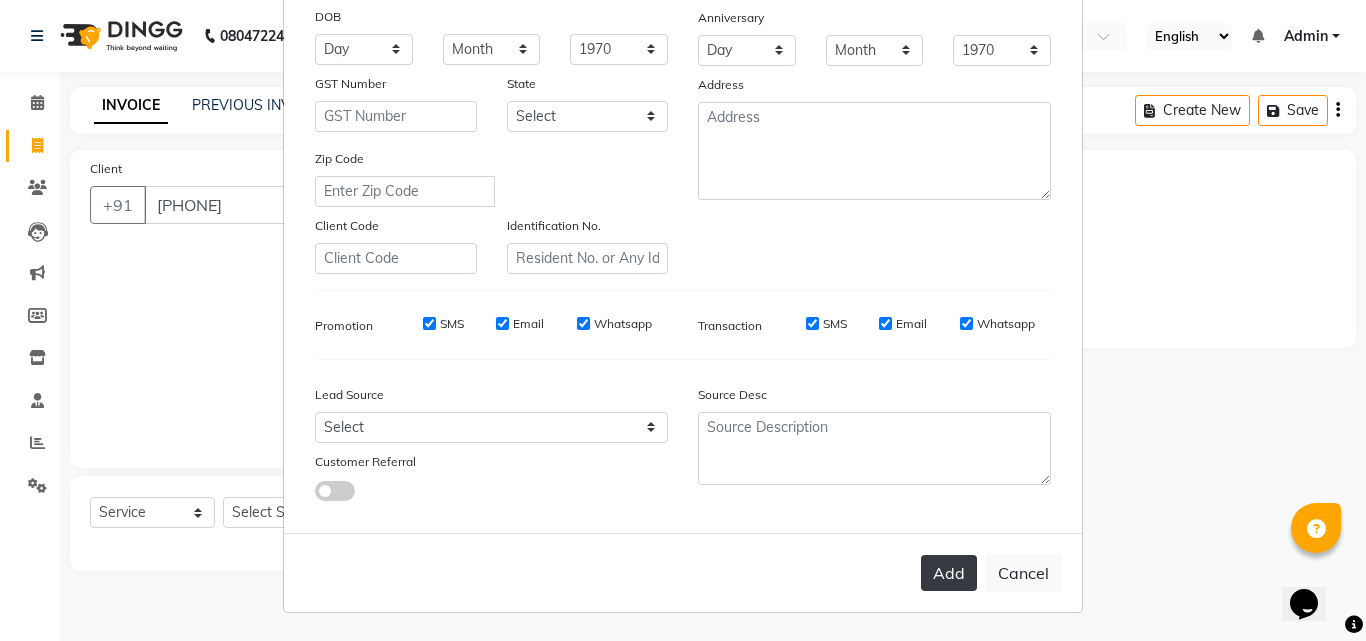 click on "Add" at bounding box center [949, 573] 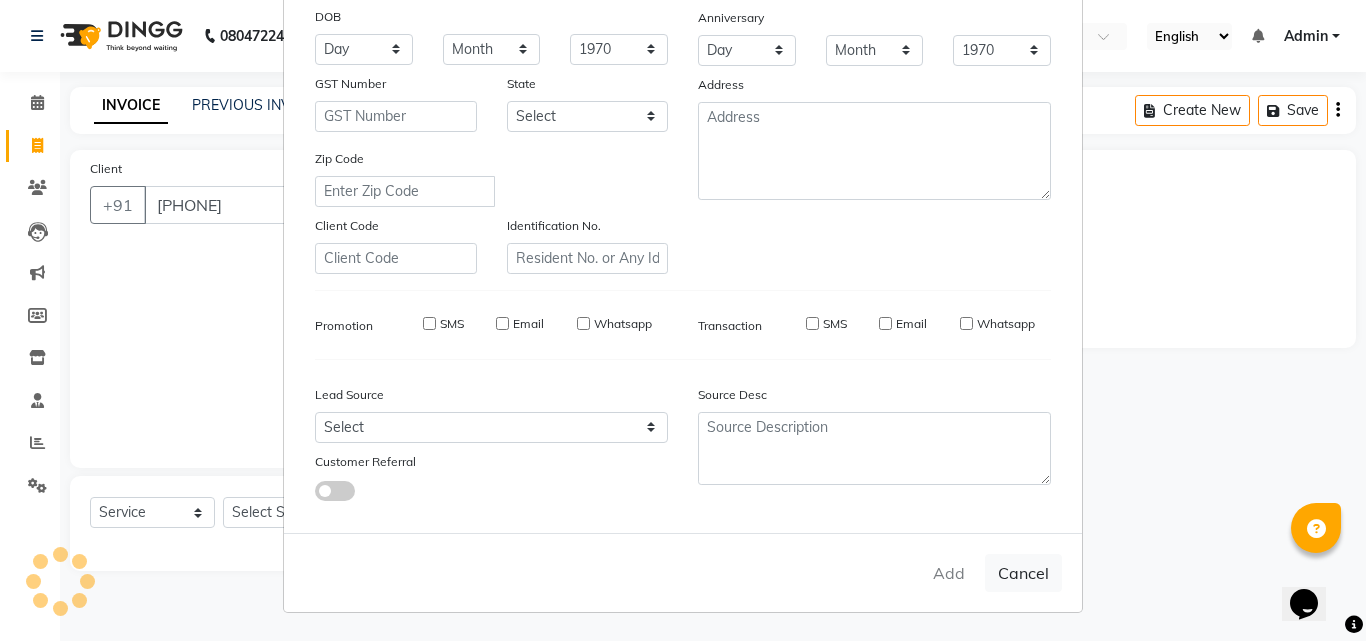 type 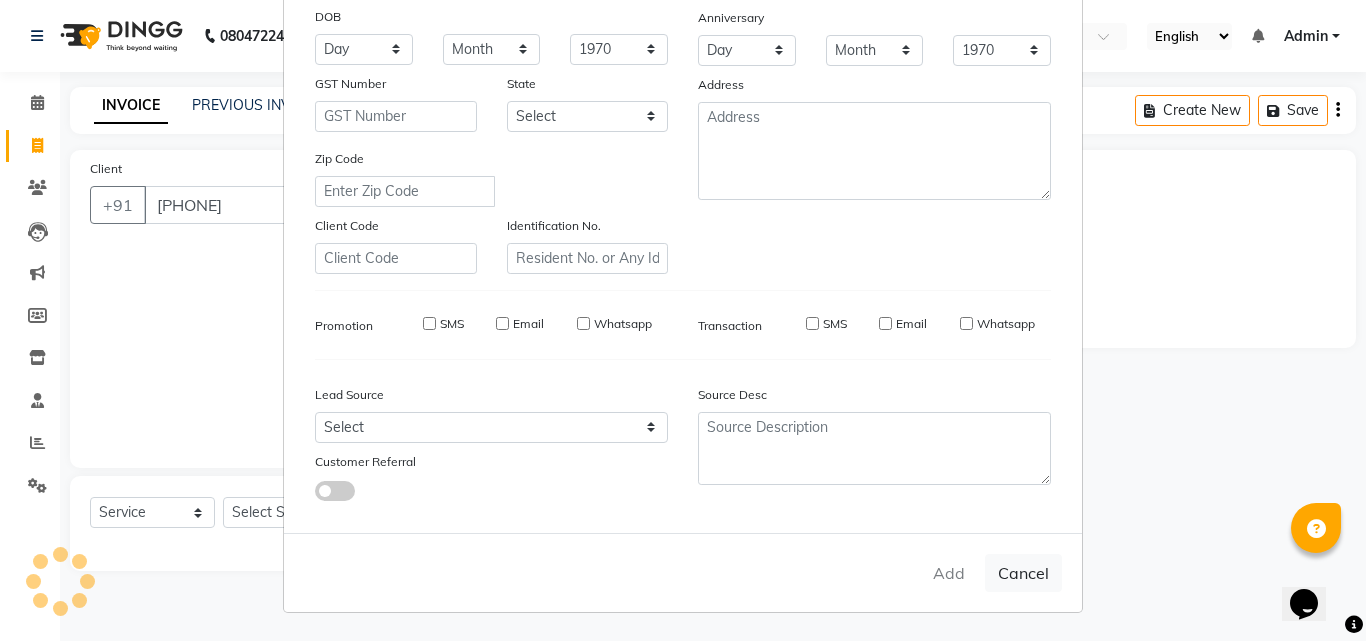 select 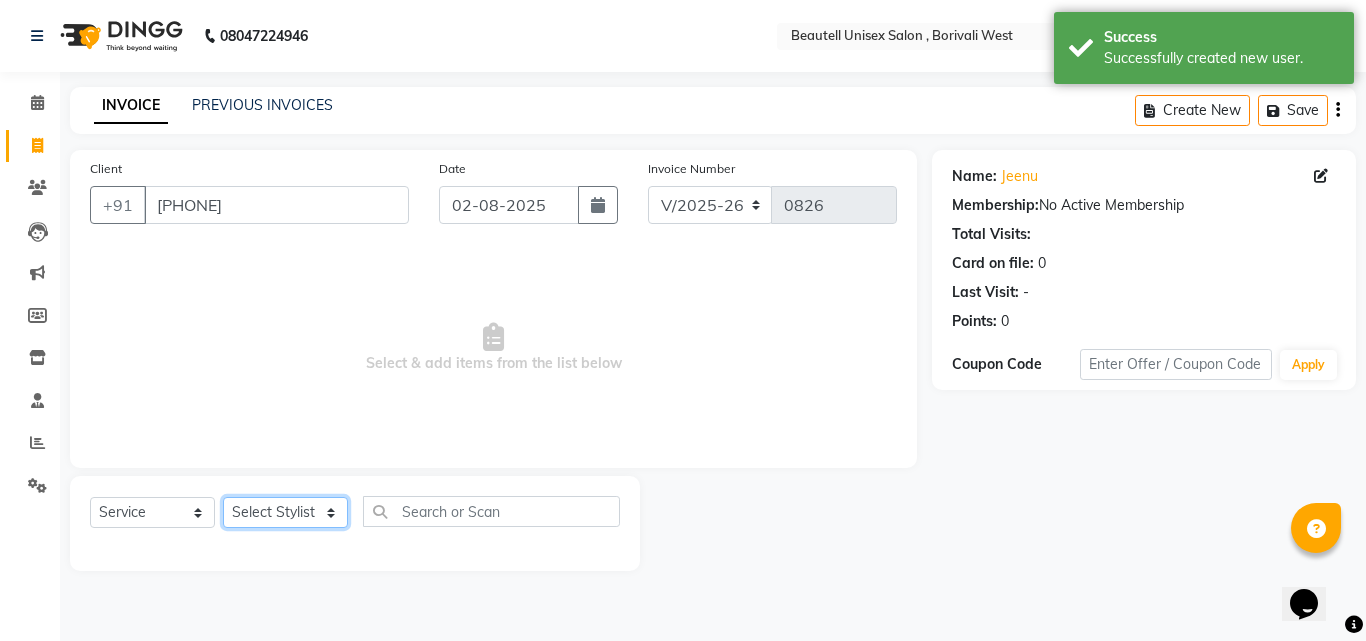 click on "Select Stylist [FIRST] [FIRST] Manager [FIRST] [FIRST] [FIRST] [FIRST]" 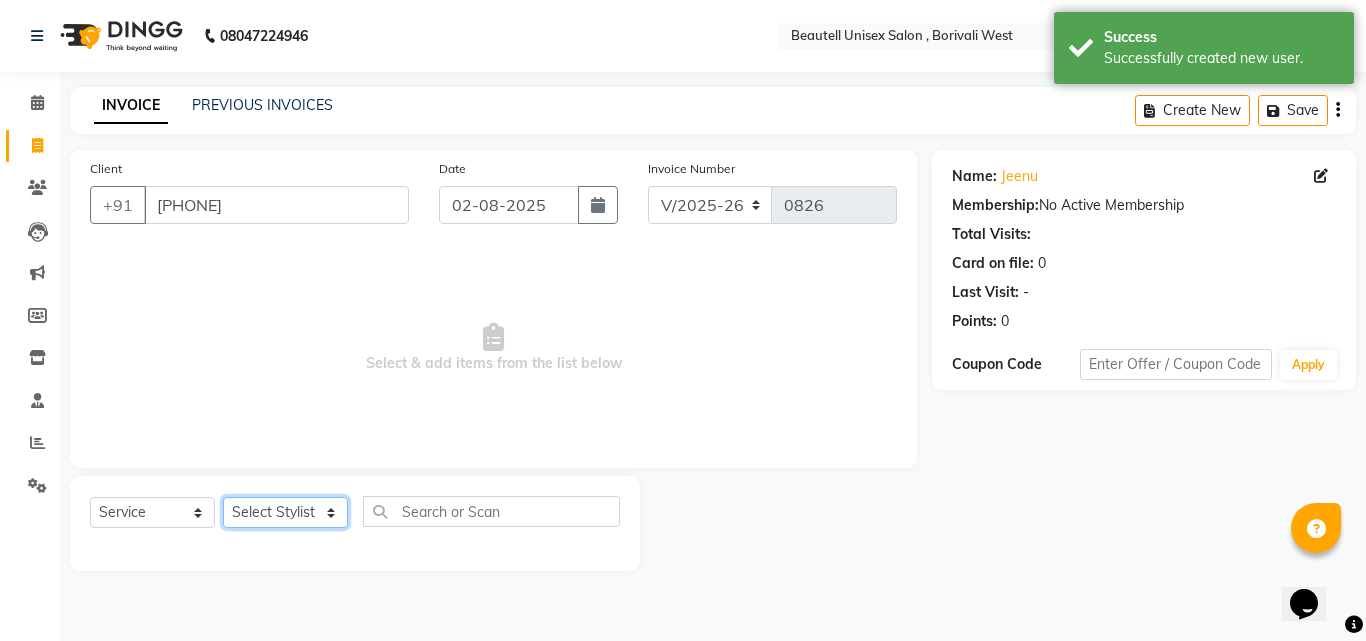 select on "[PHONE]" 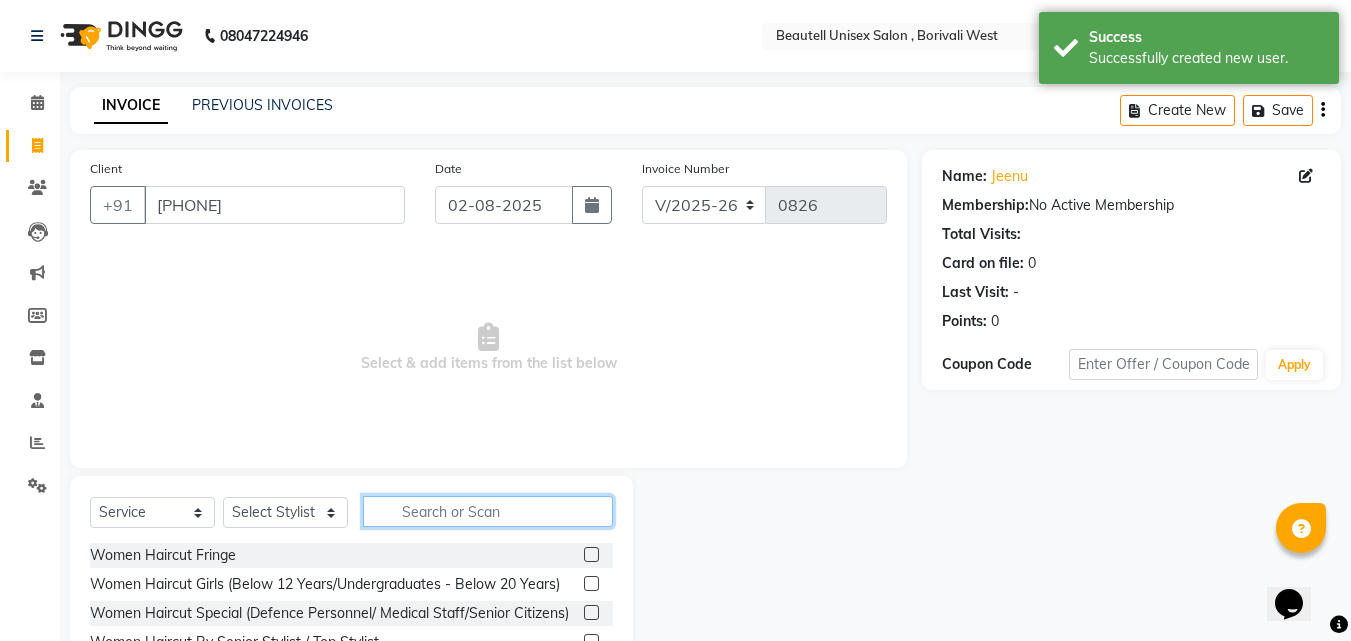 click 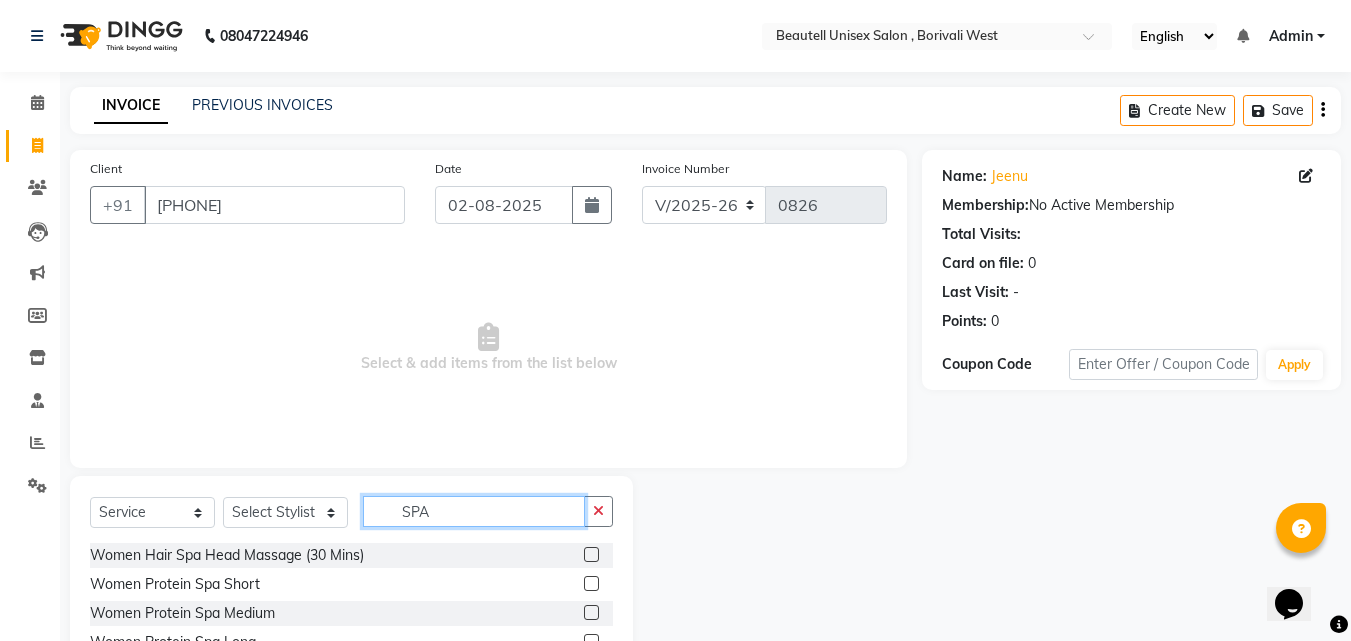 type on "SPA" 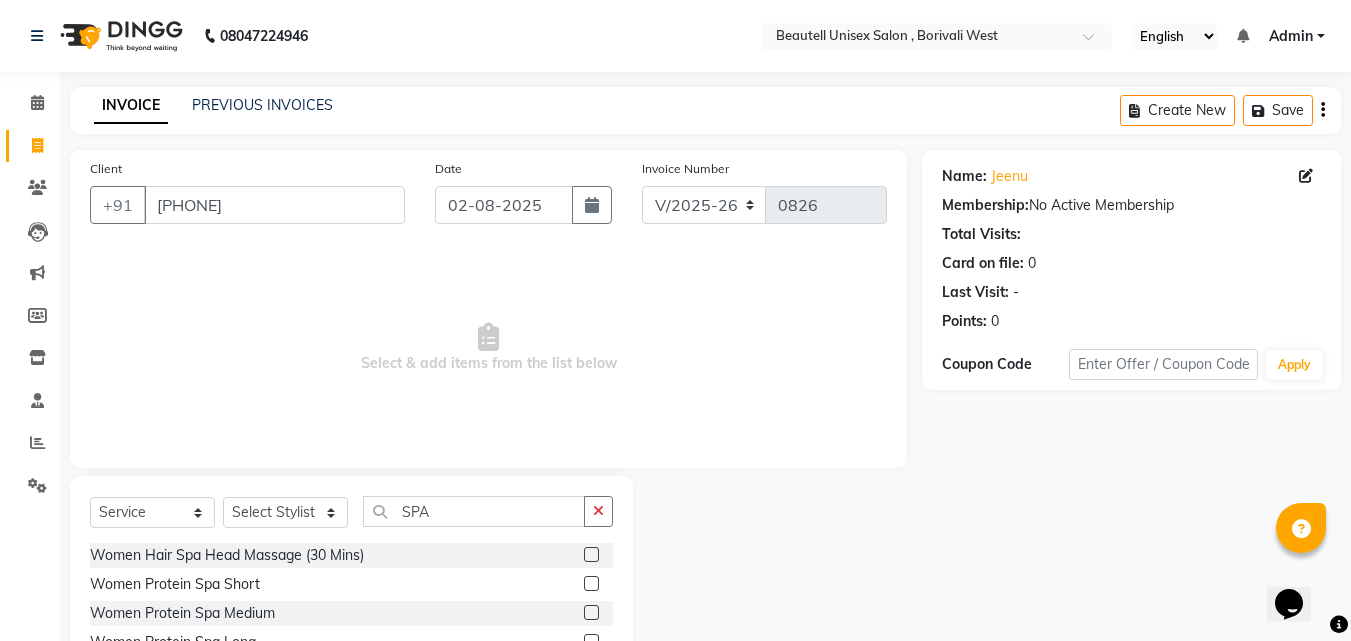 click 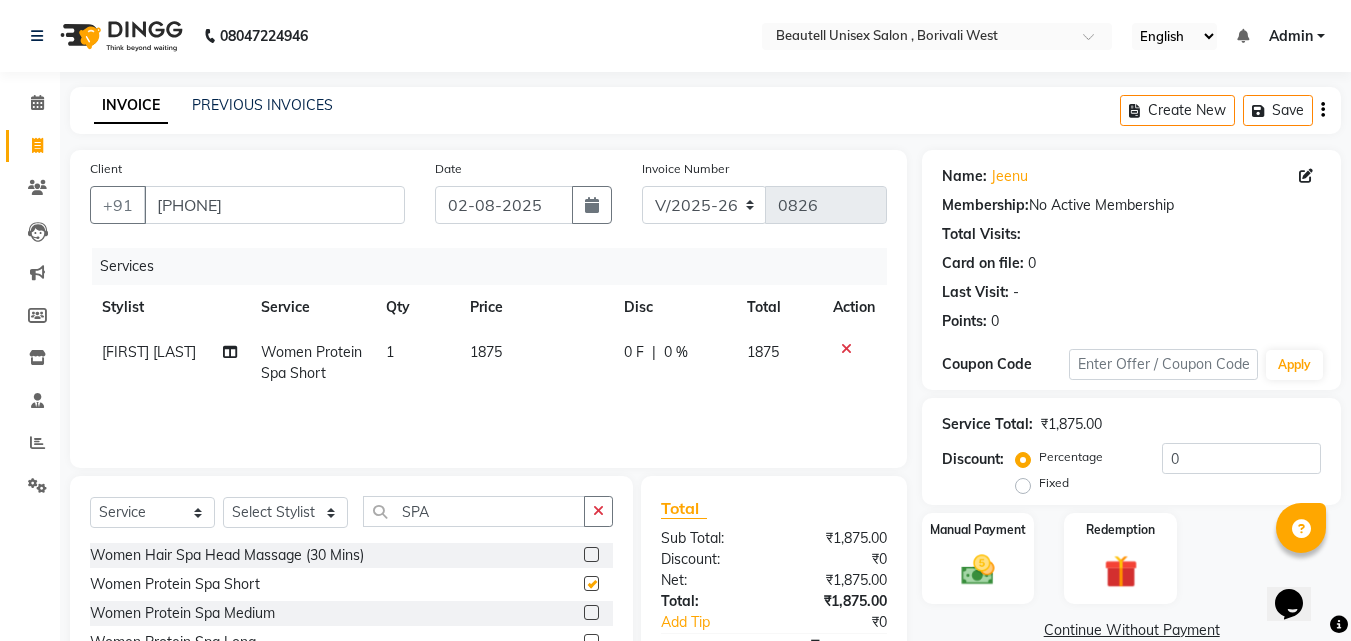 checkbox on "false" 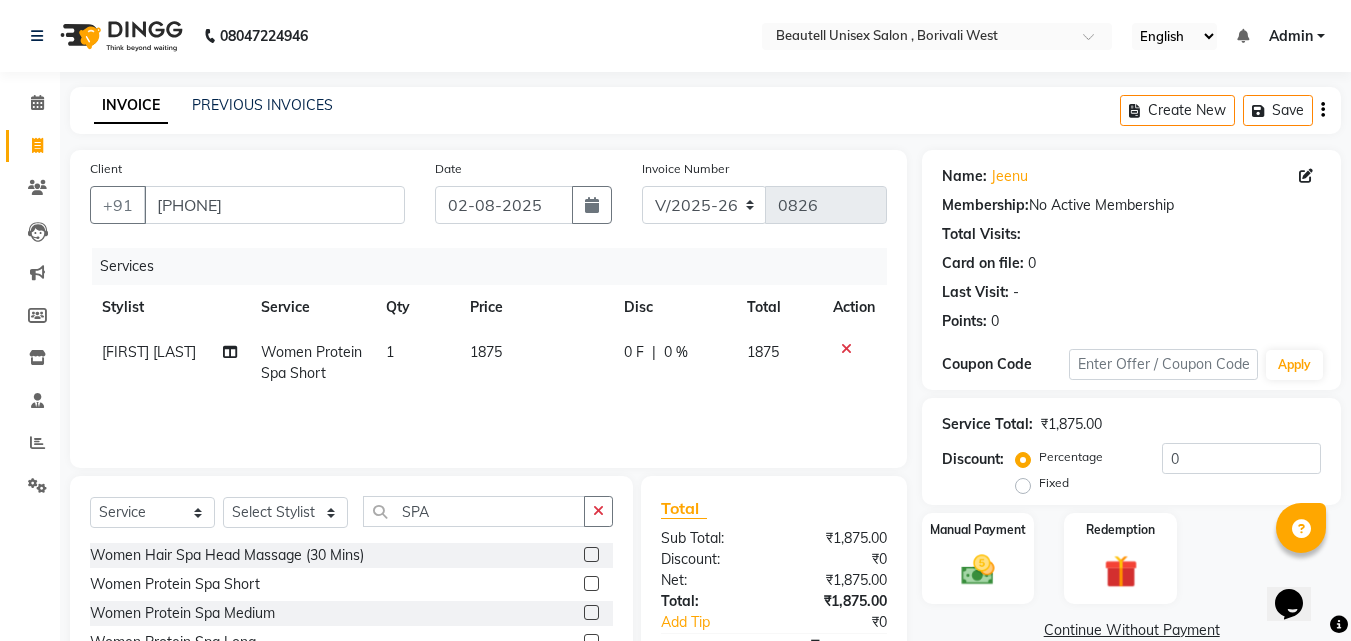 click on "1875" 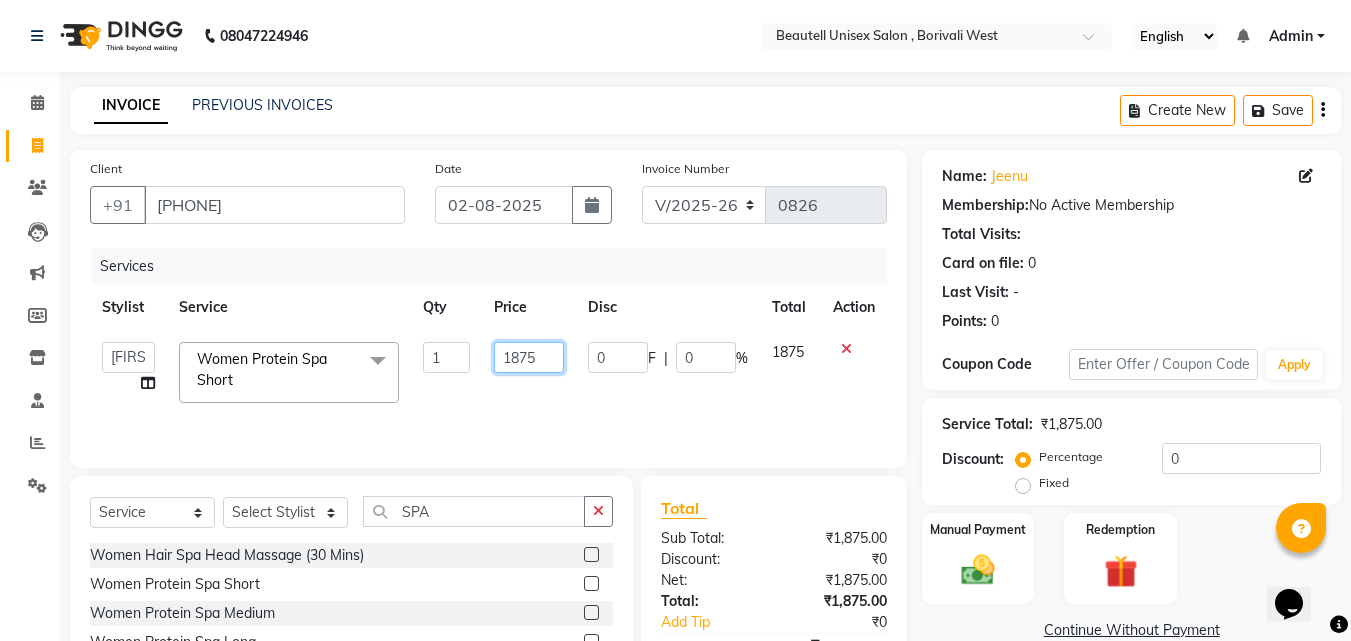 click on "1875" 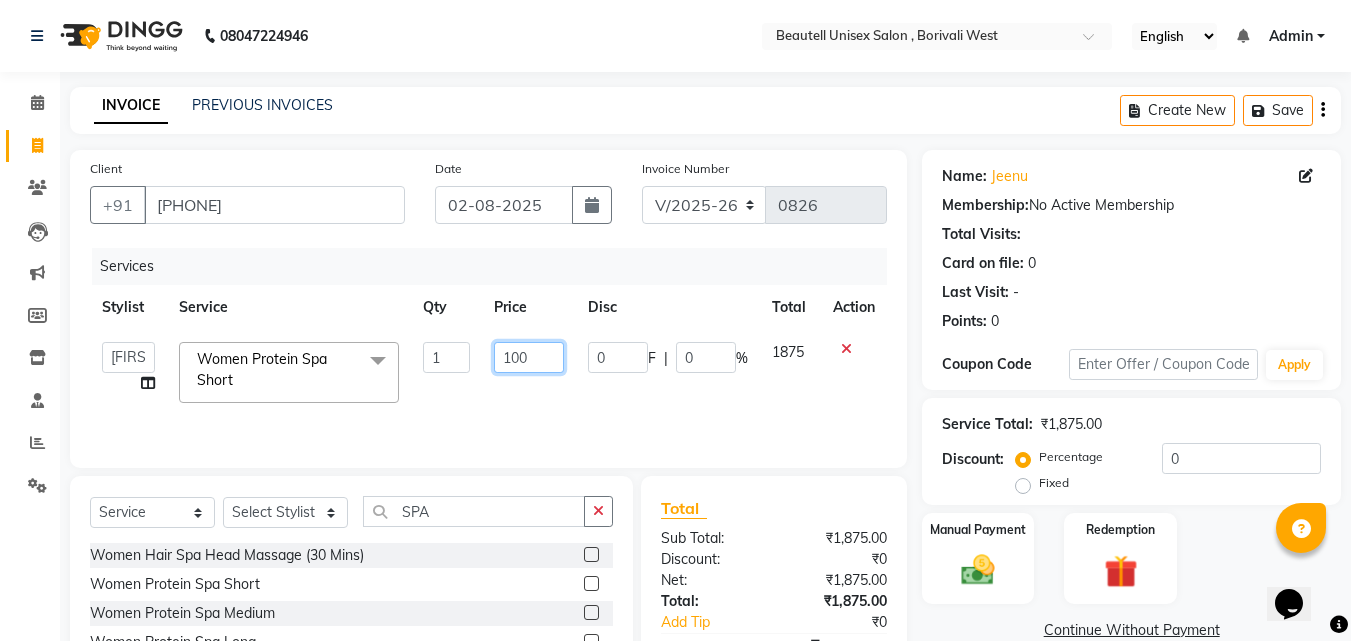 type on "1000" 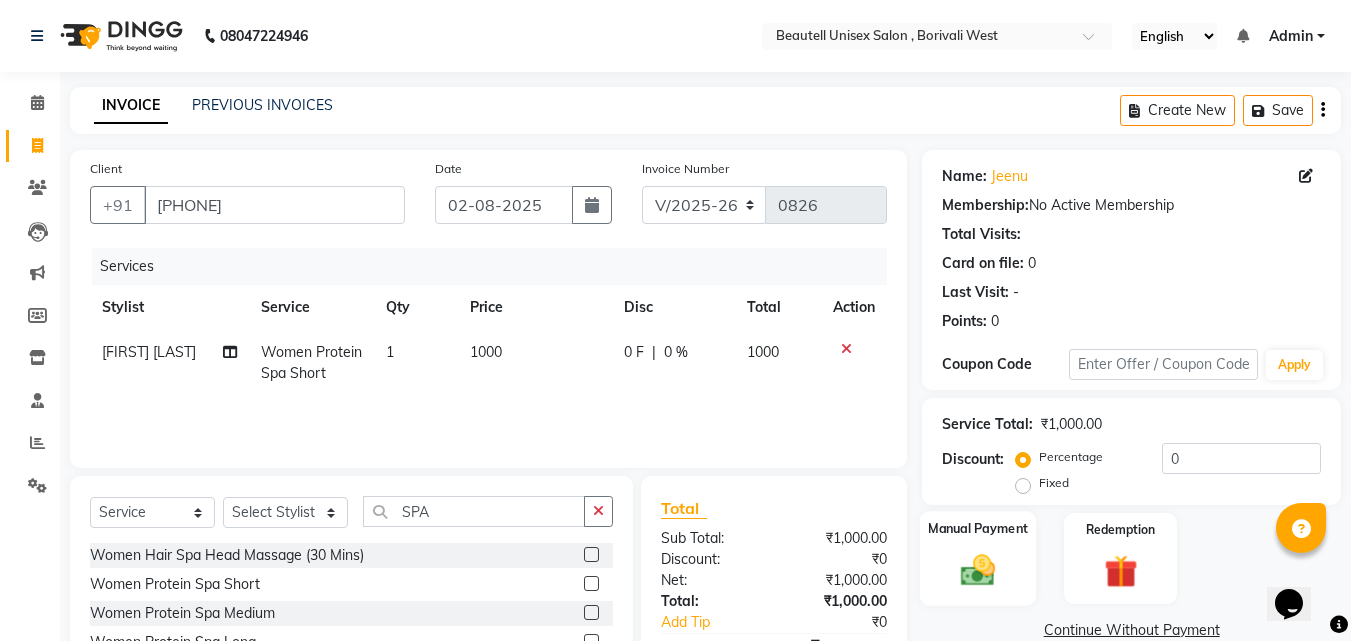 click on "Manual Payment" 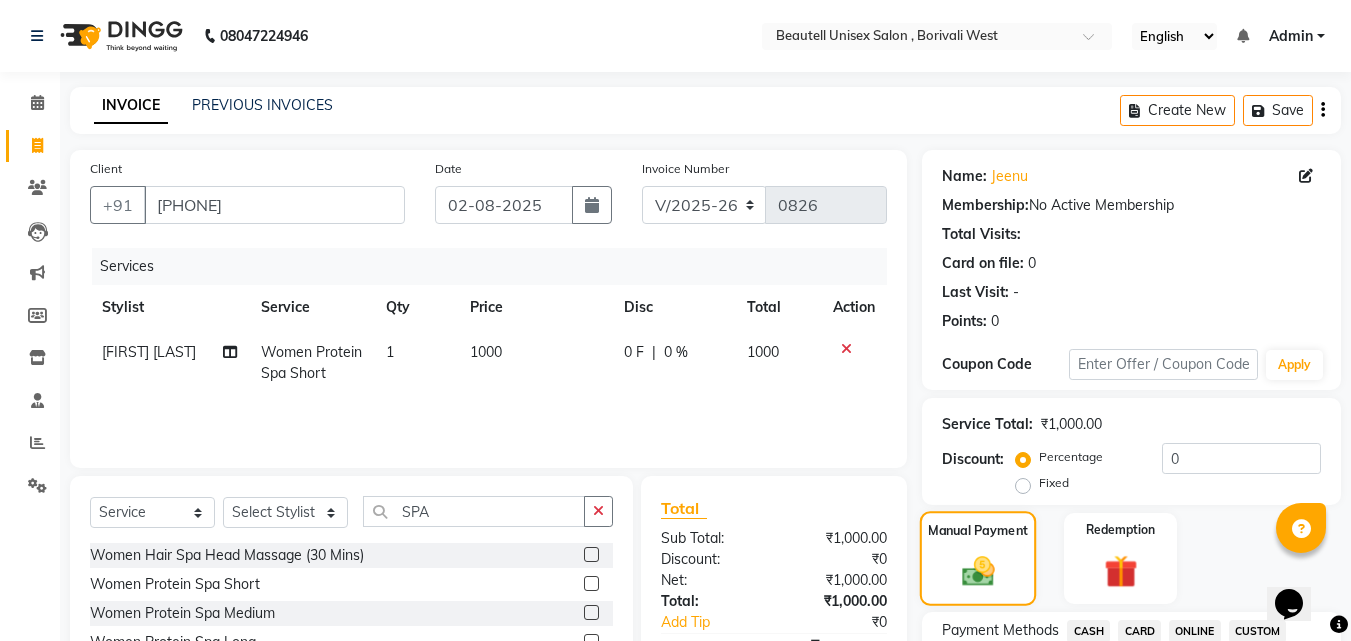 scroll, scrollTop: 248, scrollLeft: 0, axis: vertical 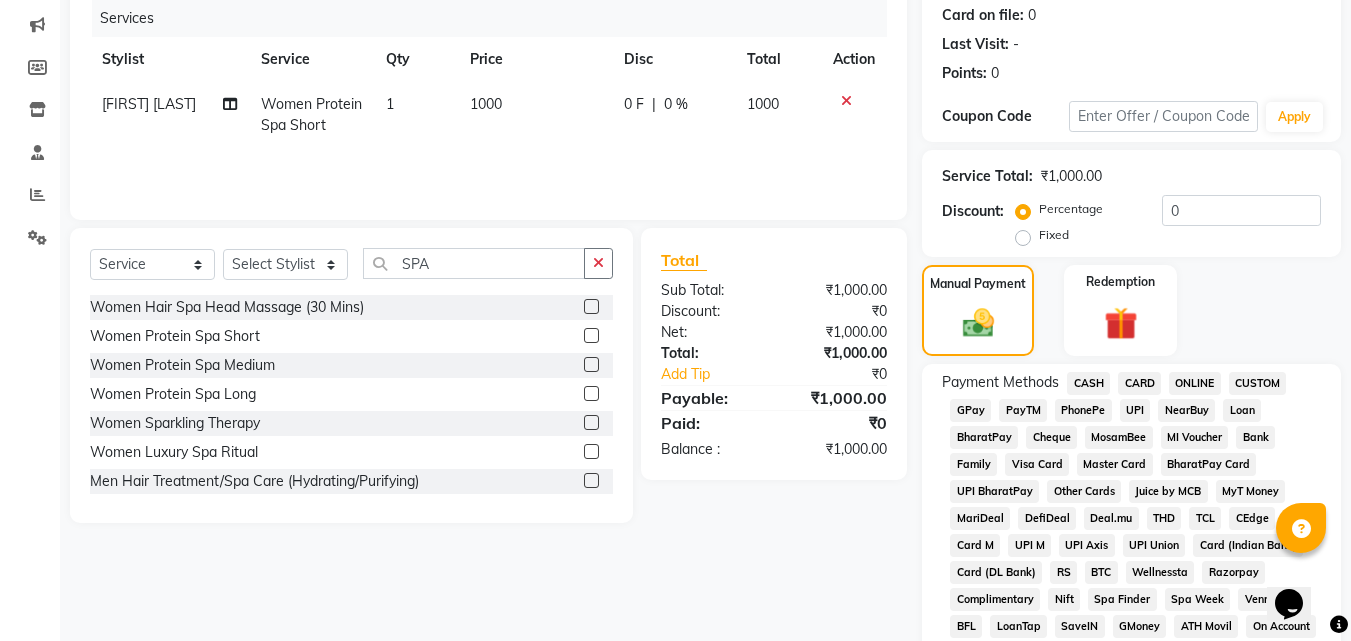 click on "PayTM" 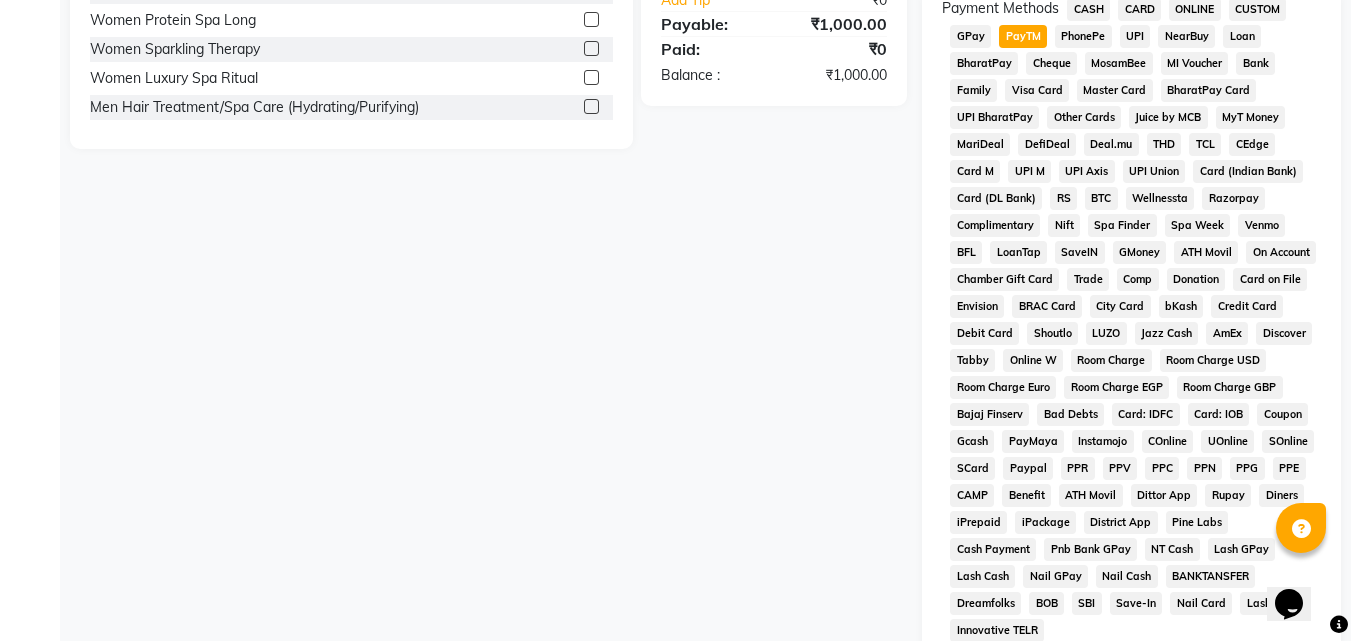 scroll, scrollTop: 861, scrollLeft: 0, axis: vertical 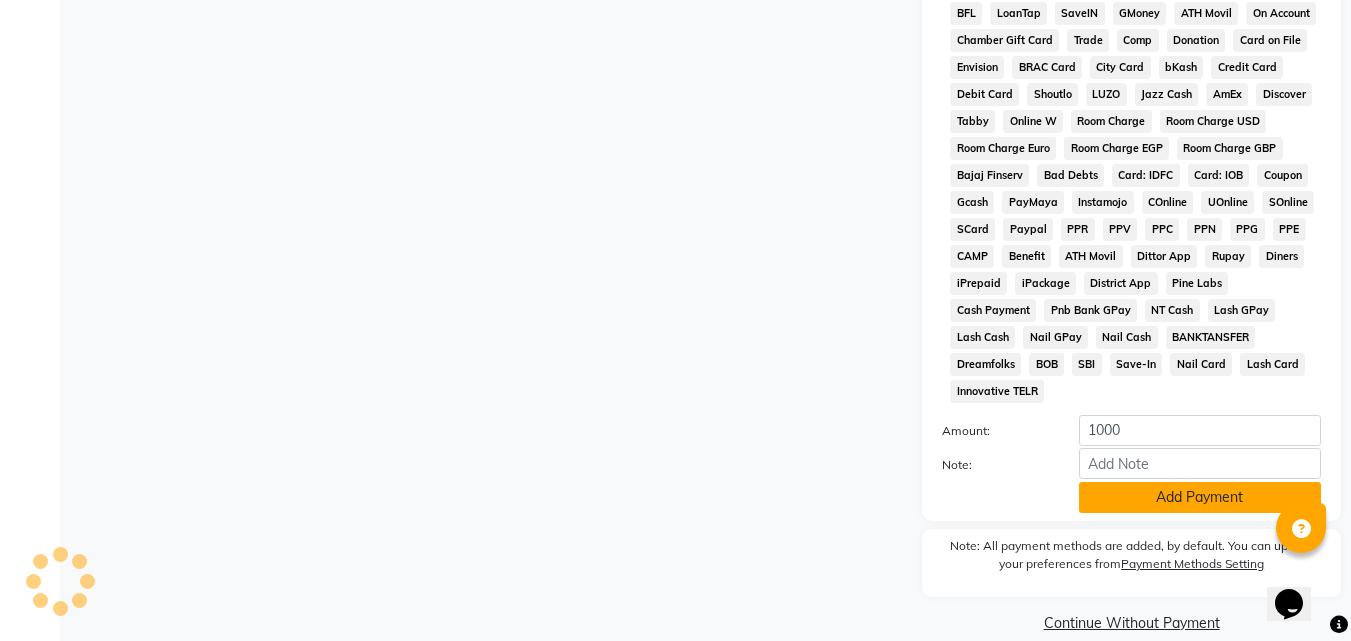 click on "Add Payment" 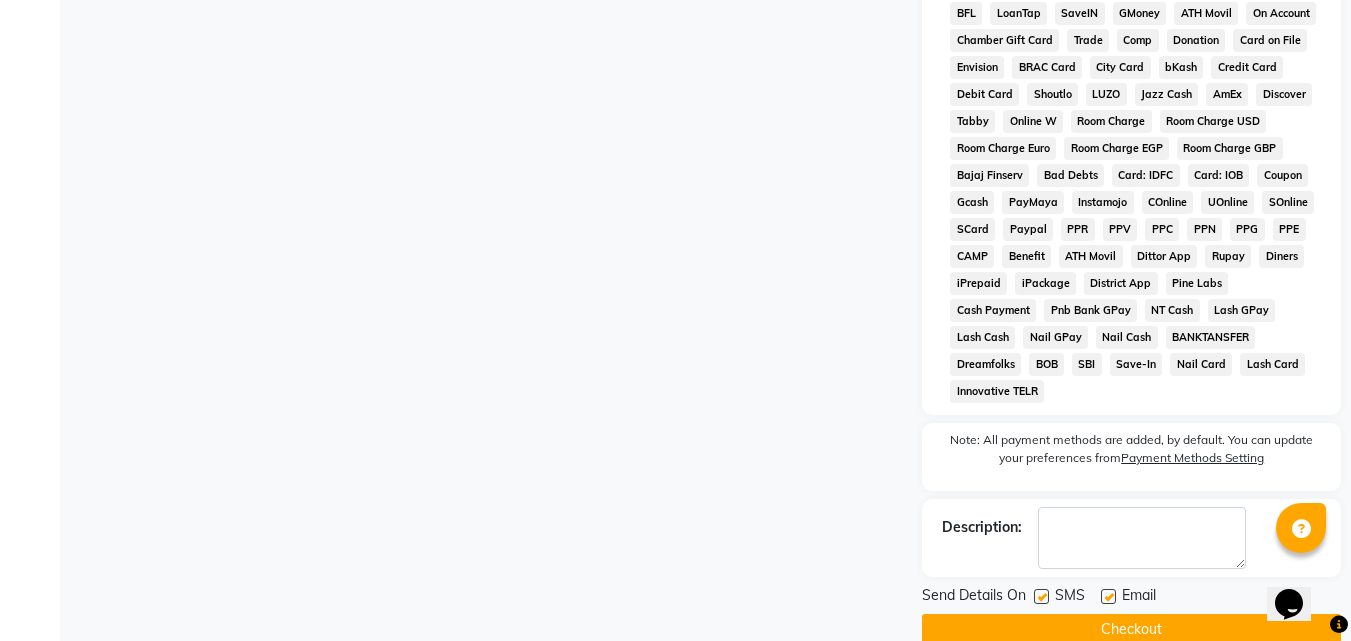 scroll, scrollTop: 868, scrollLeft: 0, axis: vertical 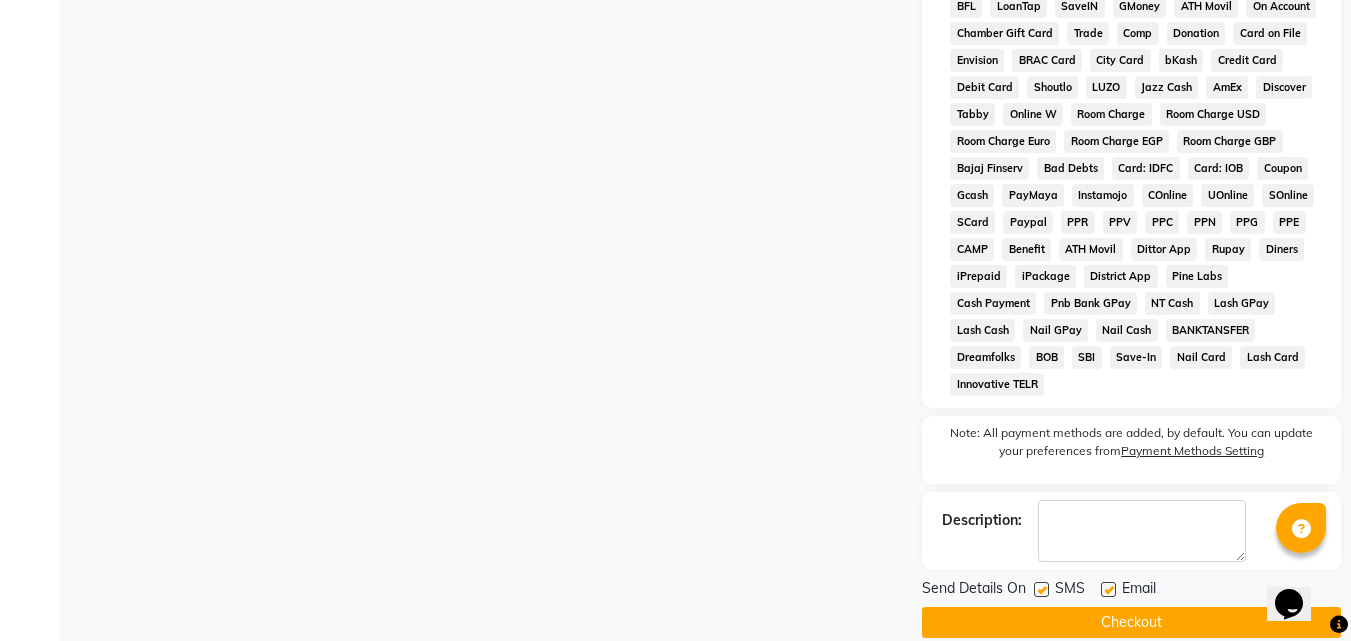 click 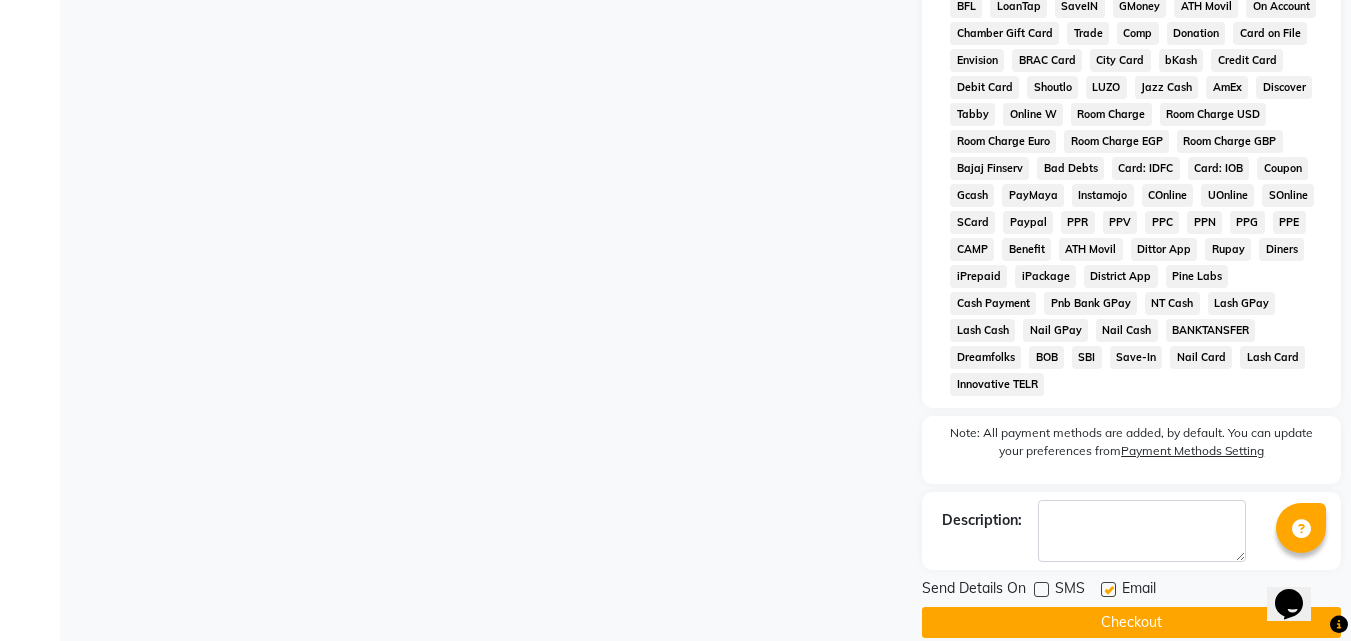 click on "Checkout" 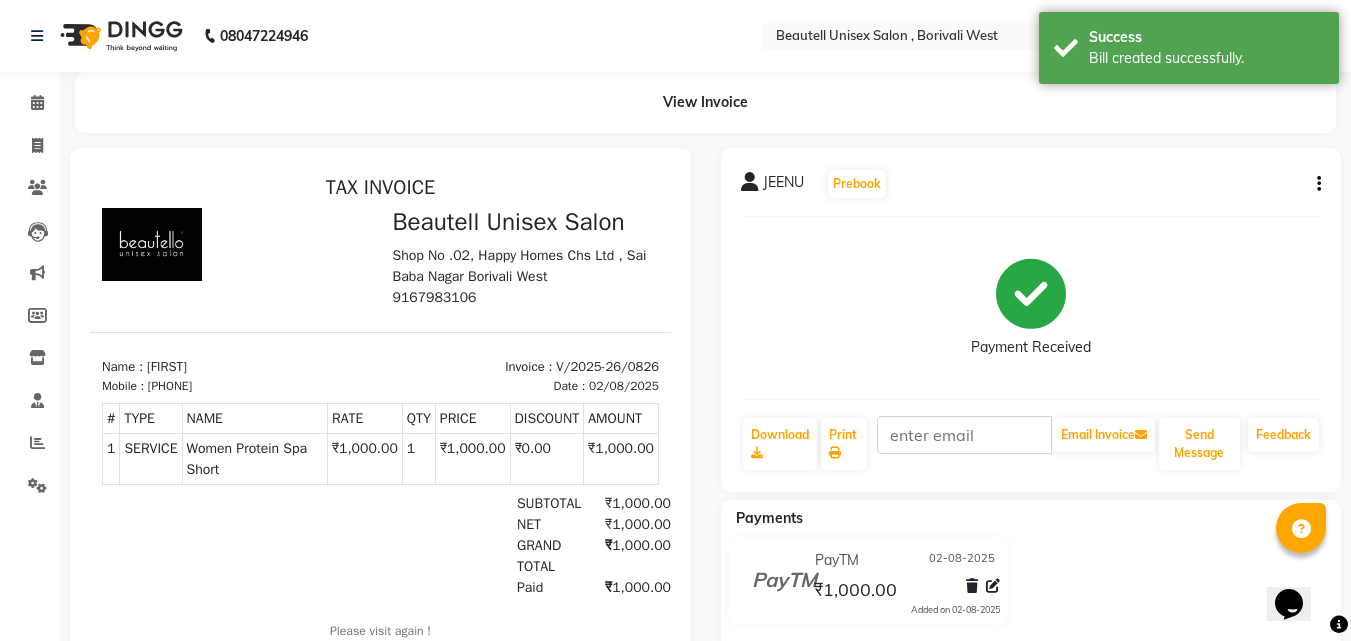 scroll, scrollTop: 0, scrollLeft: 0, axis: both 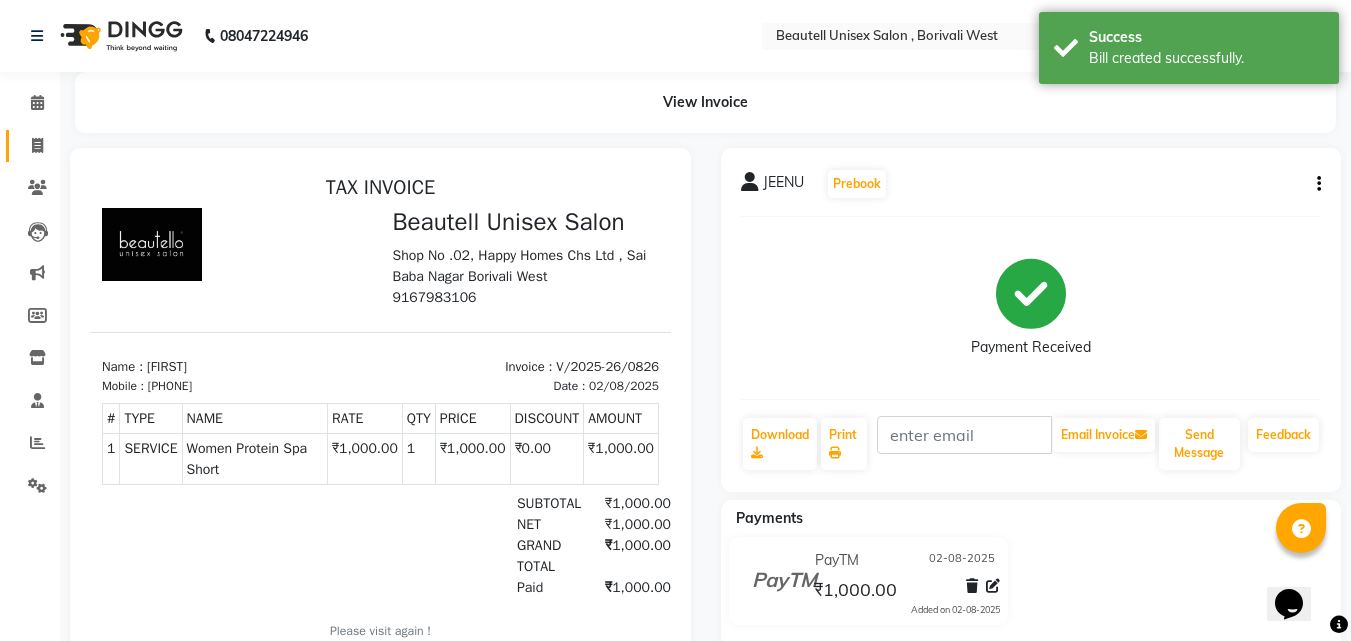 click on "Invoice" 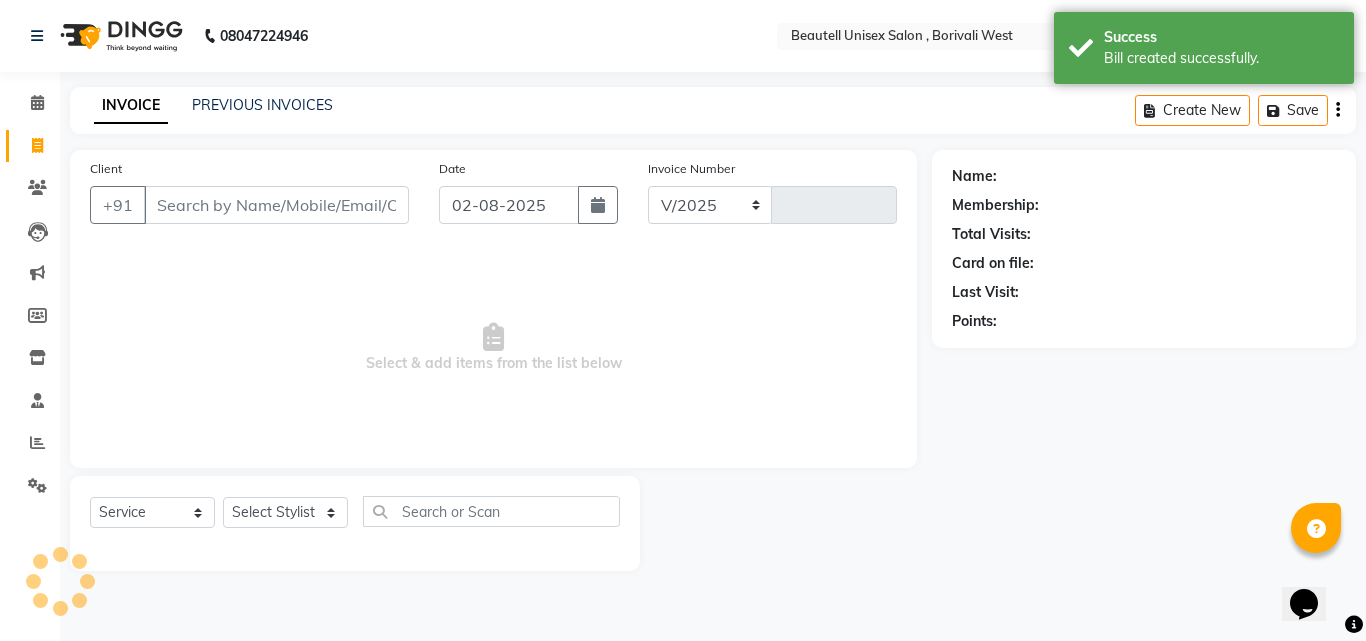 select on "7692" 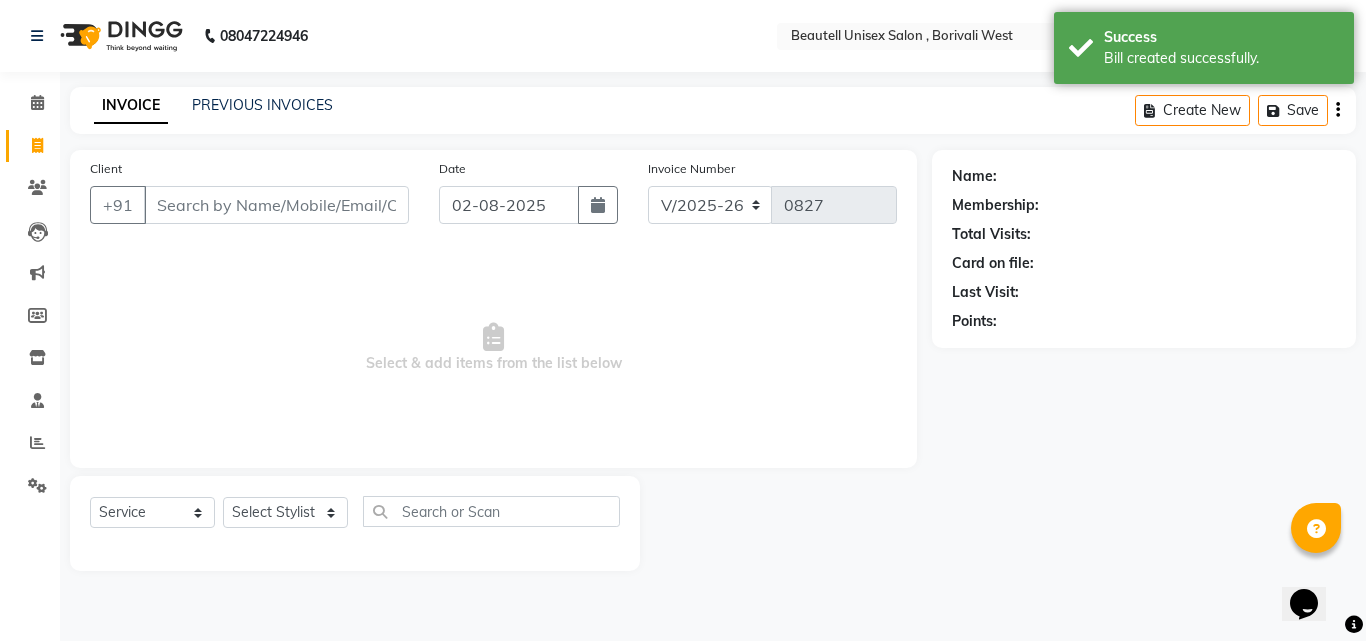 click on "INVOICE PREVIOUS INVOICES Create New   Save" 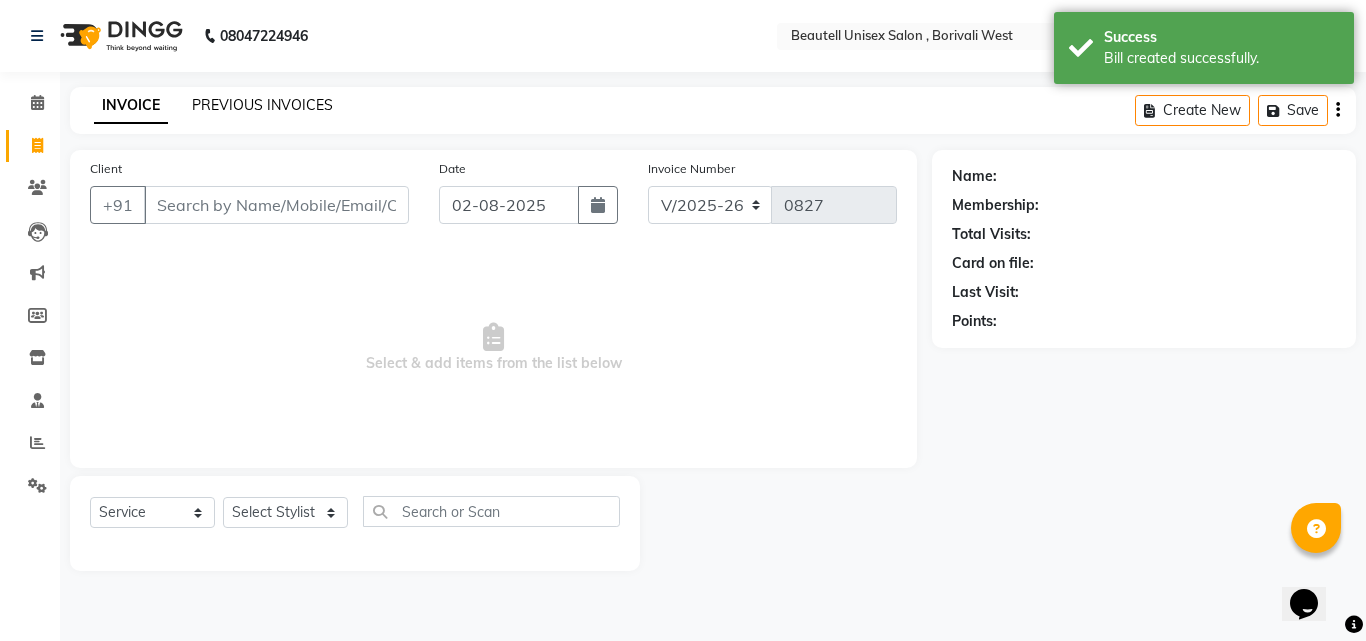 click on "PREVIOUS INVOICES" 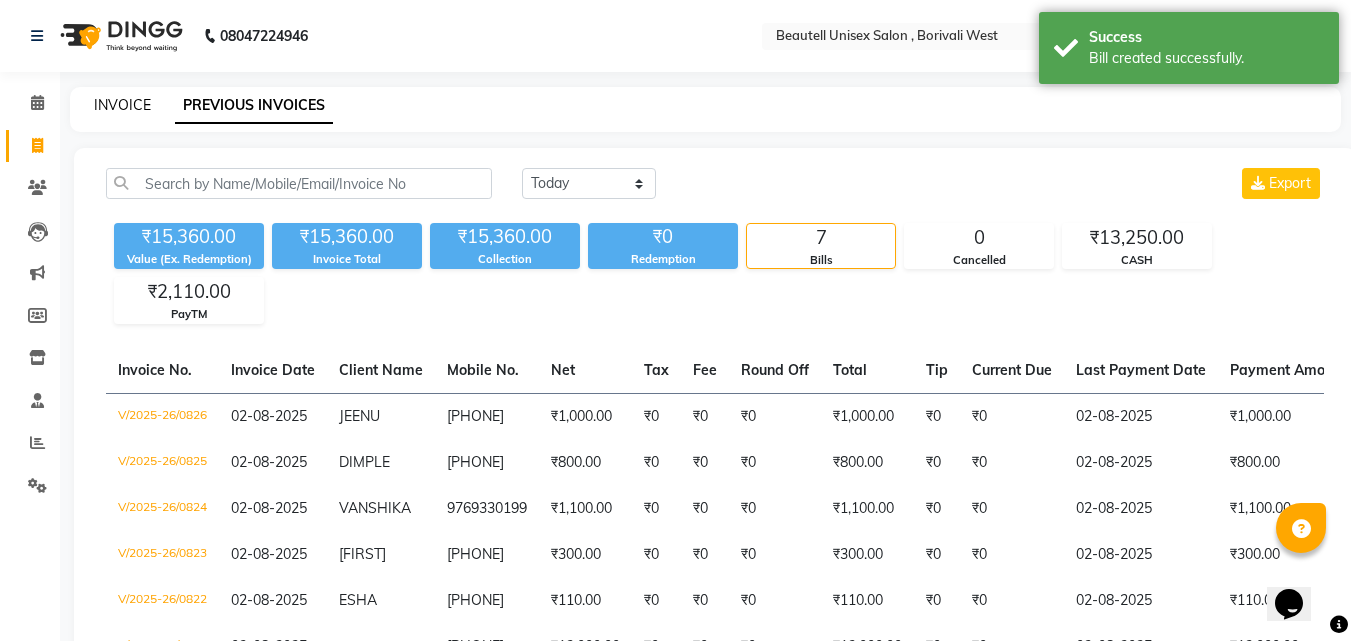 click on "INVOICE" 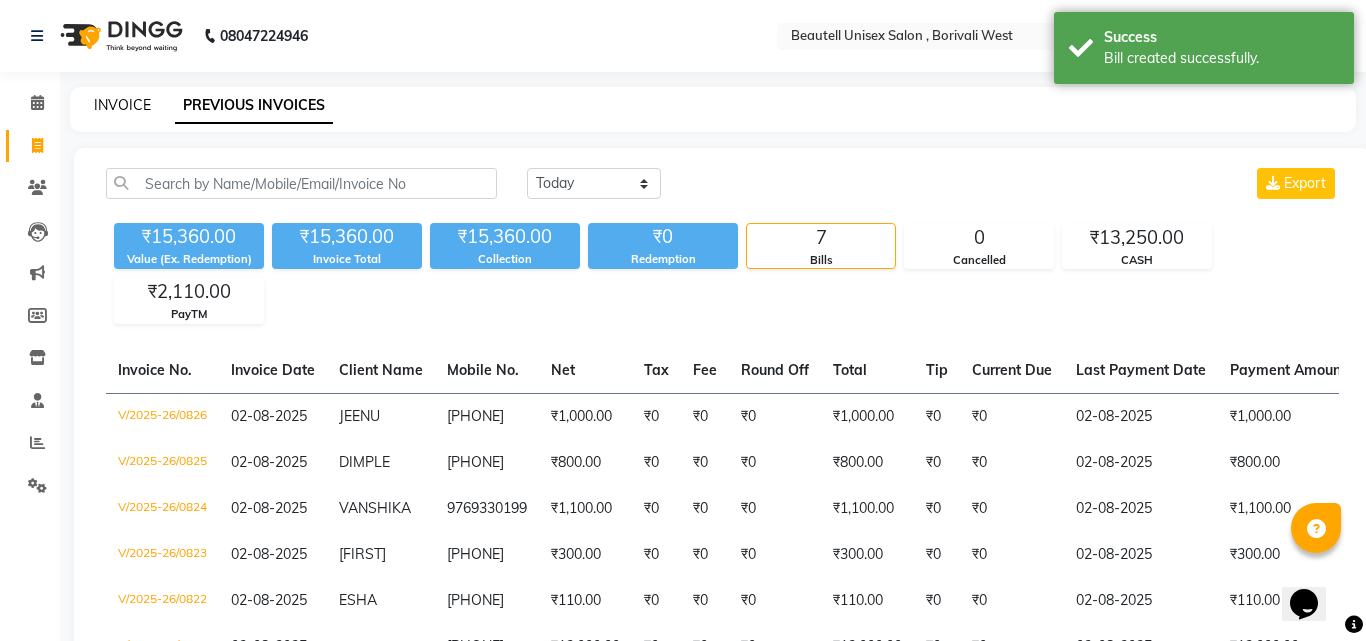 select on "7692" 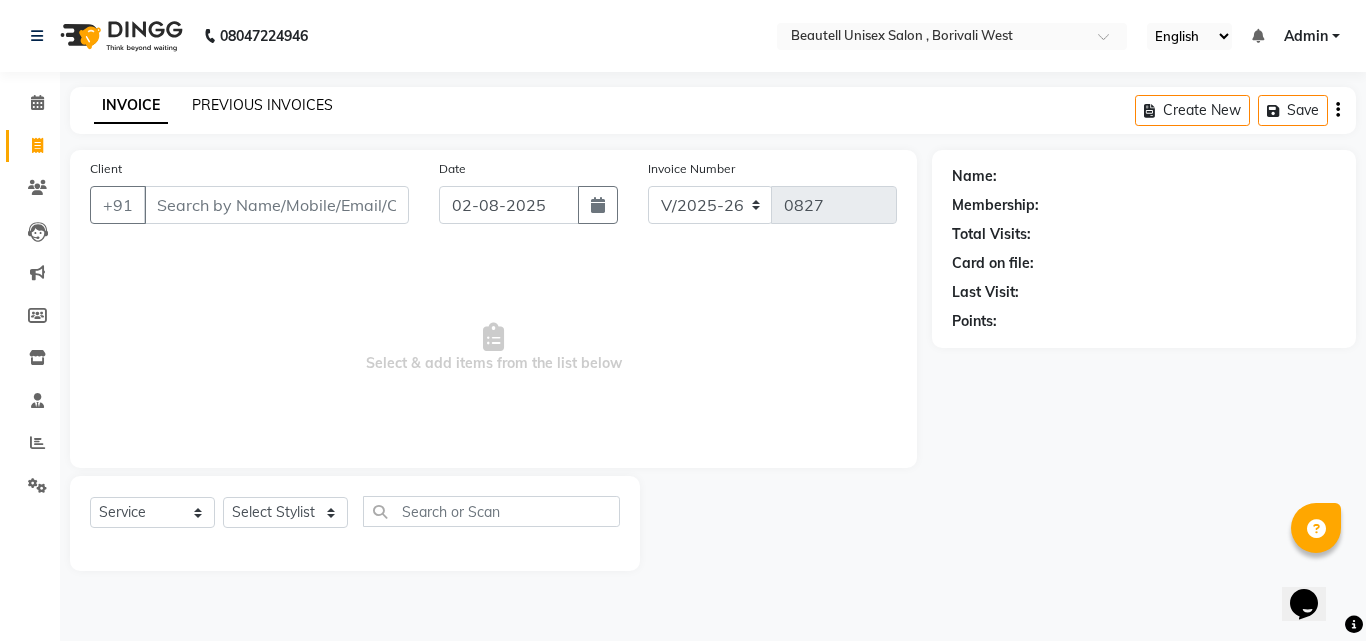click on "PREVIOUS INVOICES" 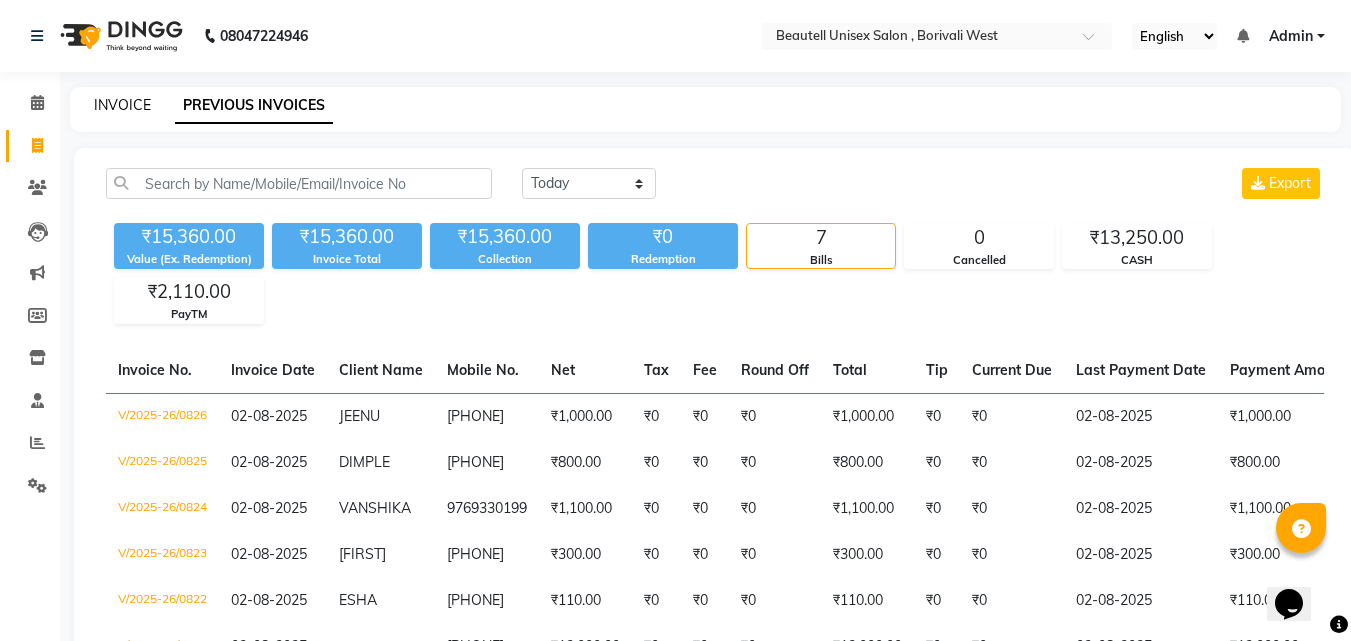 click on "INVOICE" 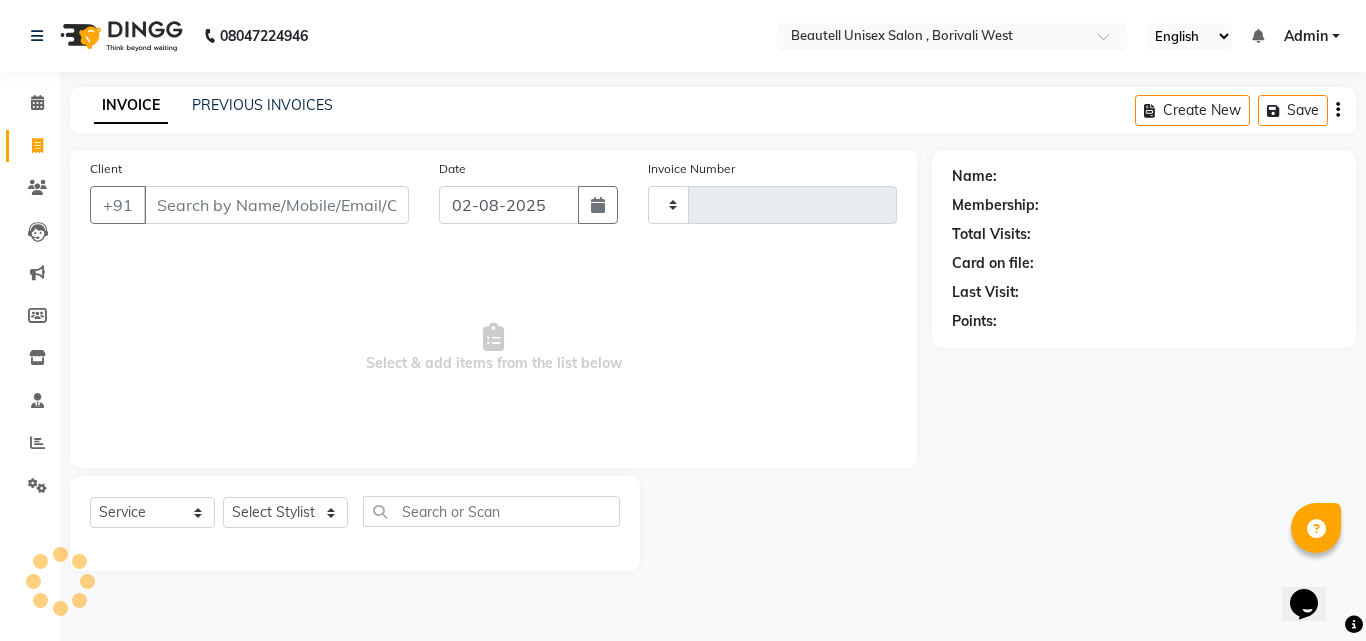 type on "0827" 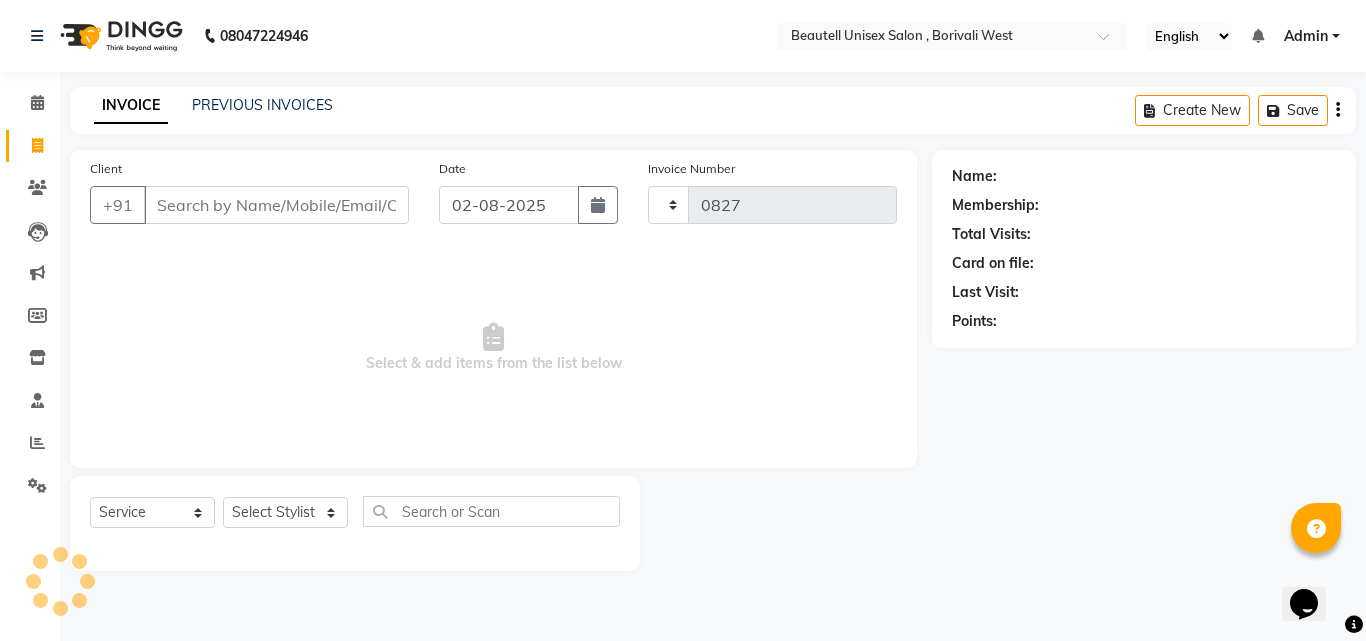 select on "7692" 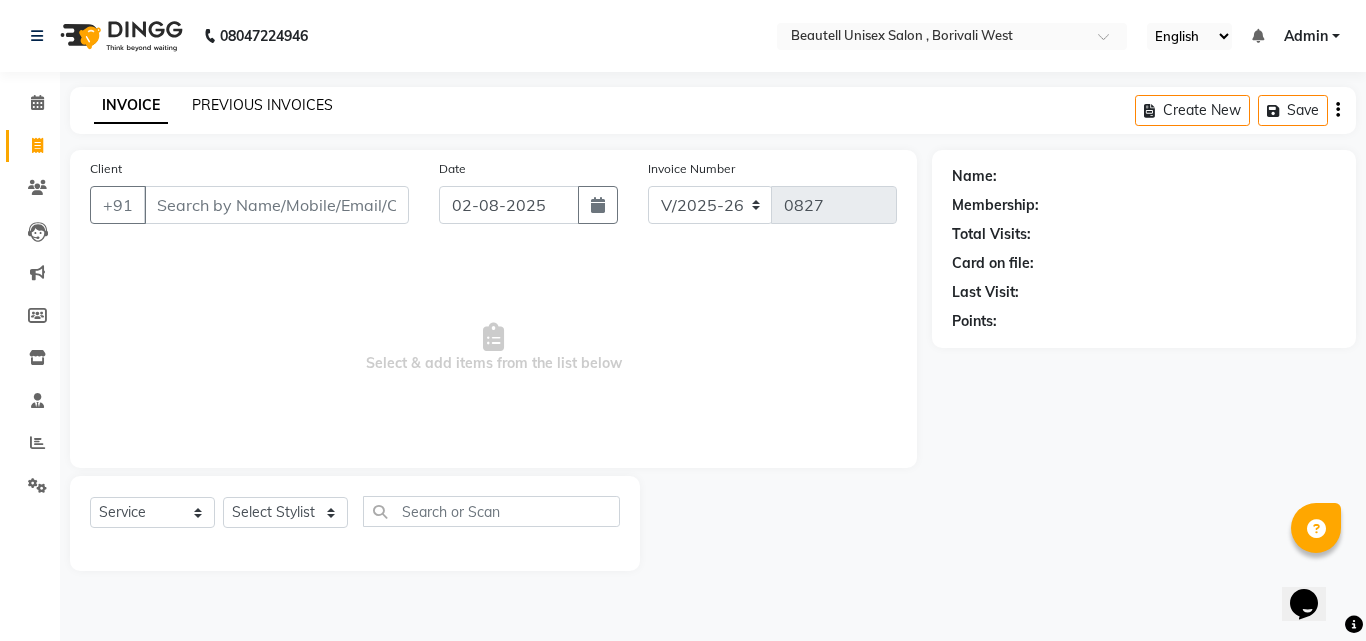 click on "PREVIOUS INVOICES" 